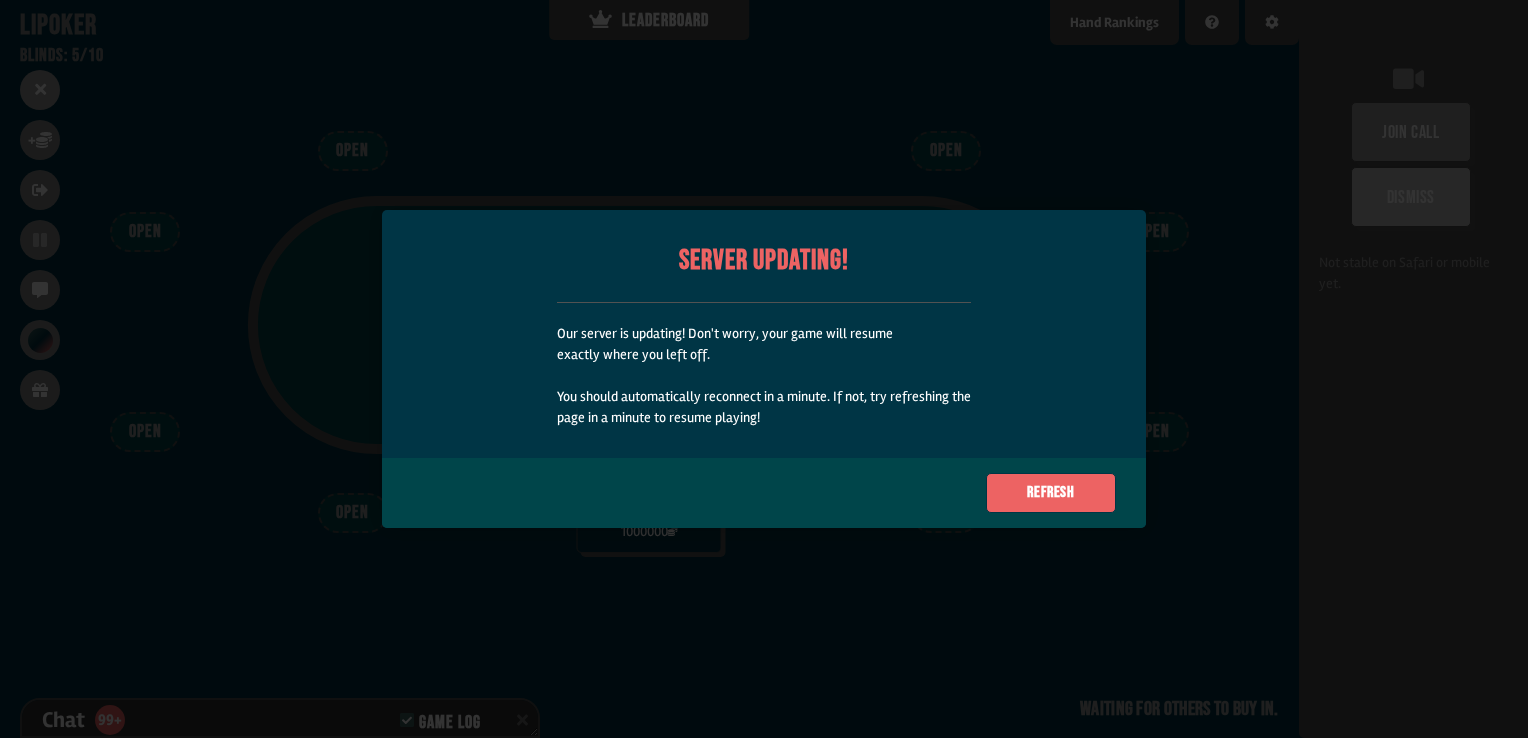 scroll, scrollTop: 0, scrollLeft: 0, axis: both 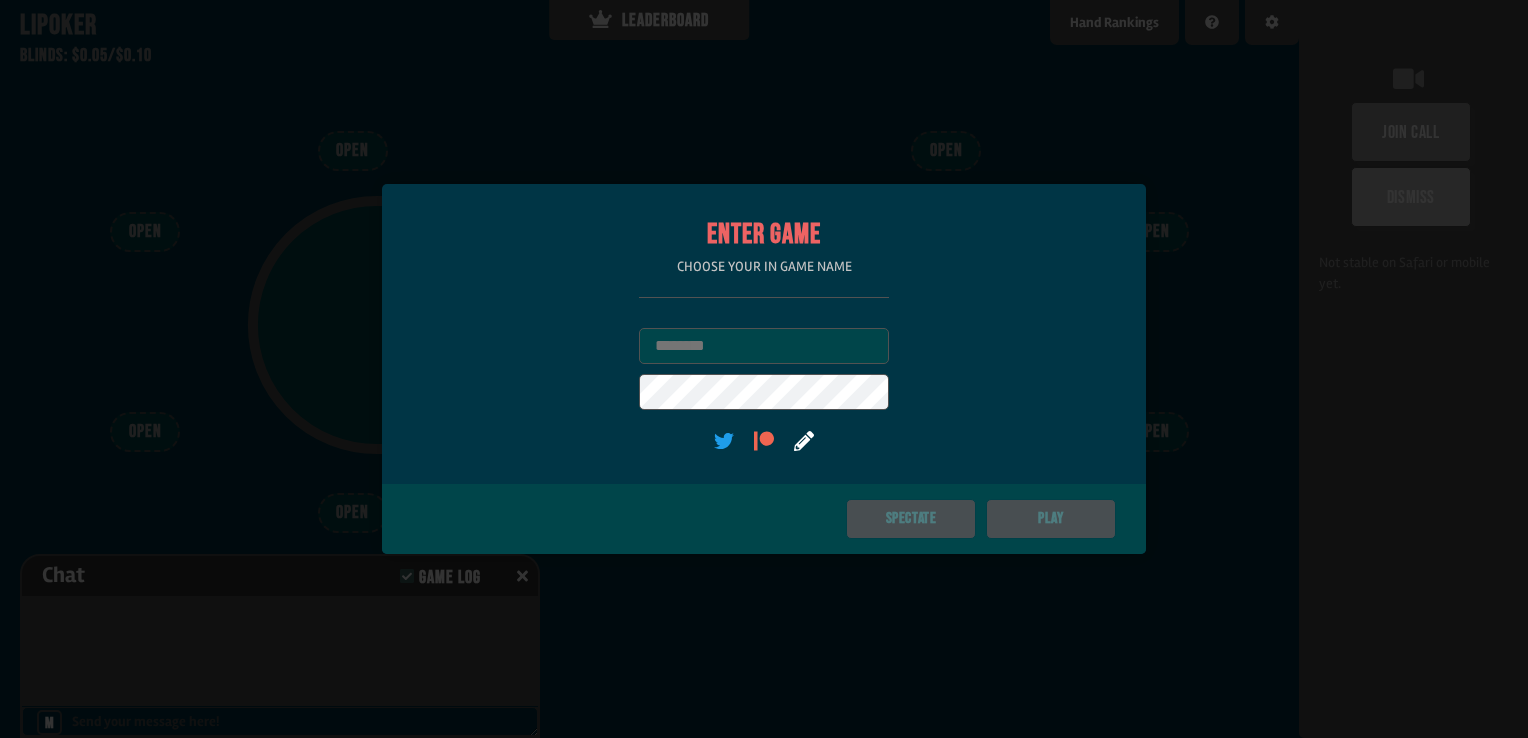 click on "Username" at bounding box center [764, 346] 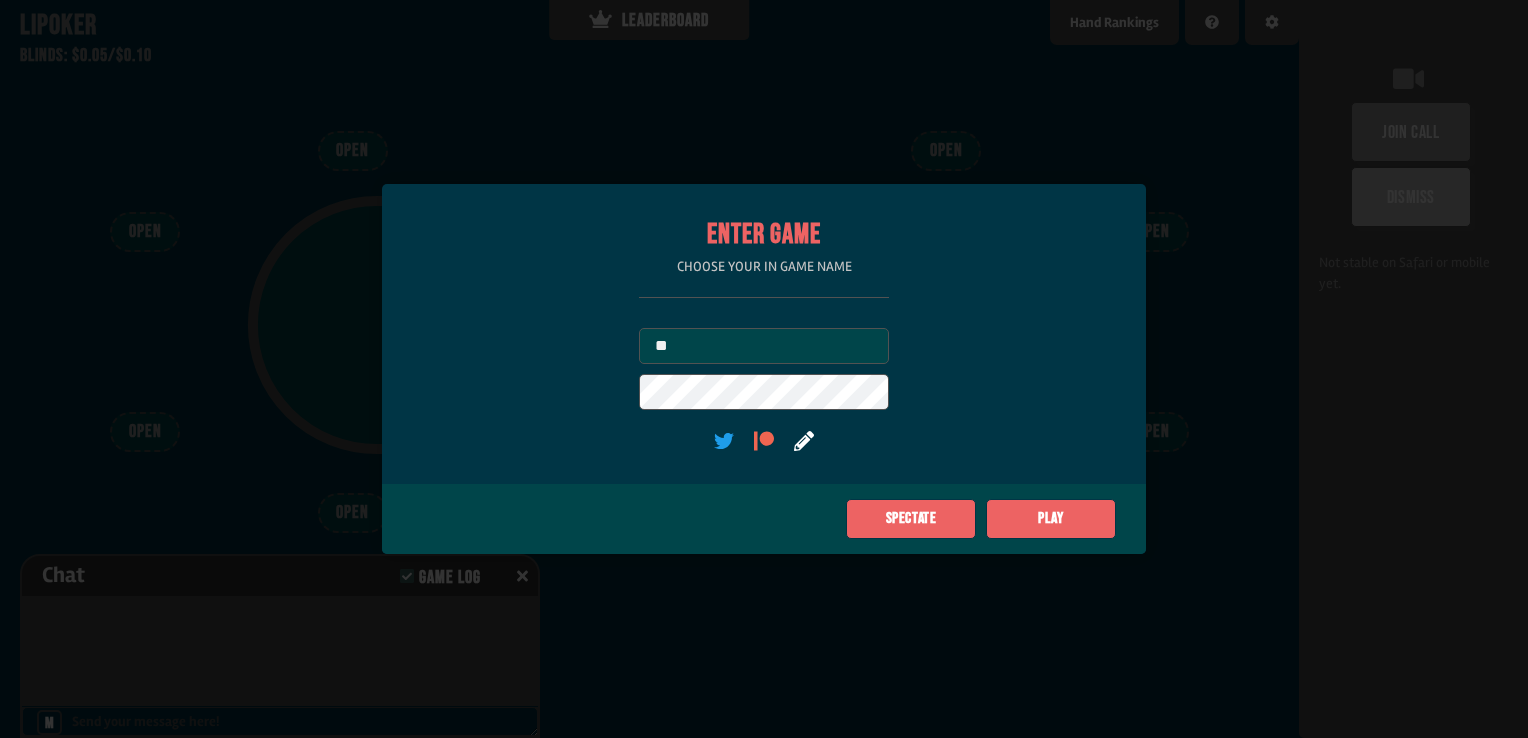 type on "*" 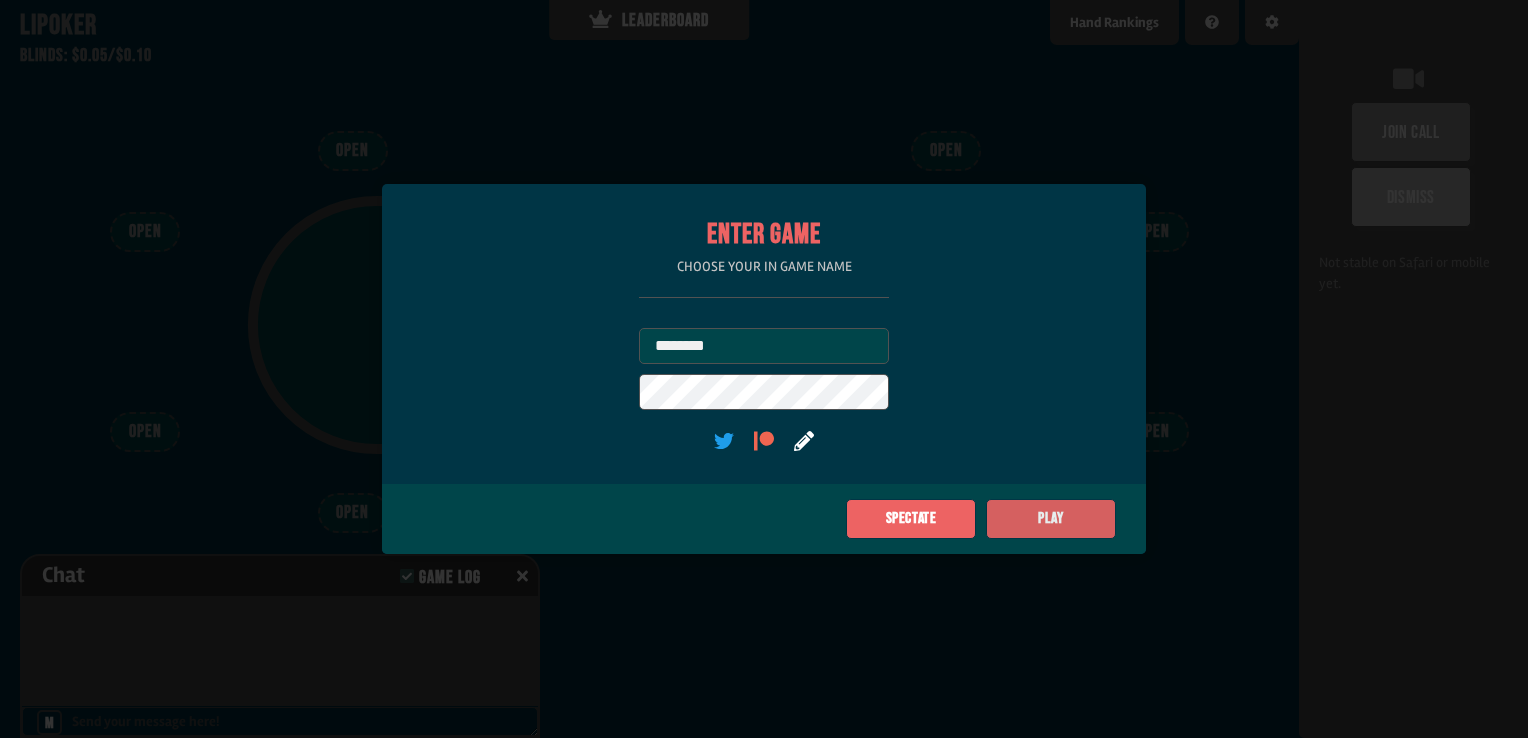 type on "********" 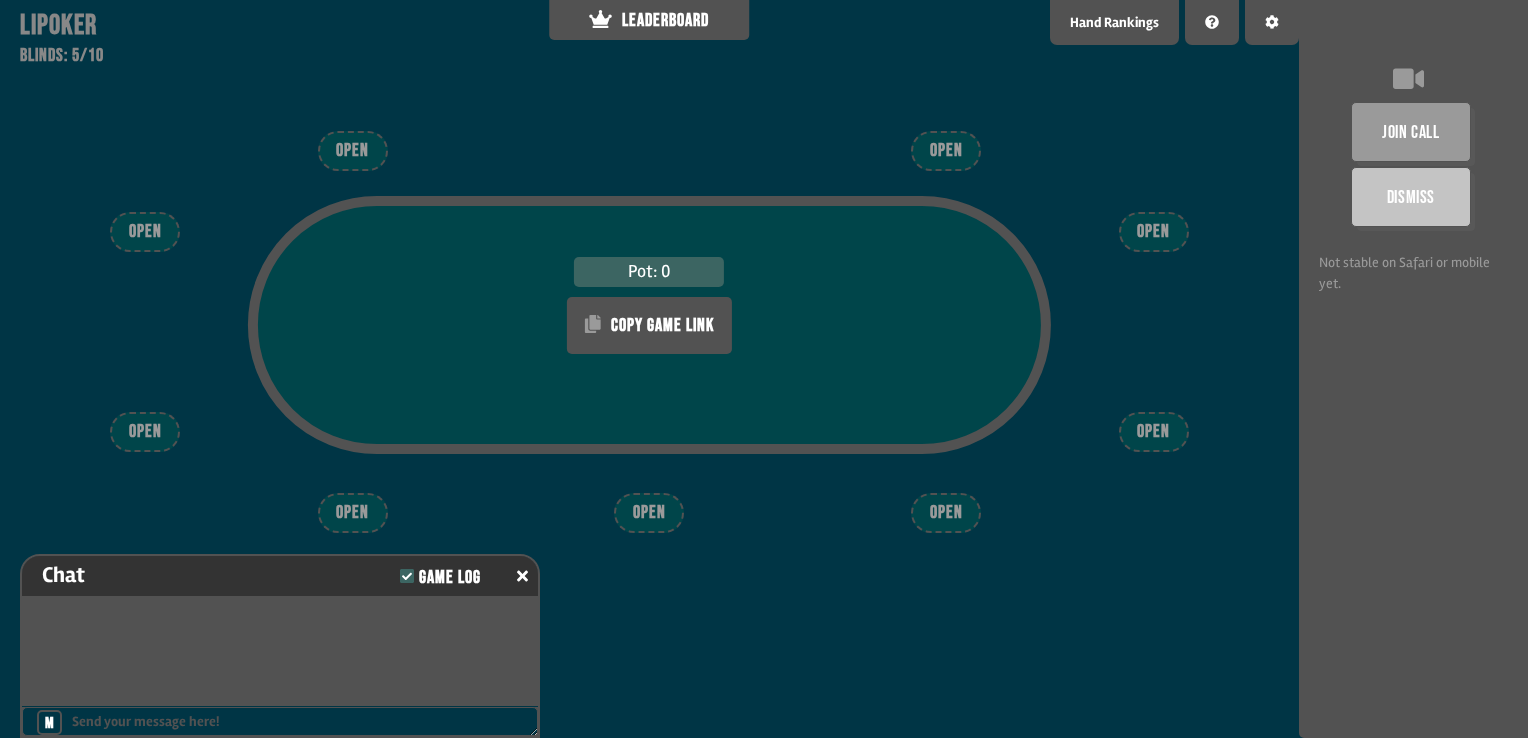 click on "OPEN" at bounding box center [946, 513] 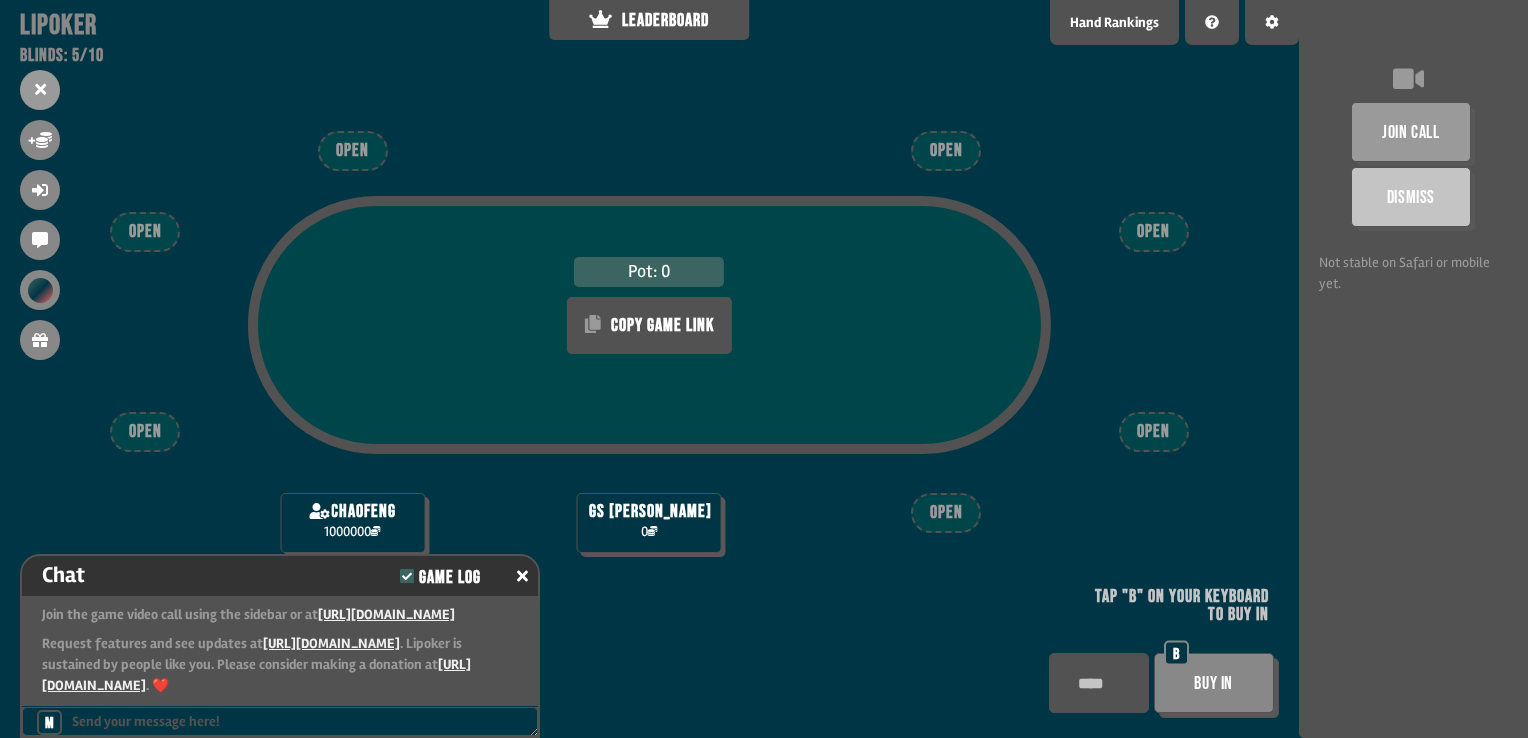 scroll, scrollTop: 22, scrollLeft: 0, axis: vertical 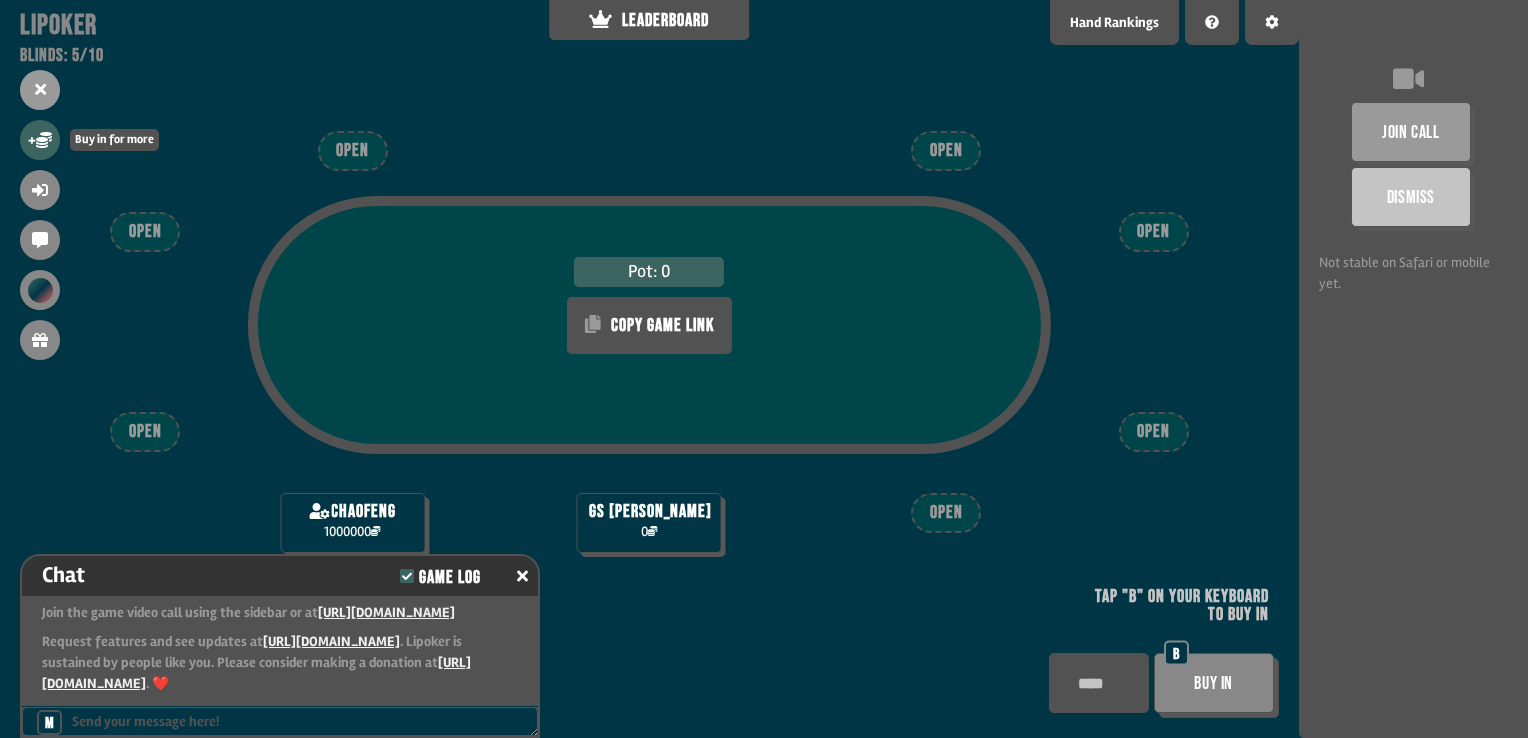 click on "+" at bounding box center (40, 140) 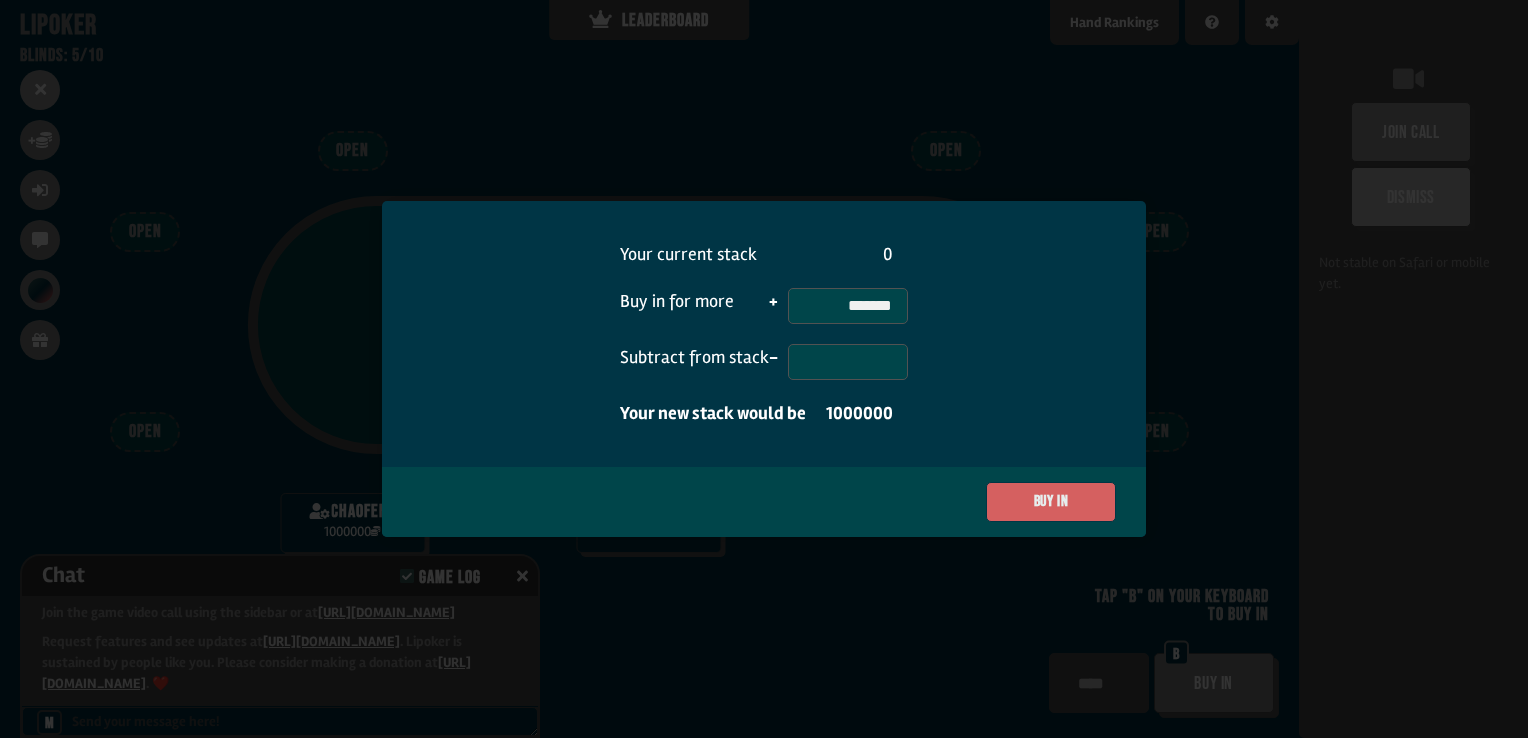 type on "*******" 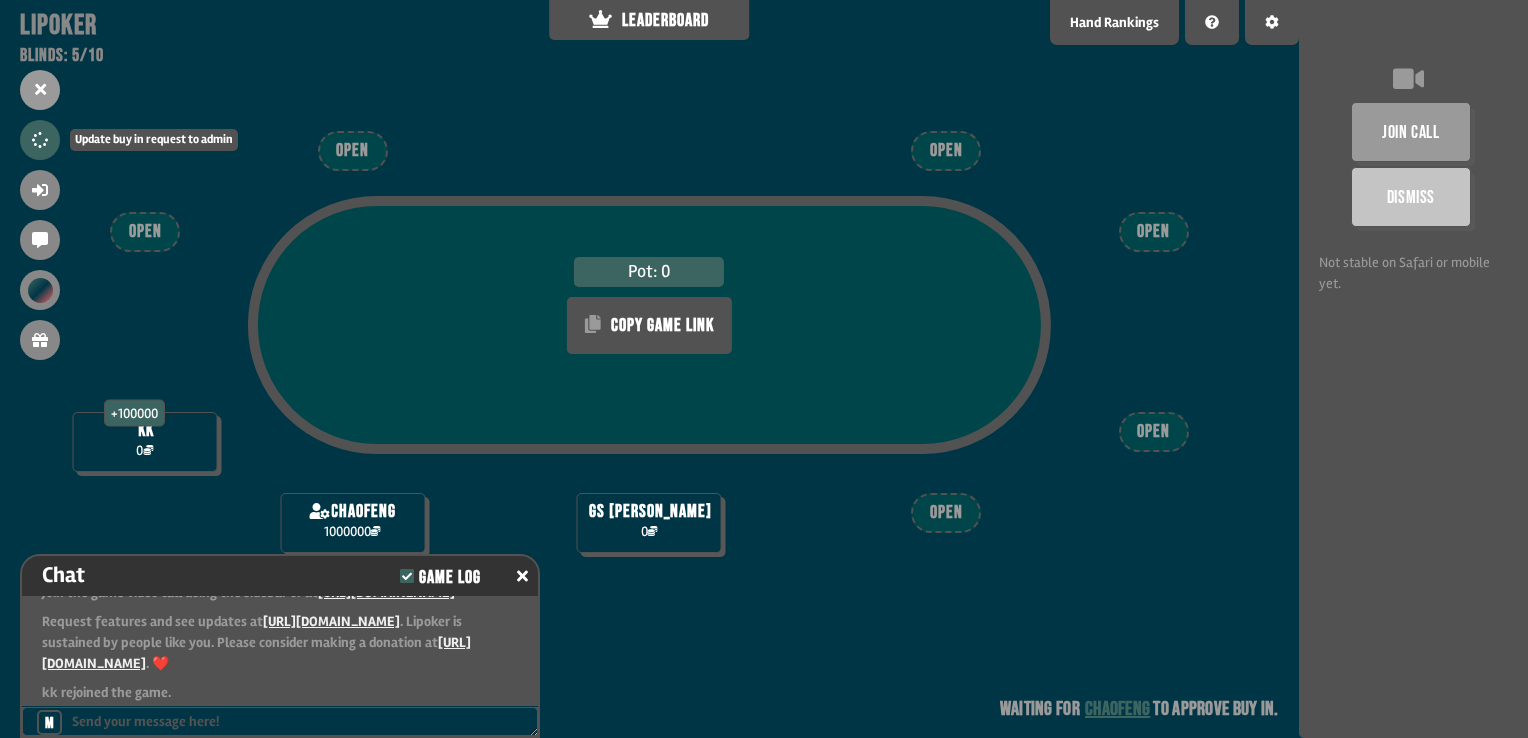 click at bounding box center (40, 140) 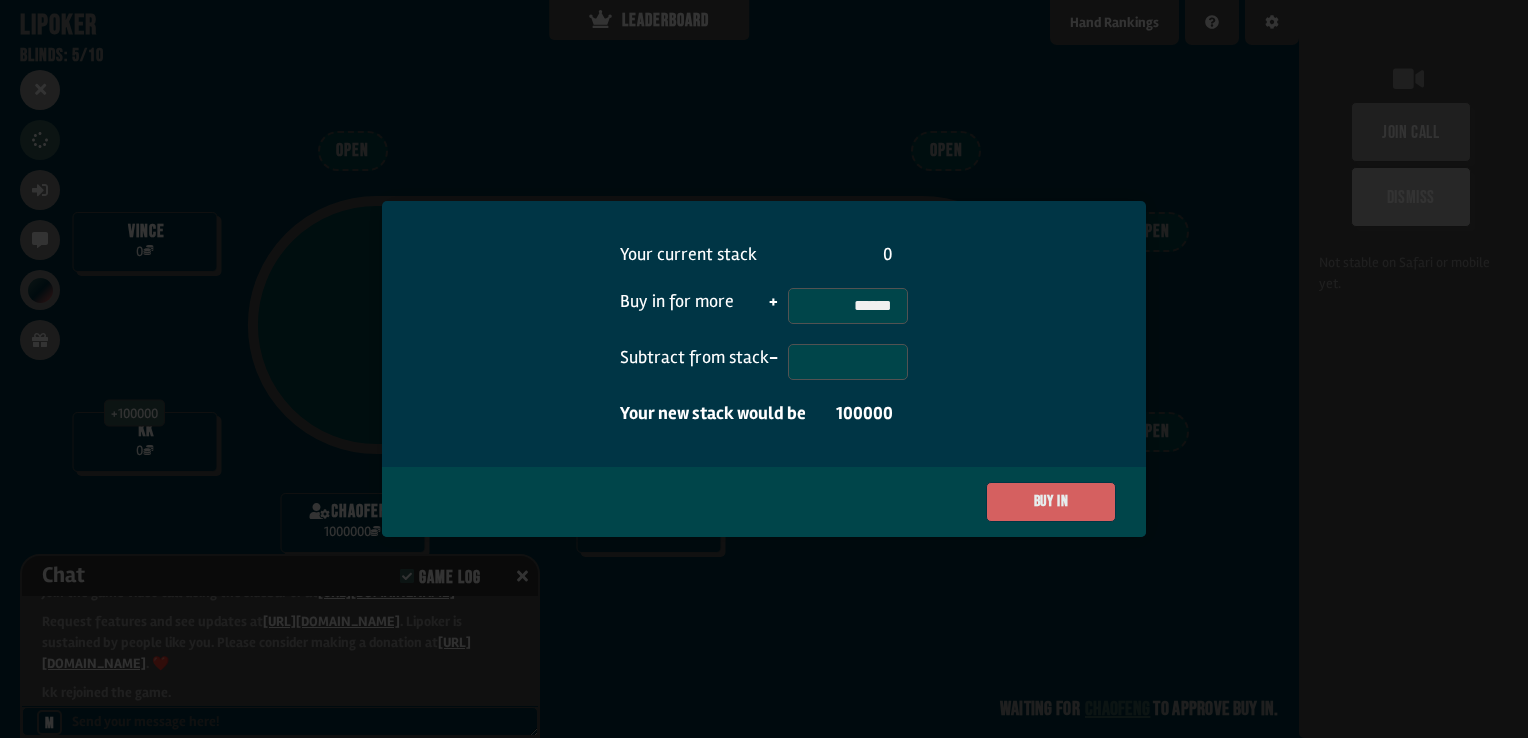 type on "******" 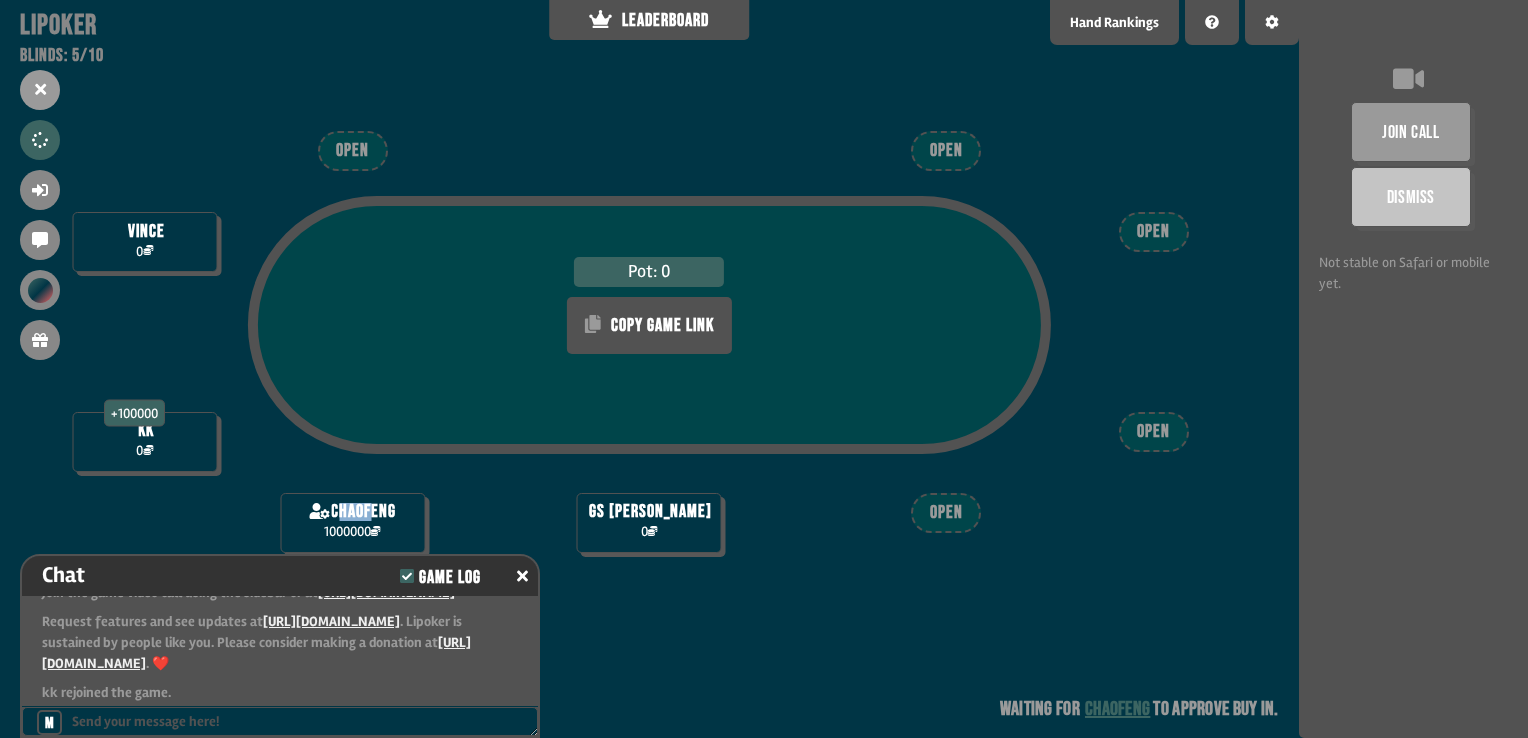 drag, startPoint x: 336, startPoint y: 506, endPoint x: 368, endPoint y: 502, distance: 32.24903 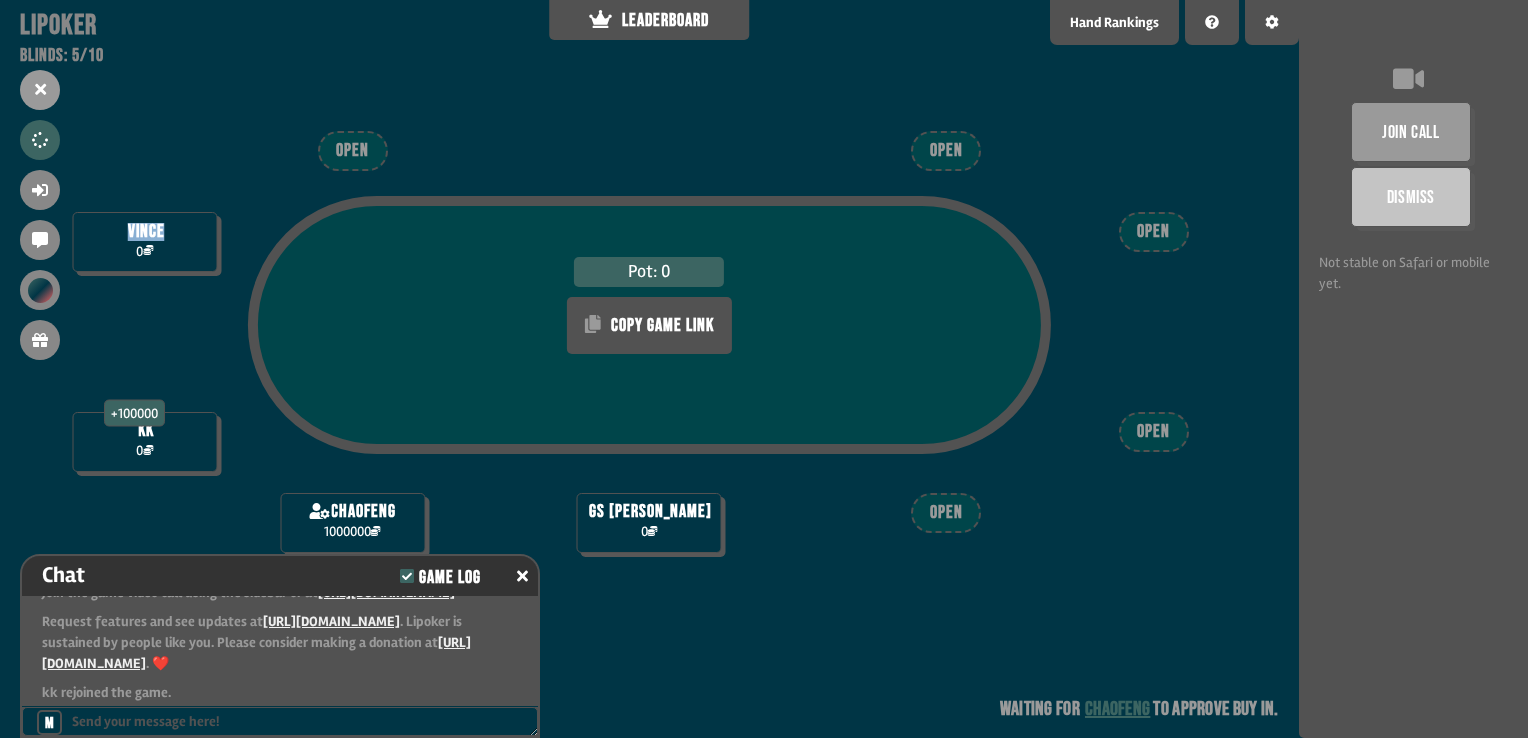 drag, startPoint x: 180, startPoint y: 255, endPoint x: 104, endPoint y: 253, distance: 76.02631 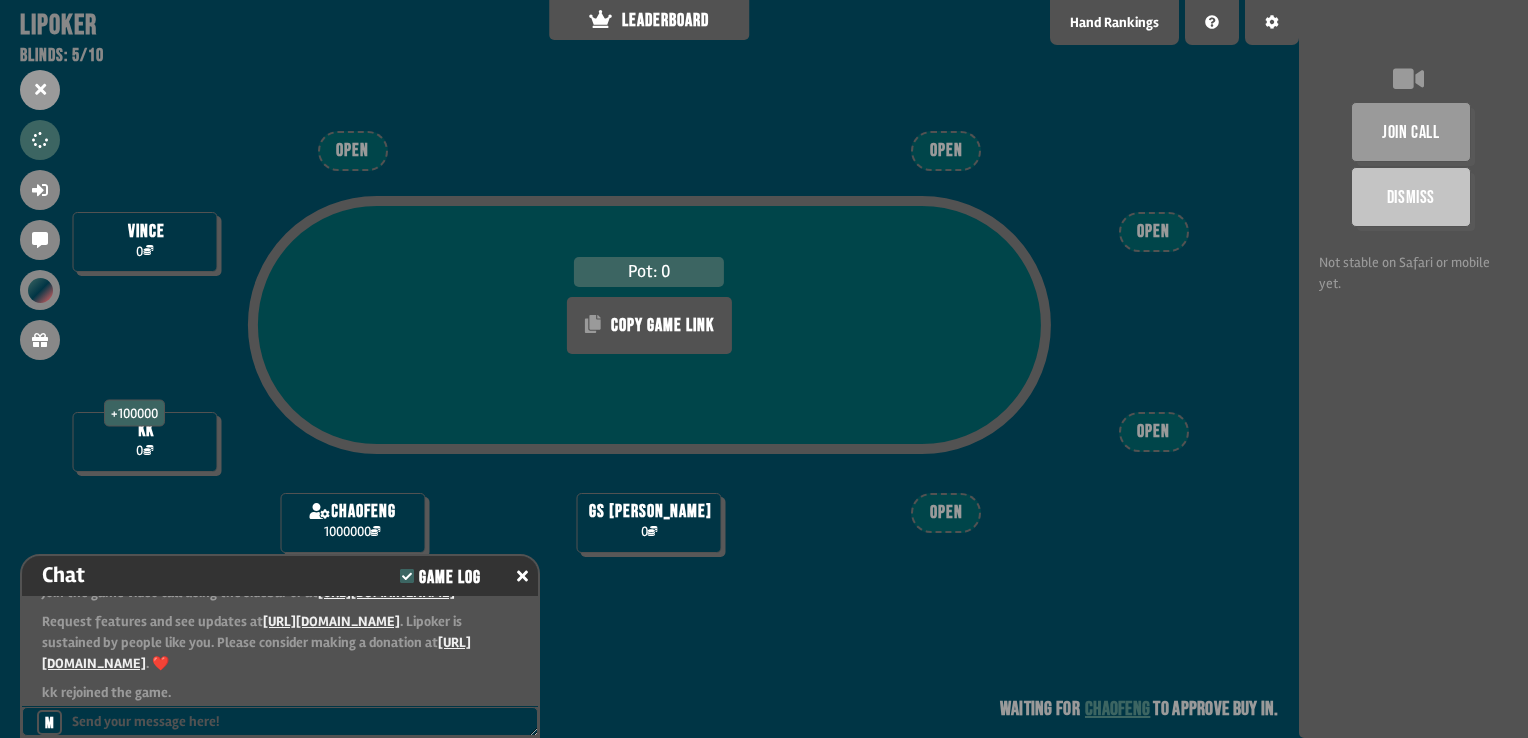click on "gs robin 0" at bounding box center [649, 523] 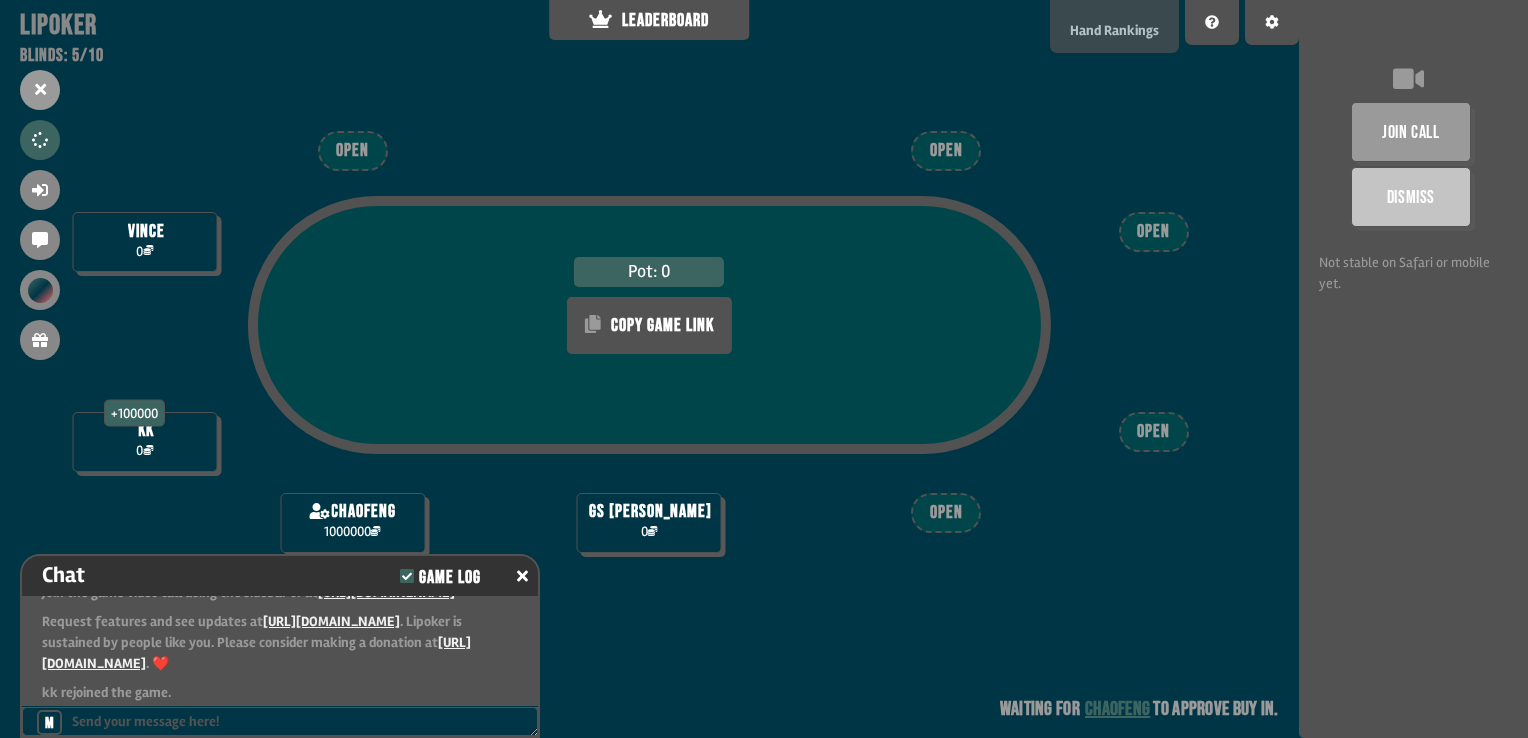 click on "Hand Rankings" at bounding box center [1114, 30] 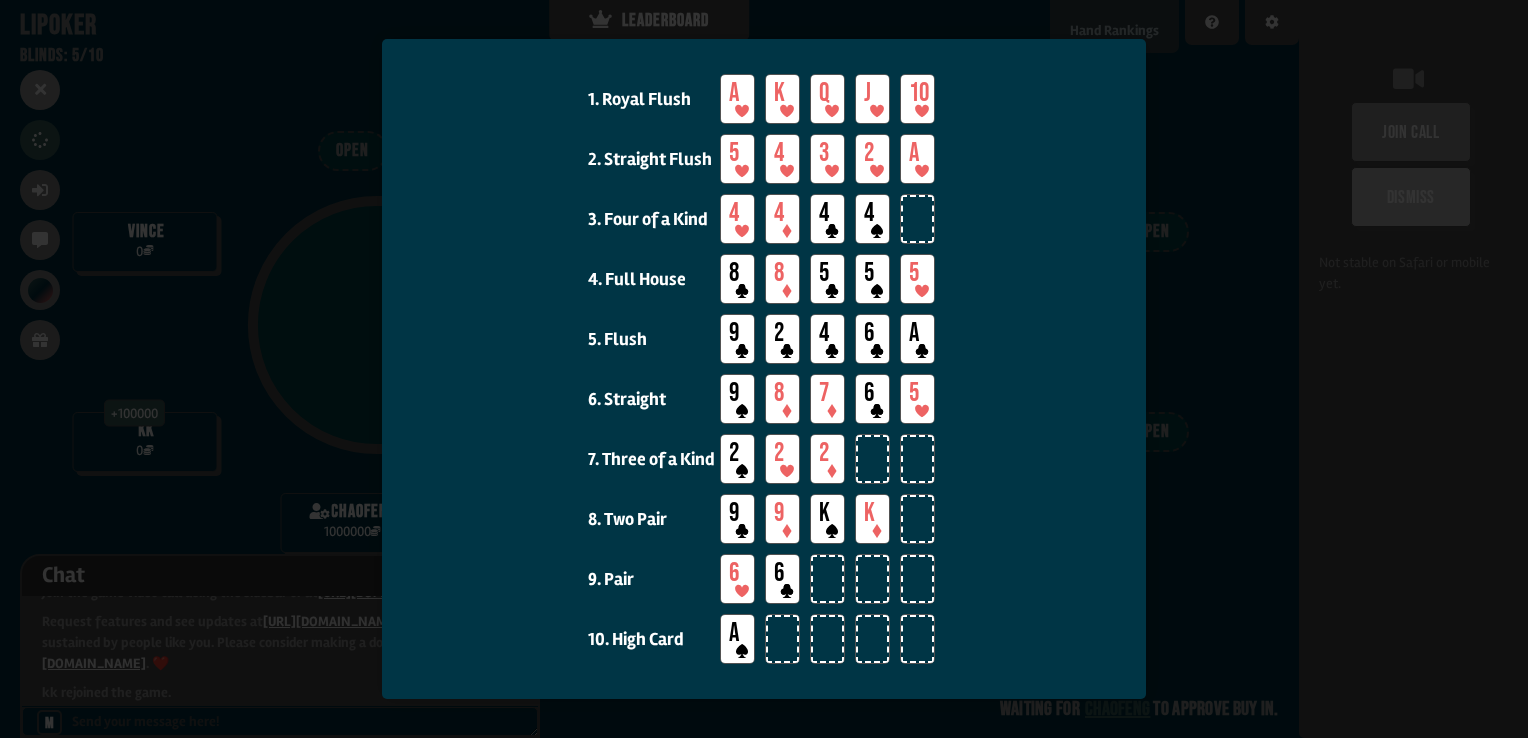 click at bounding box center [764, 369] 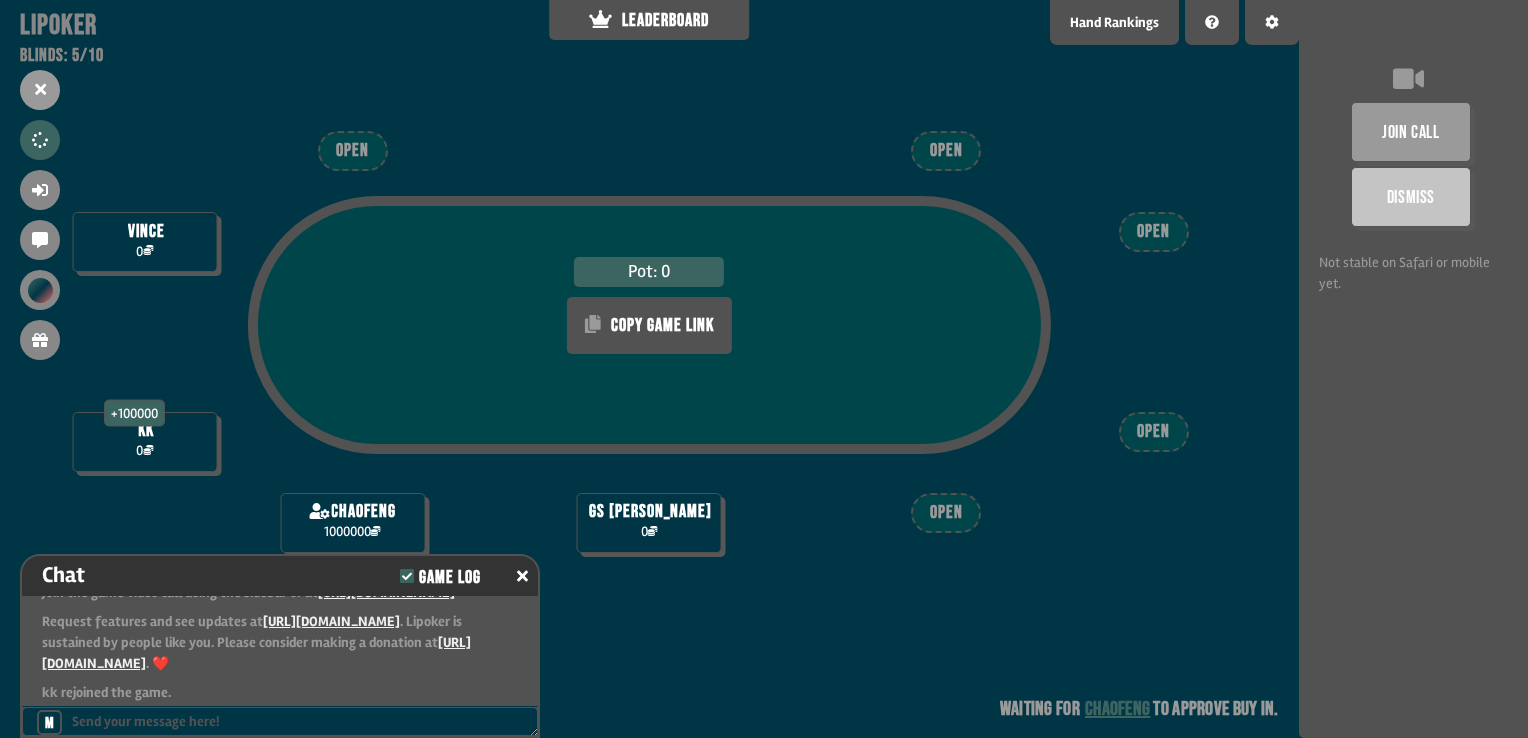 click on "chaofeng 1000000" at bounding box center [352, 523] 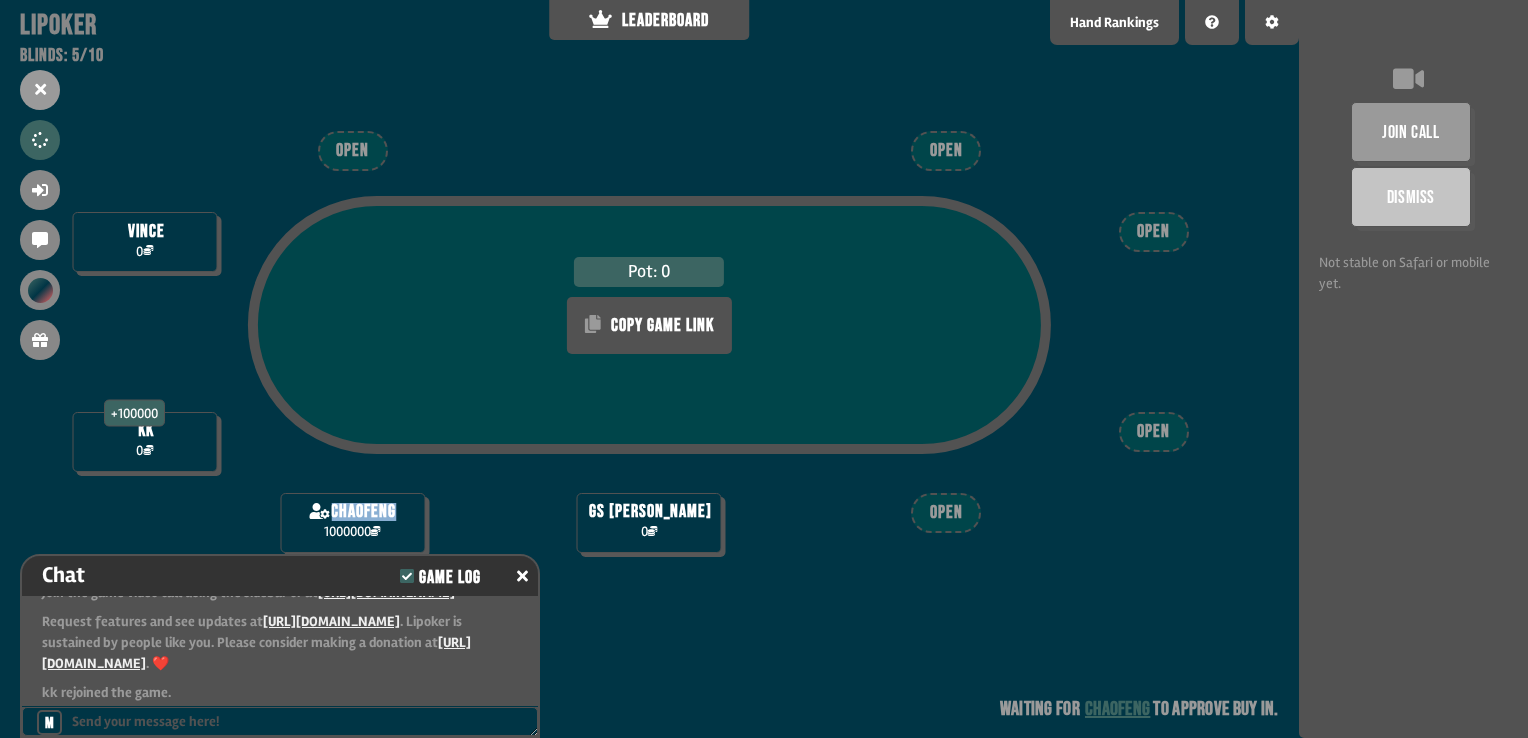click on "chaofeng 1000000" at bounding box center [352, 523] 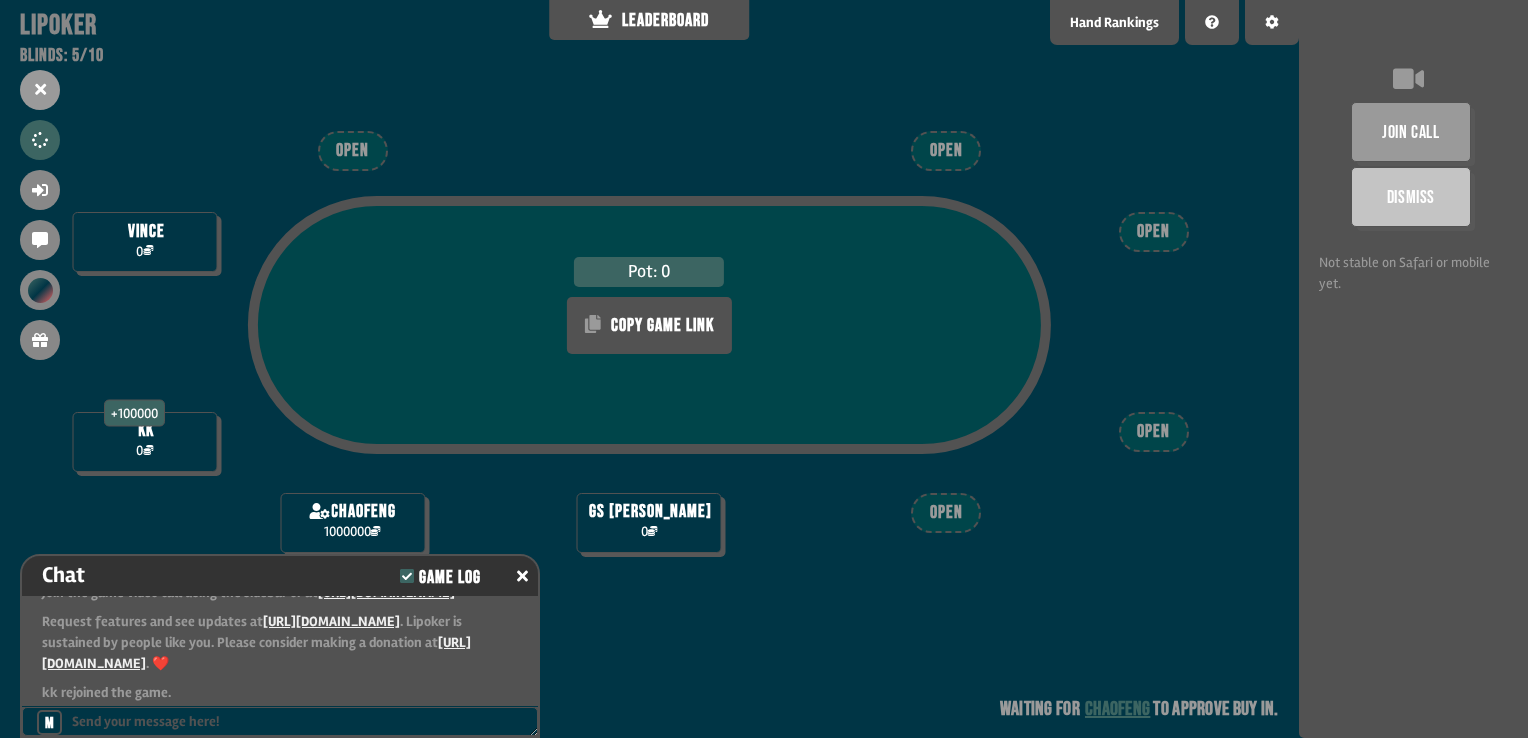 drag, startPoint x: 336, startPoint y: 498, endPoint x: 306, endPoint y: 395, distance: 107.28001 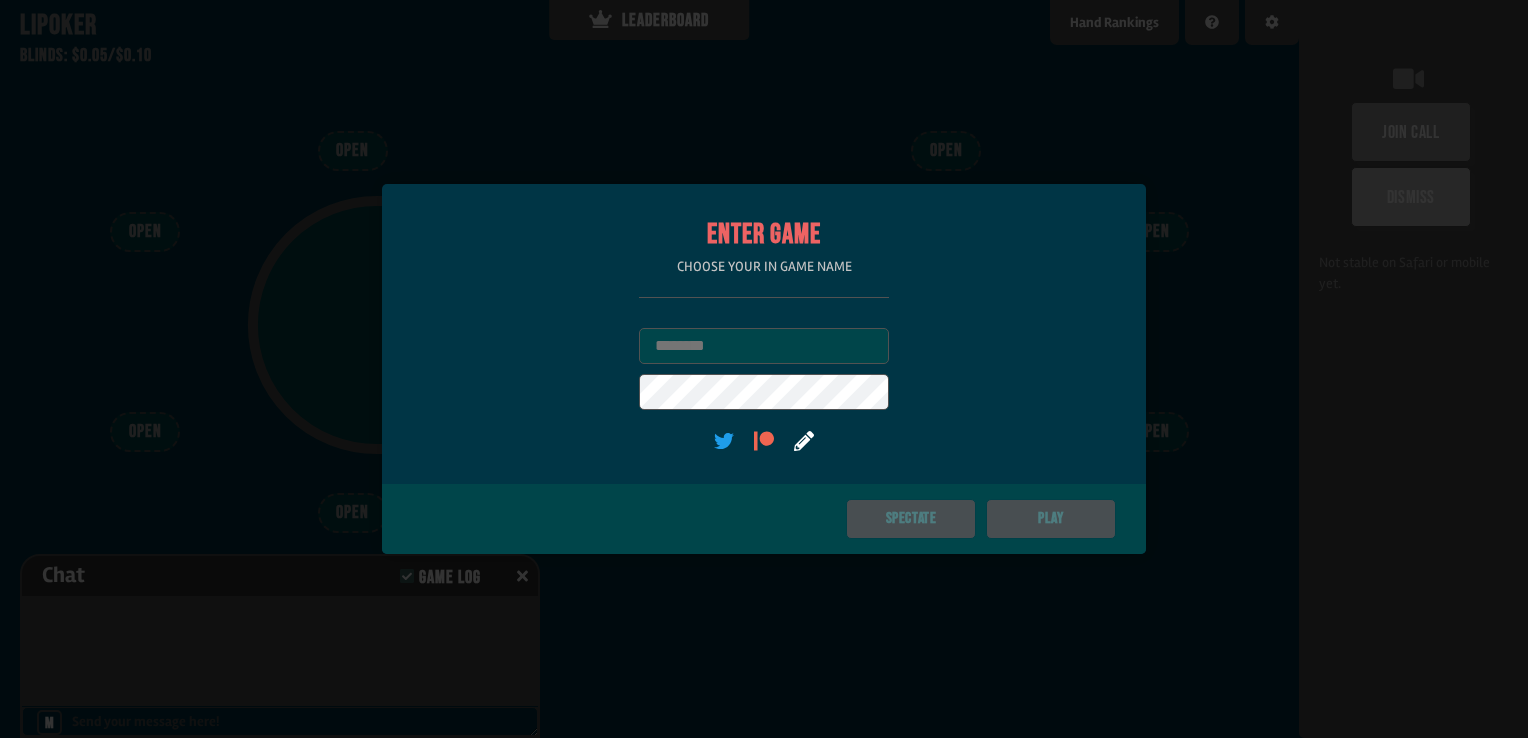 scroll, scrollTop: 0, scrollLeft: 0, axis: both 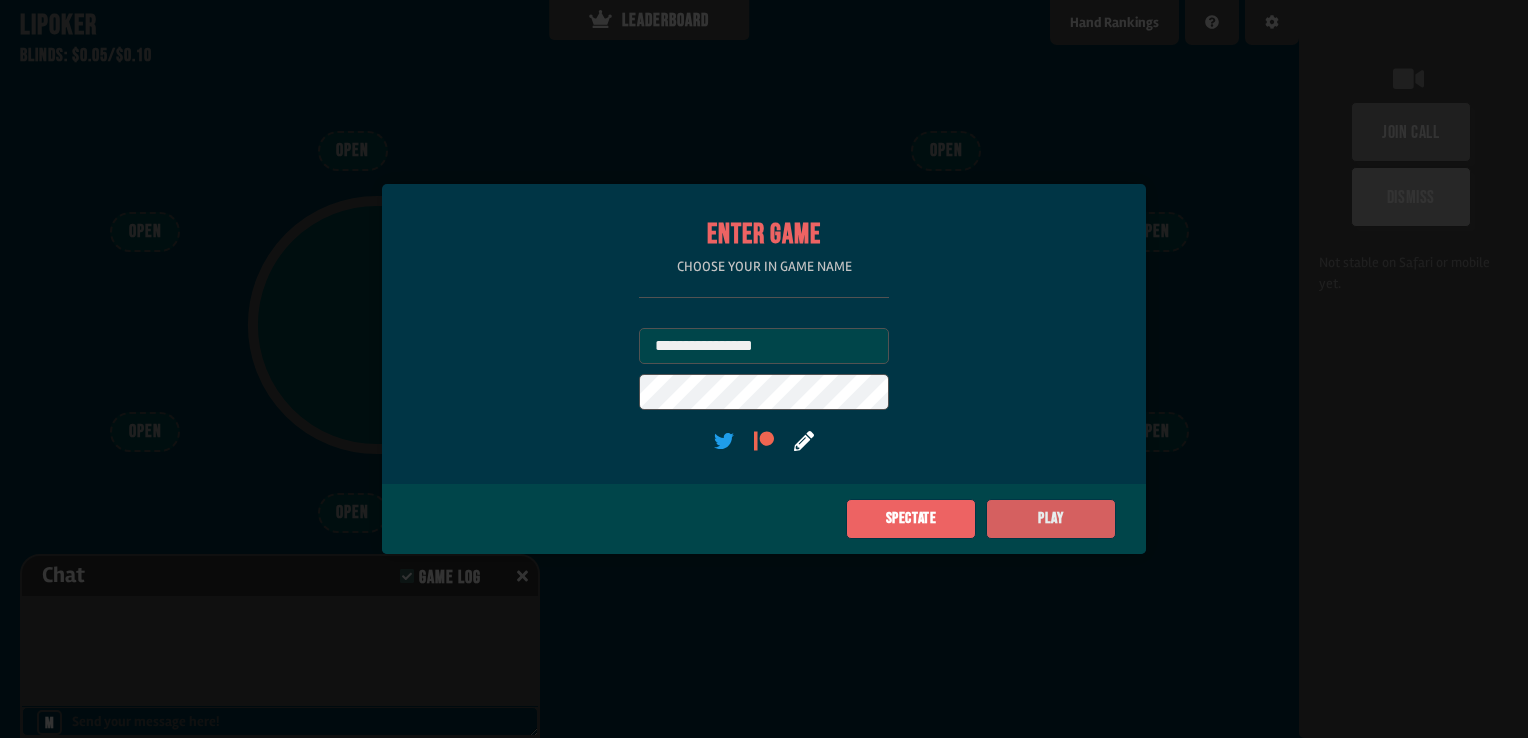 type on "**********" 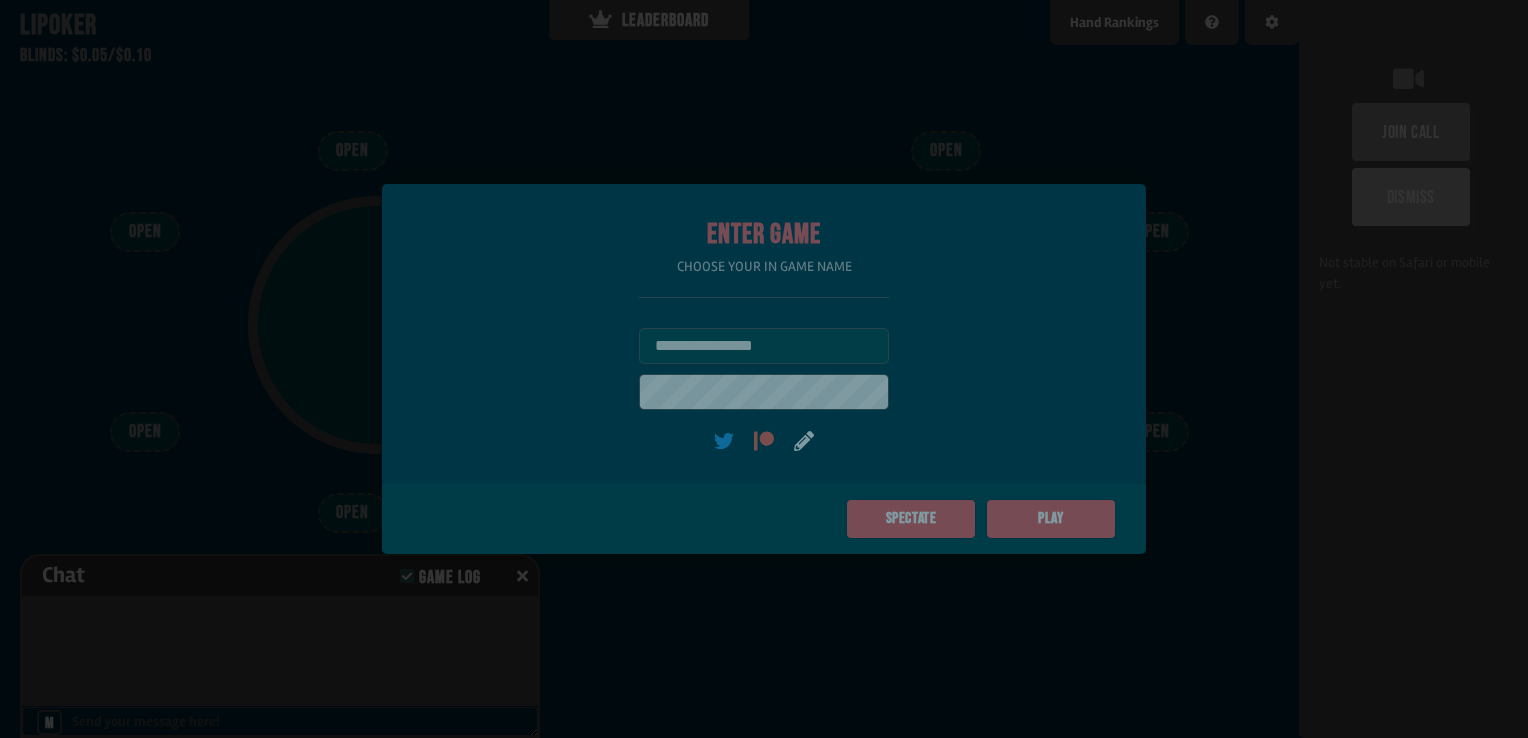 type on "**" 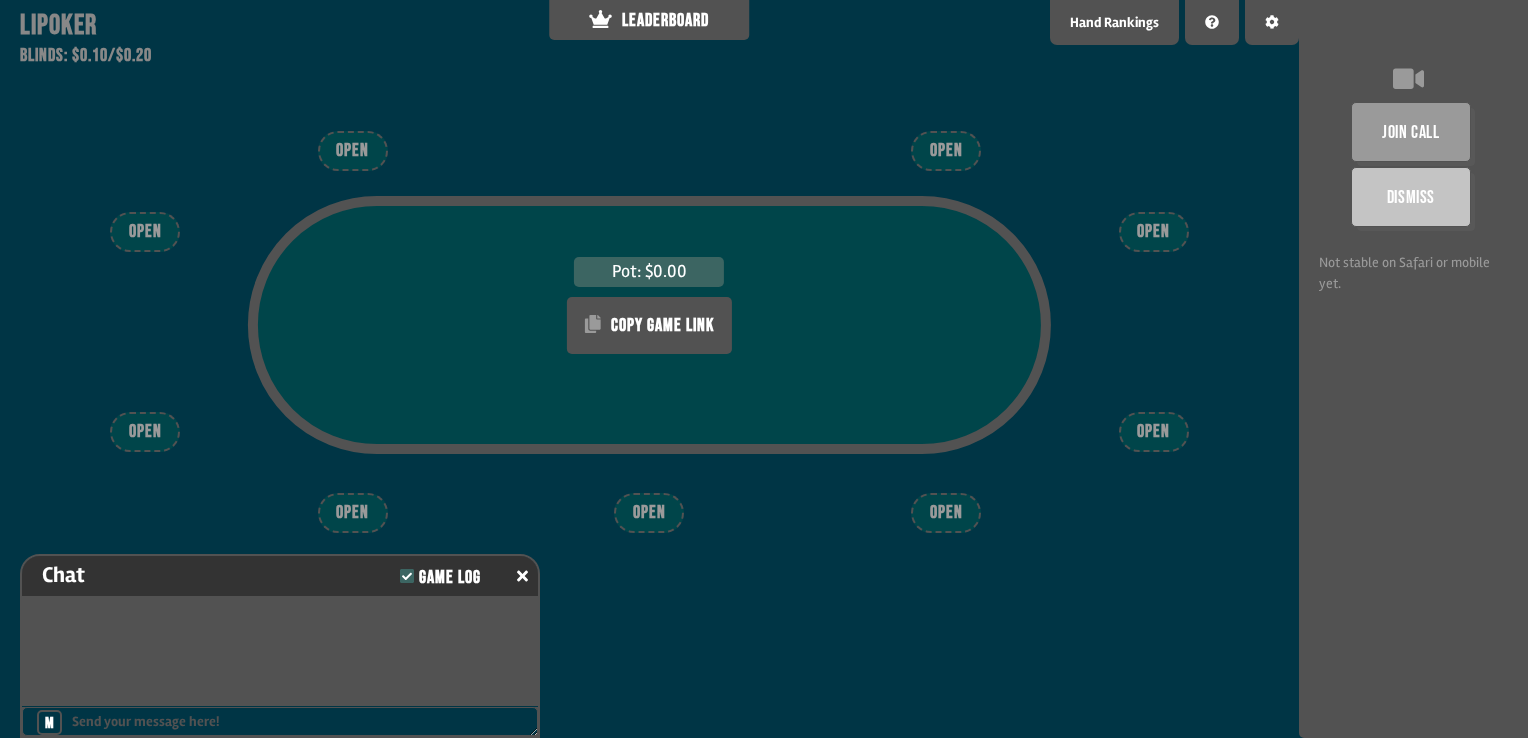 click on "OPEN" at bounding box center (649, 513) 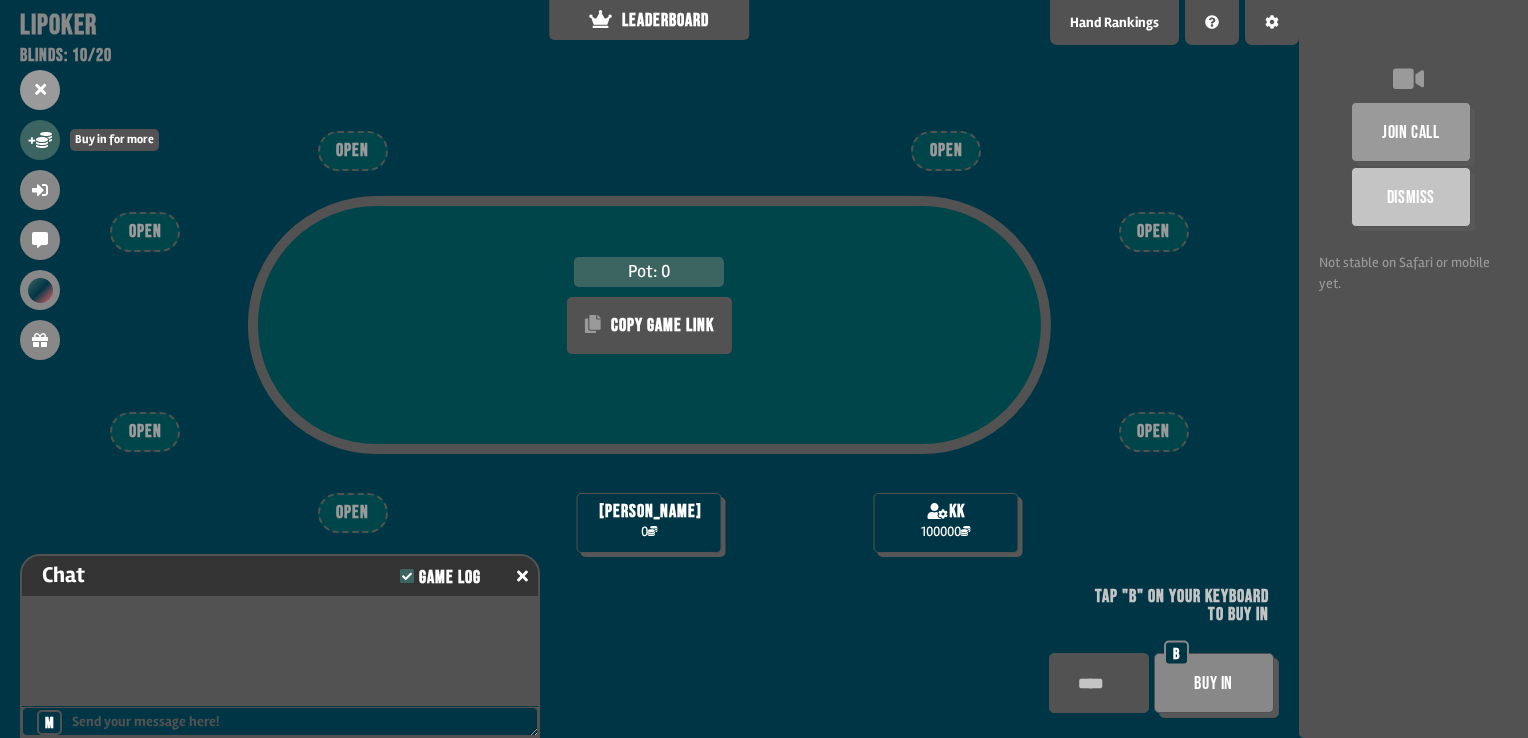 click on "+" at bounding box center [40, 140] 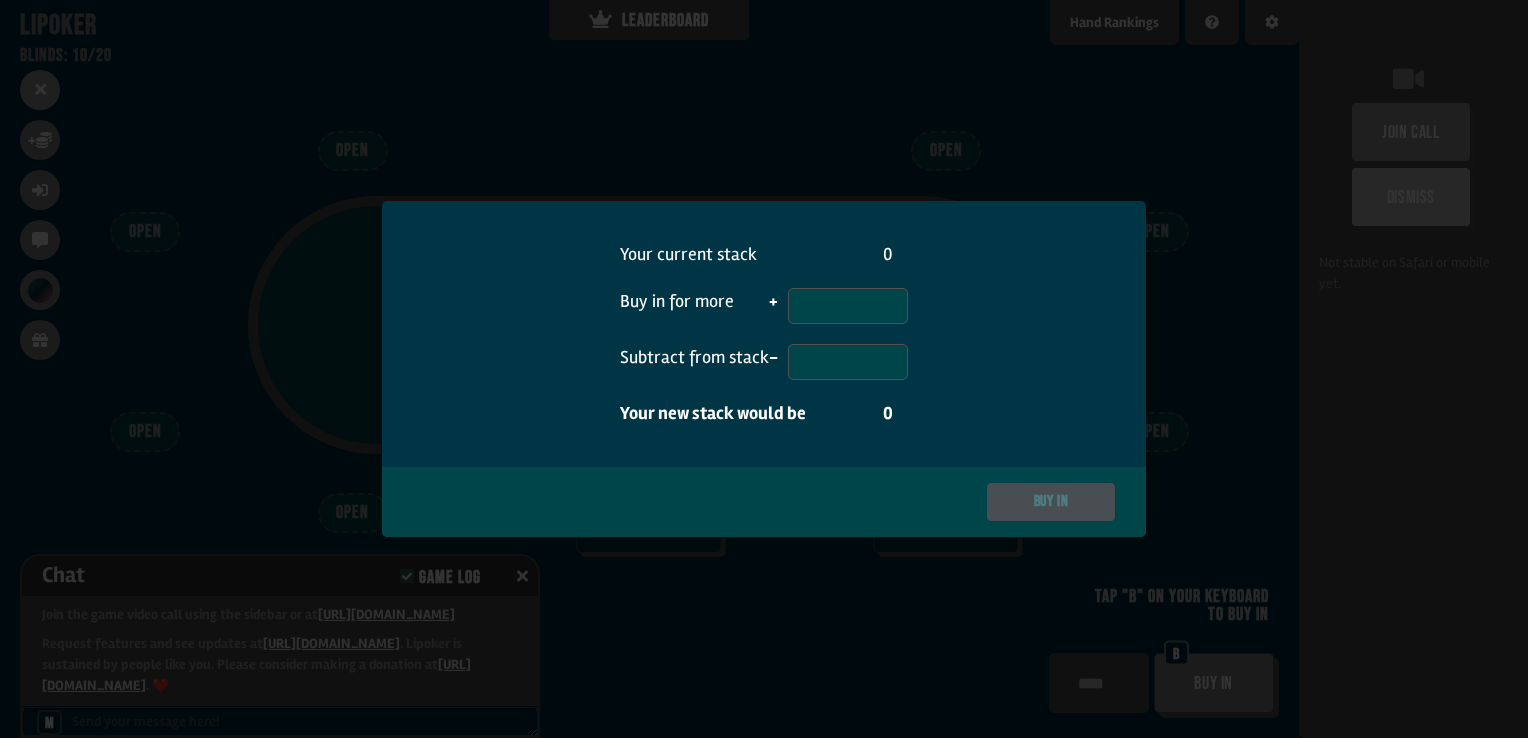 scroll, scrollTop: 22, scrollLeft: 0, axis: vertical 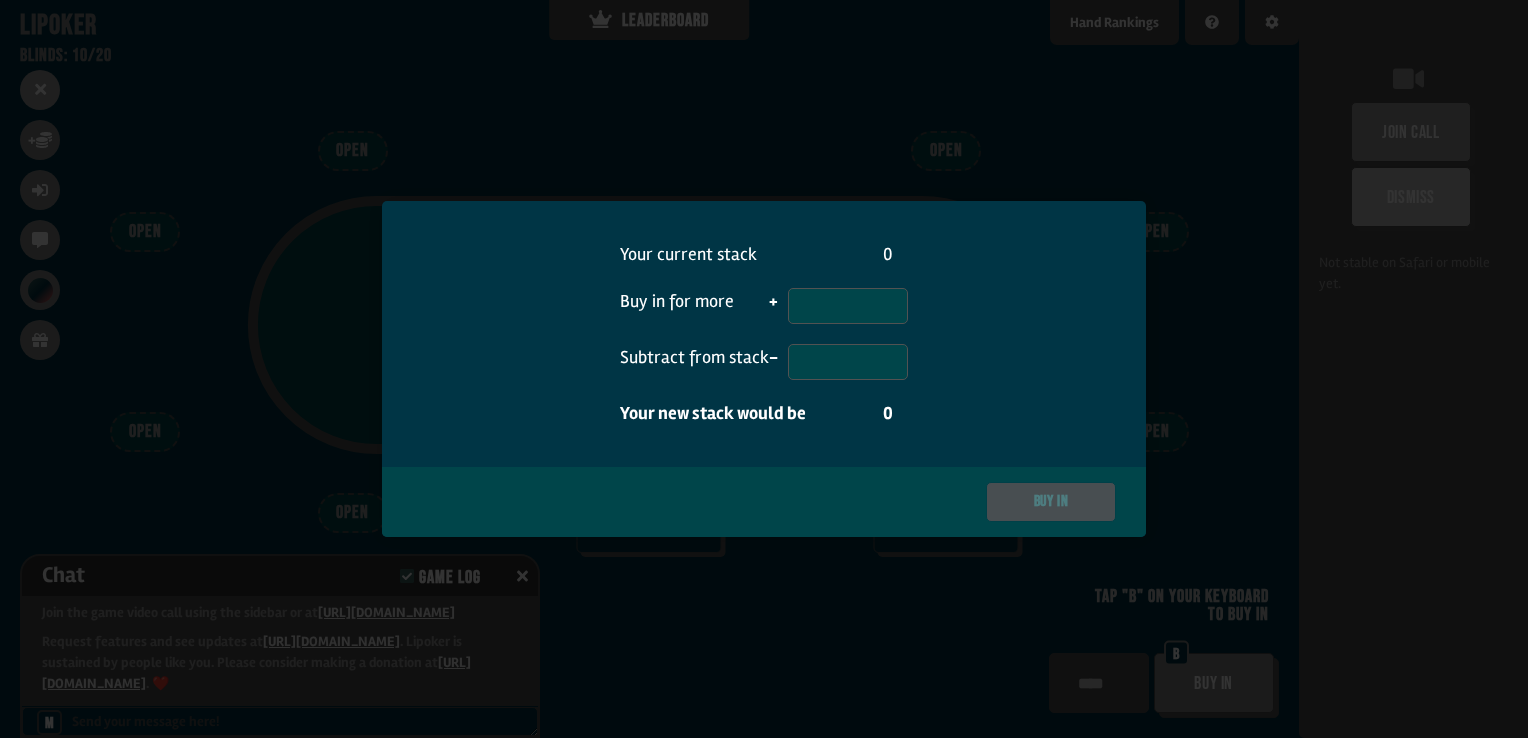 click at bounding box center [764, 369] 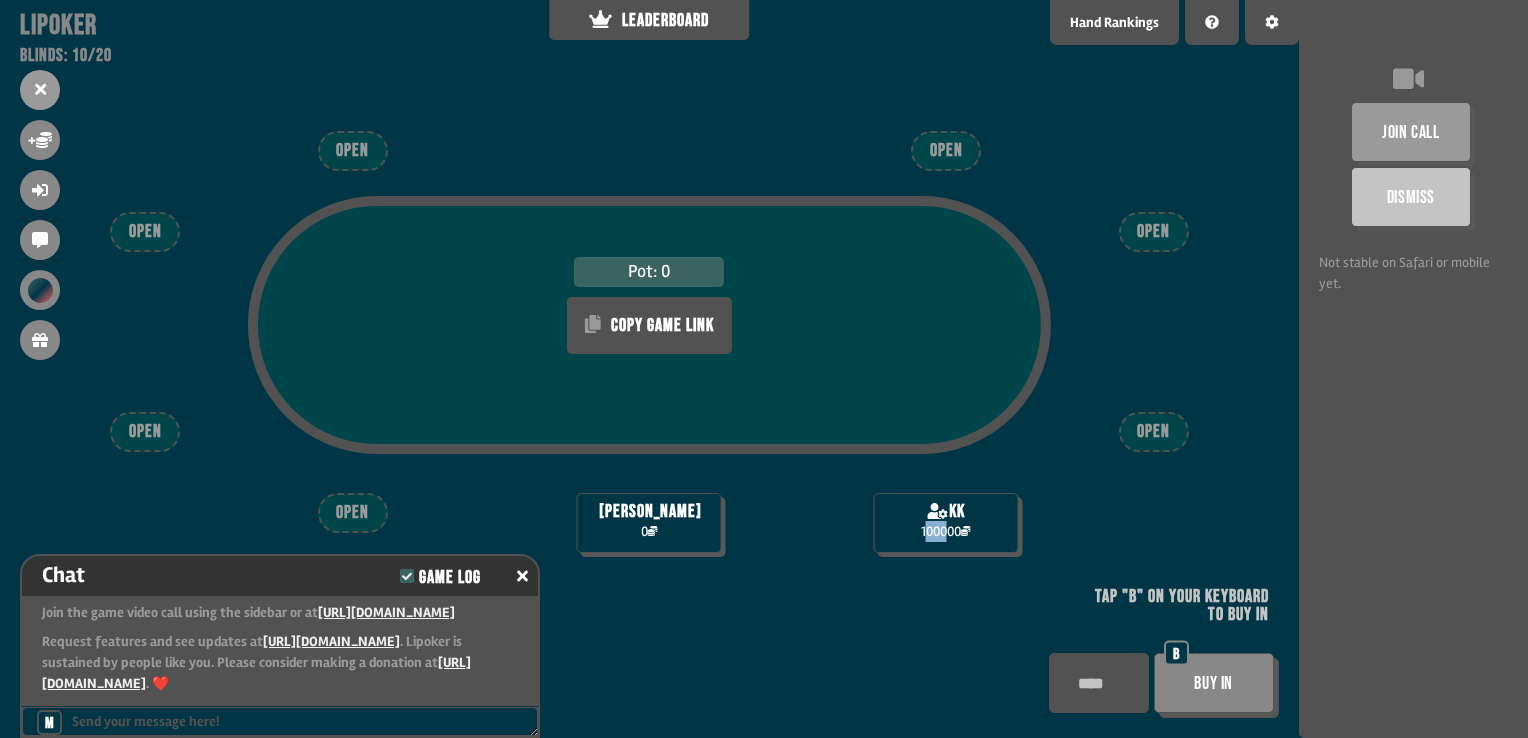 drag, startPoint x: 925, startPoint y: 530, endPoint x: 944, endPoint y: 527, distance: 19.235384 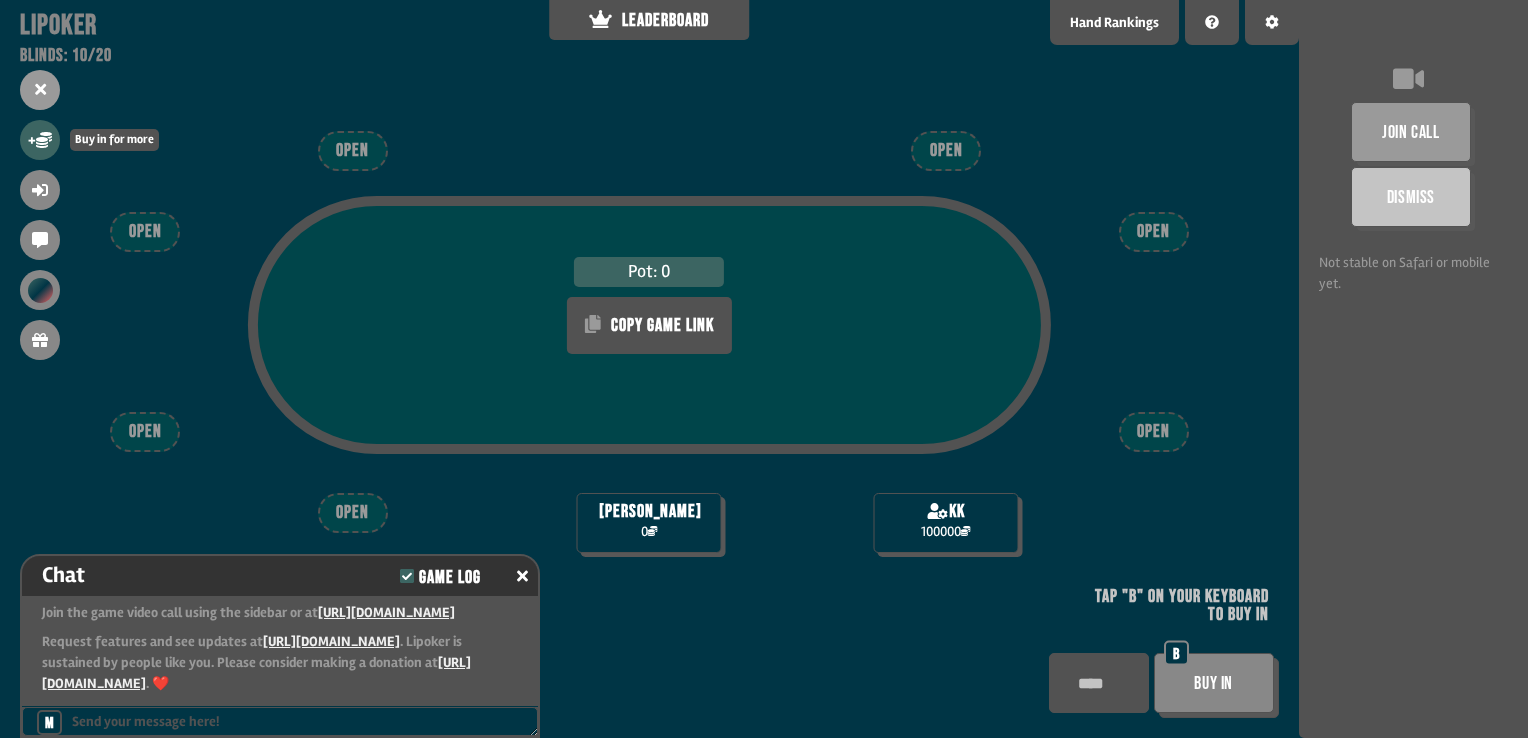 click on "+" at bounding box center [40, 140] 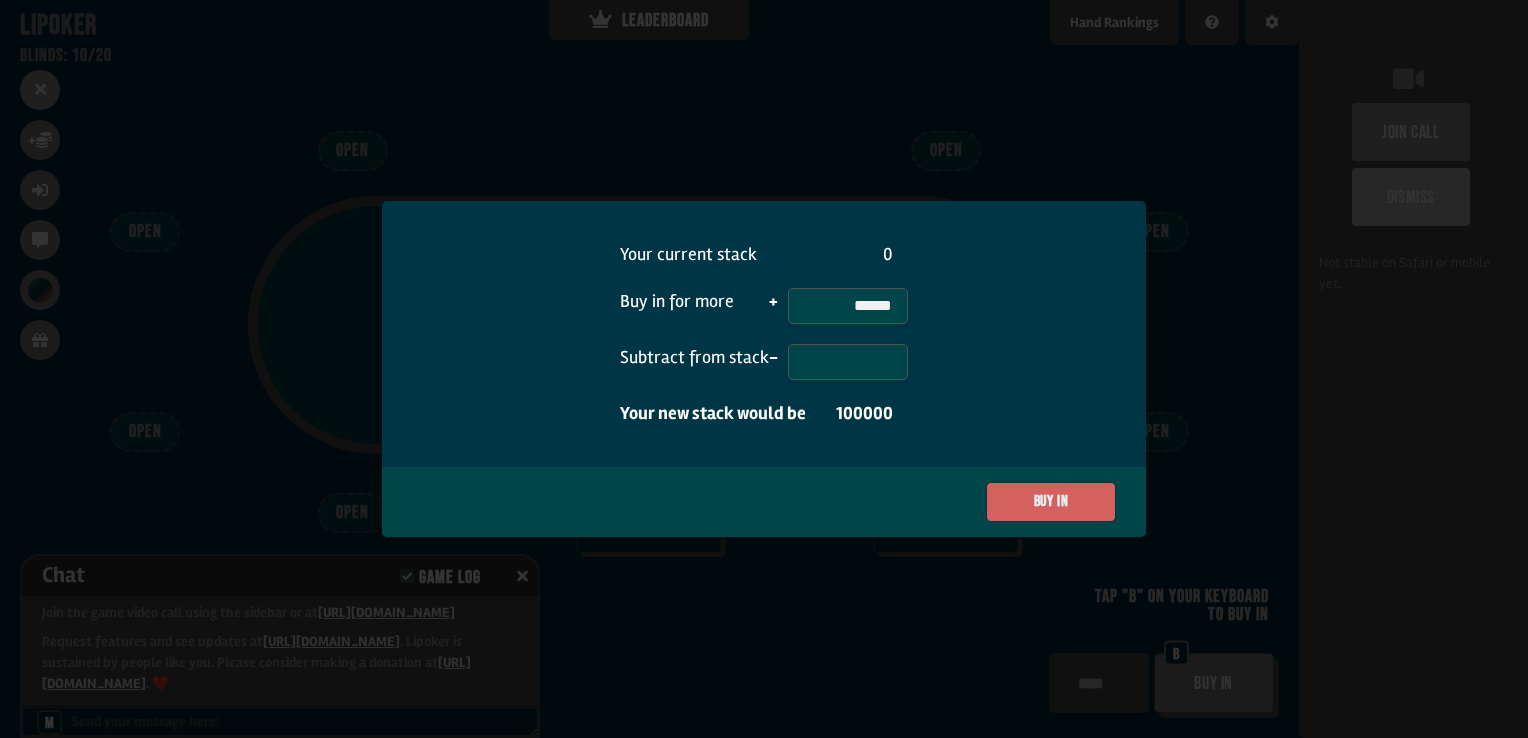 type on "******" 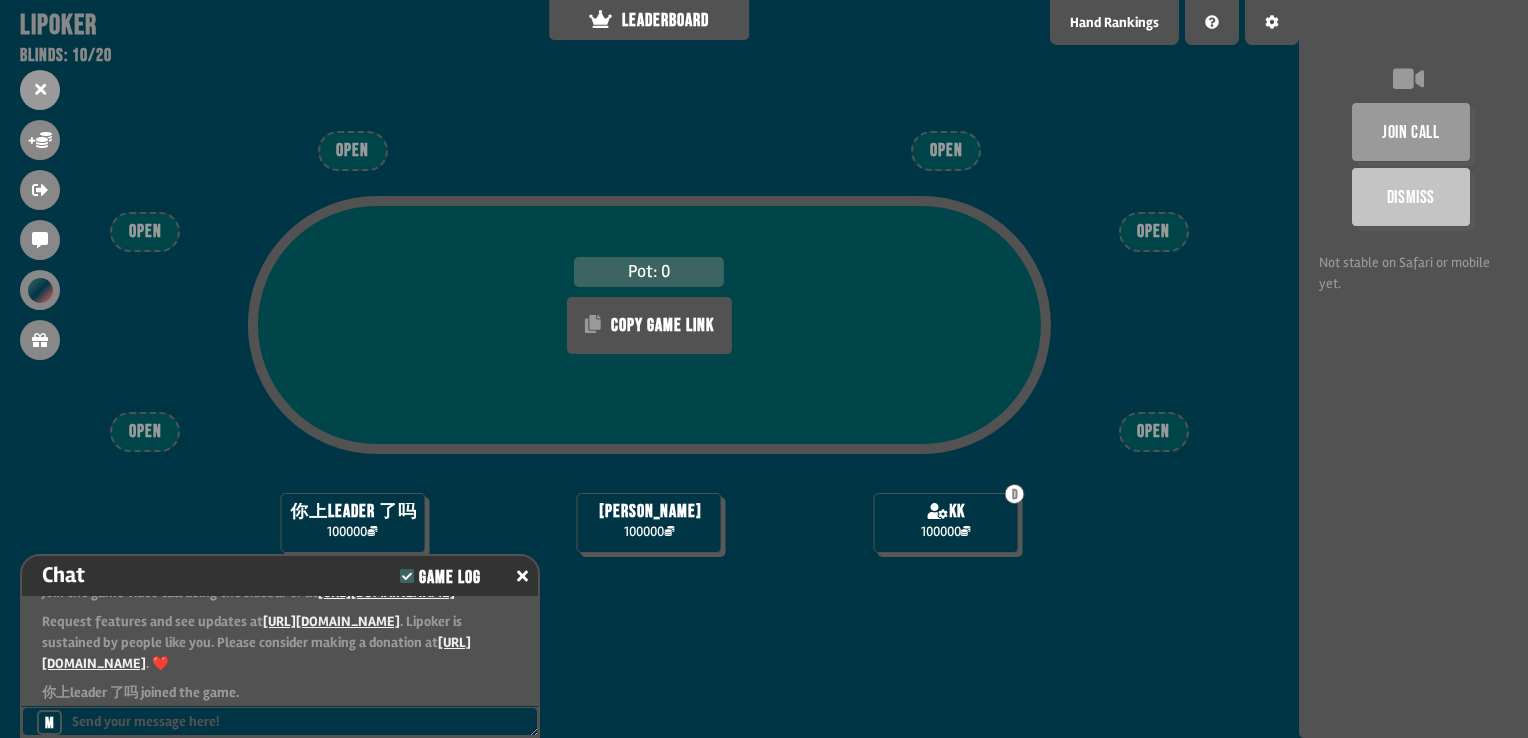 scroll, scrollTop: 98, scrollLeft: 0, axis: vertical 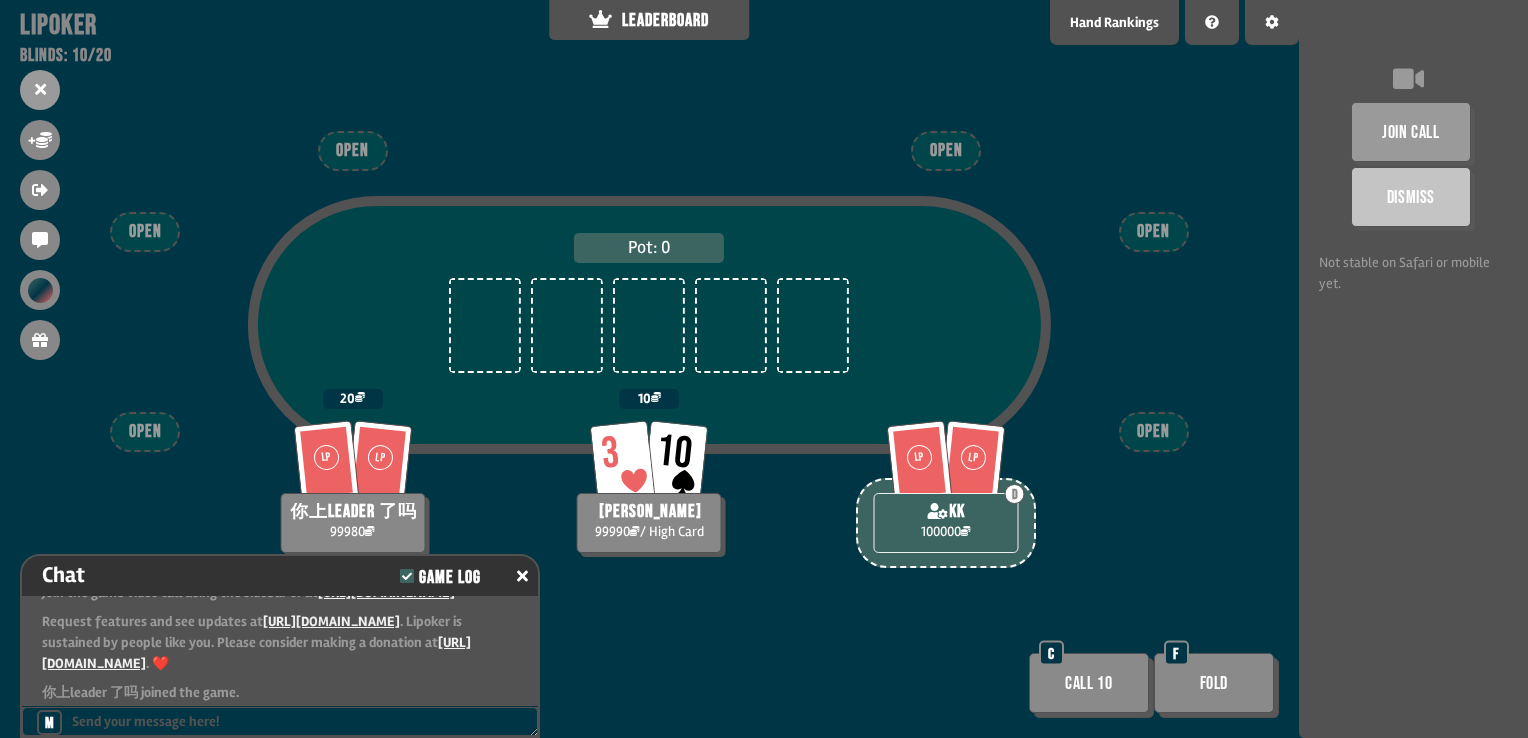 click on "Call 10" at bounding box center (1089, 683) 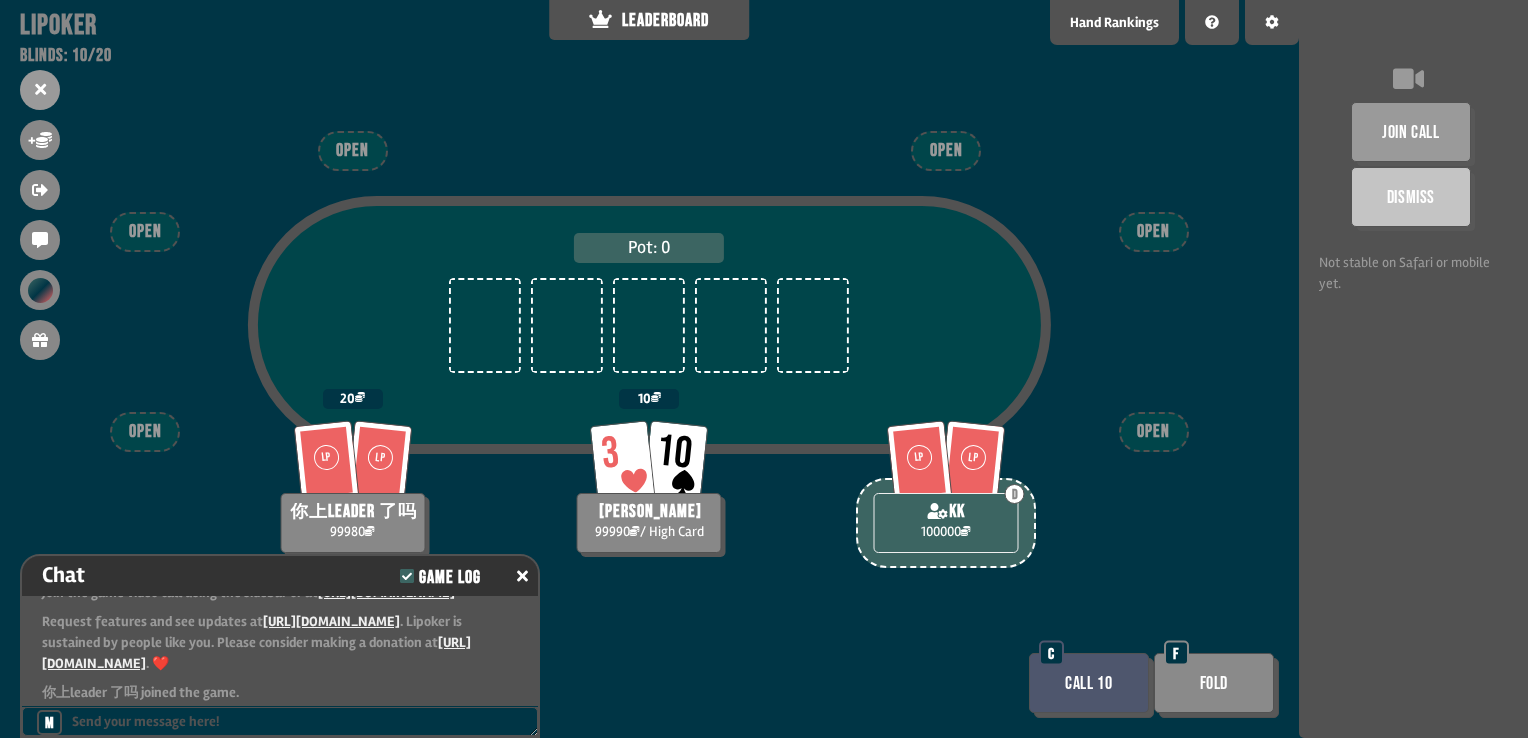 click on "Call 10" at bounding box center [1089, 683] 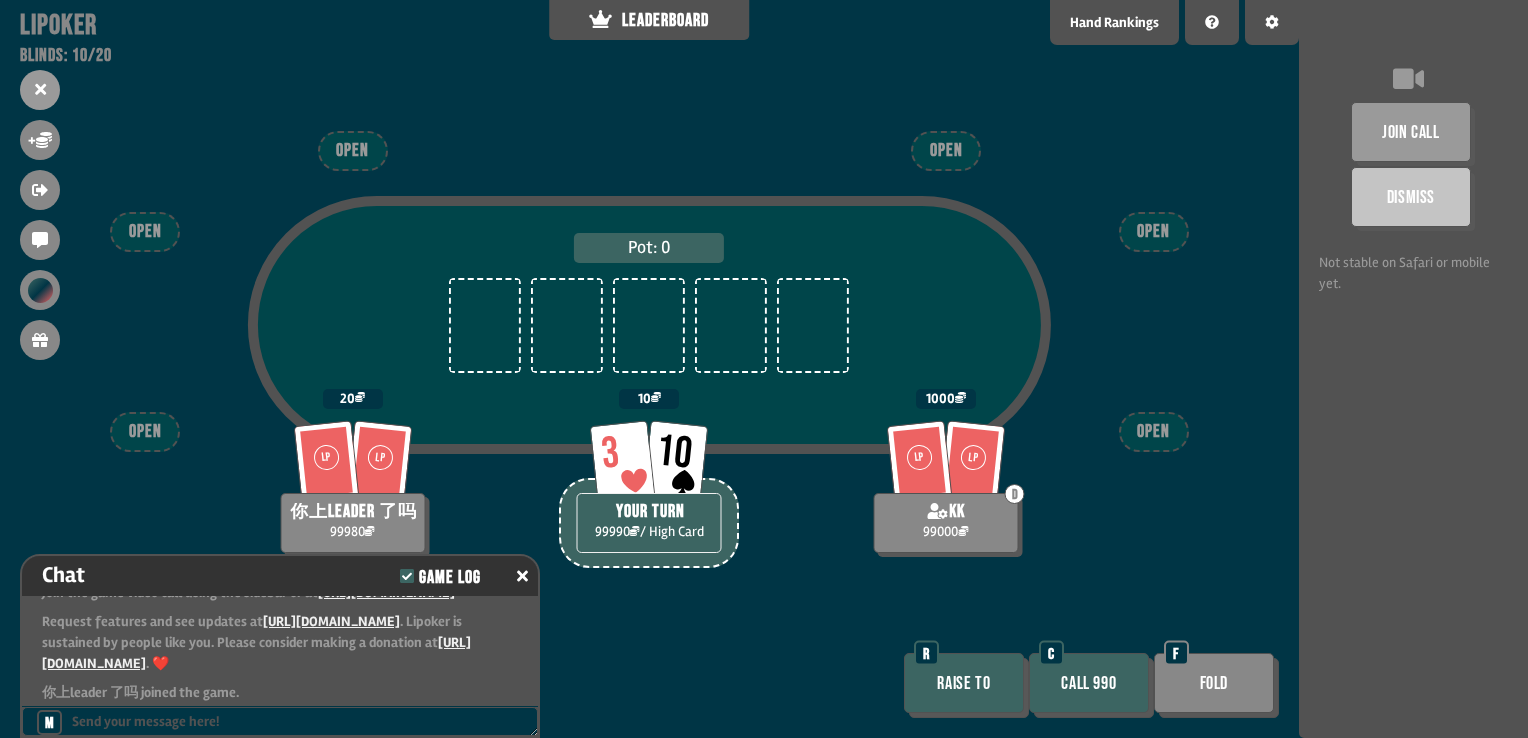 click on "Call 990" at bounding box center [1089, 683] 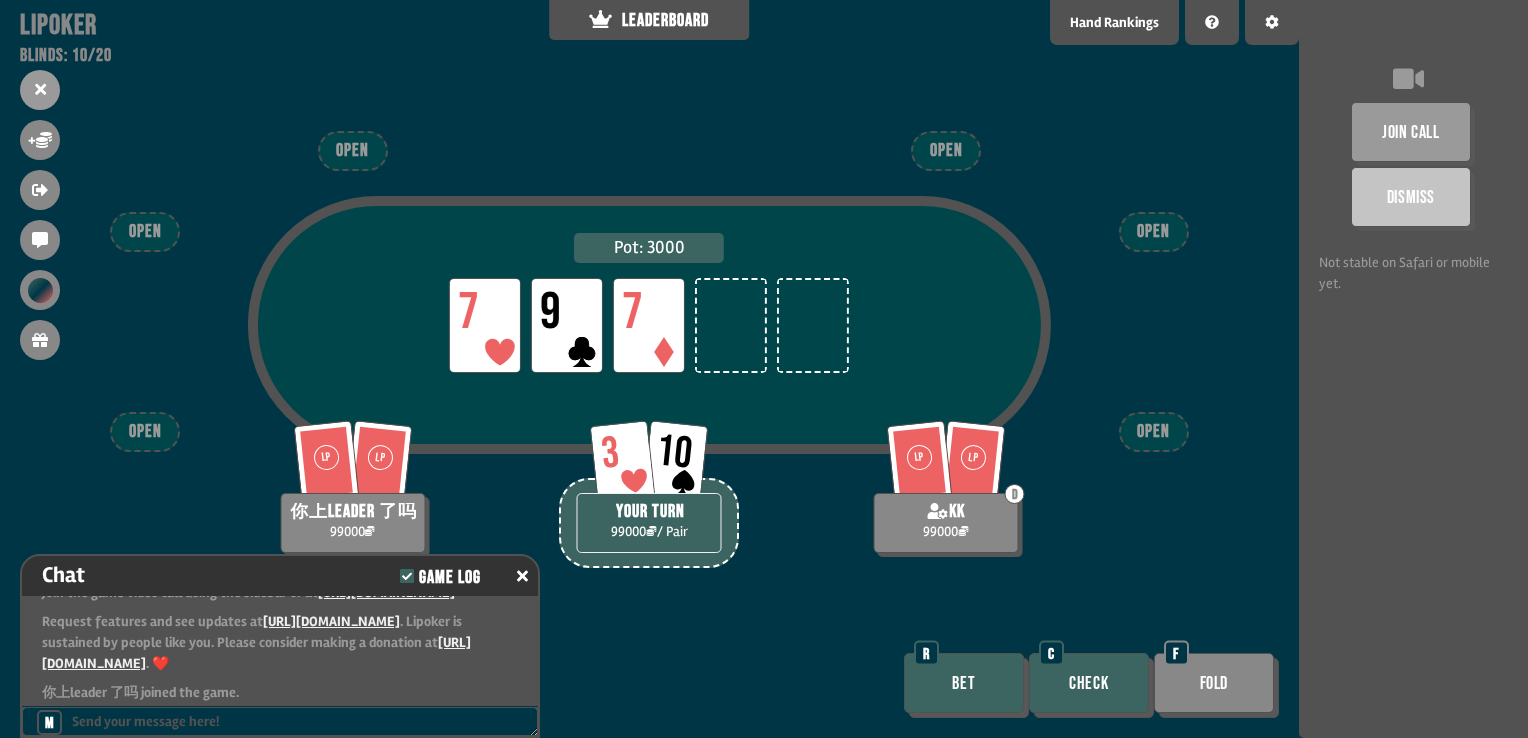 click on "Check" at bounding box center (1089, 683) 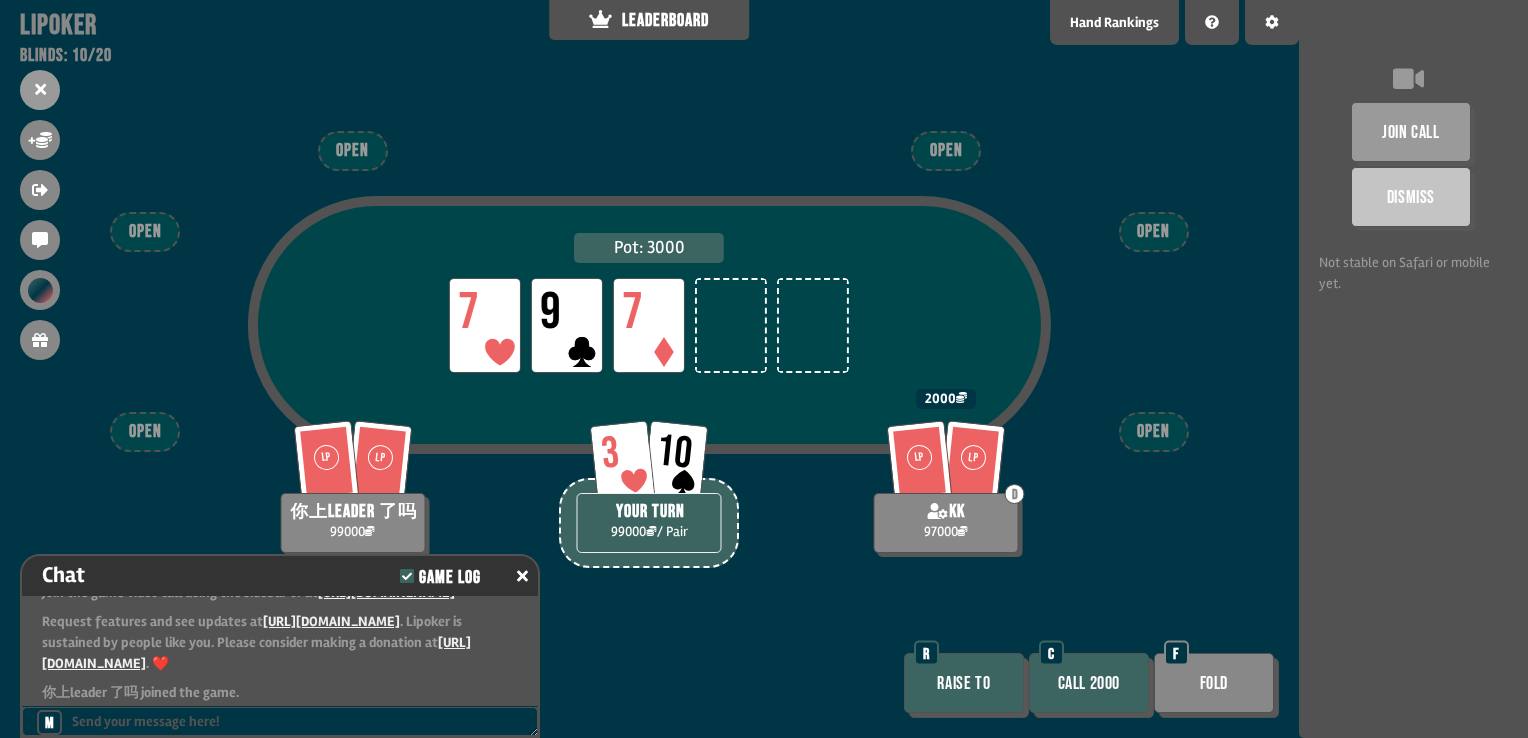 click on "Fold" at bounding box center [1214, 683] 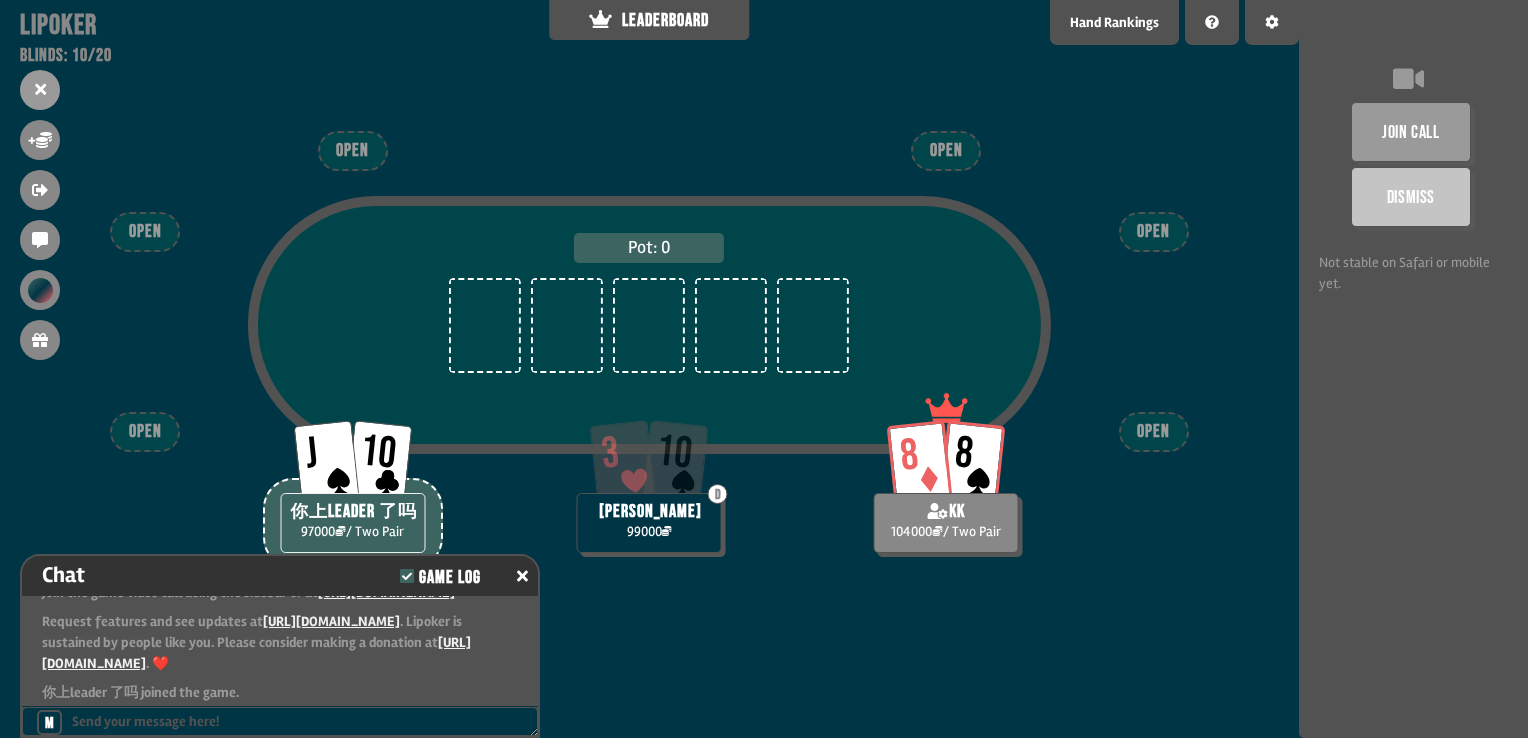 scroll, scrollTop: 98, scrollLeft: 0, axis: vertical 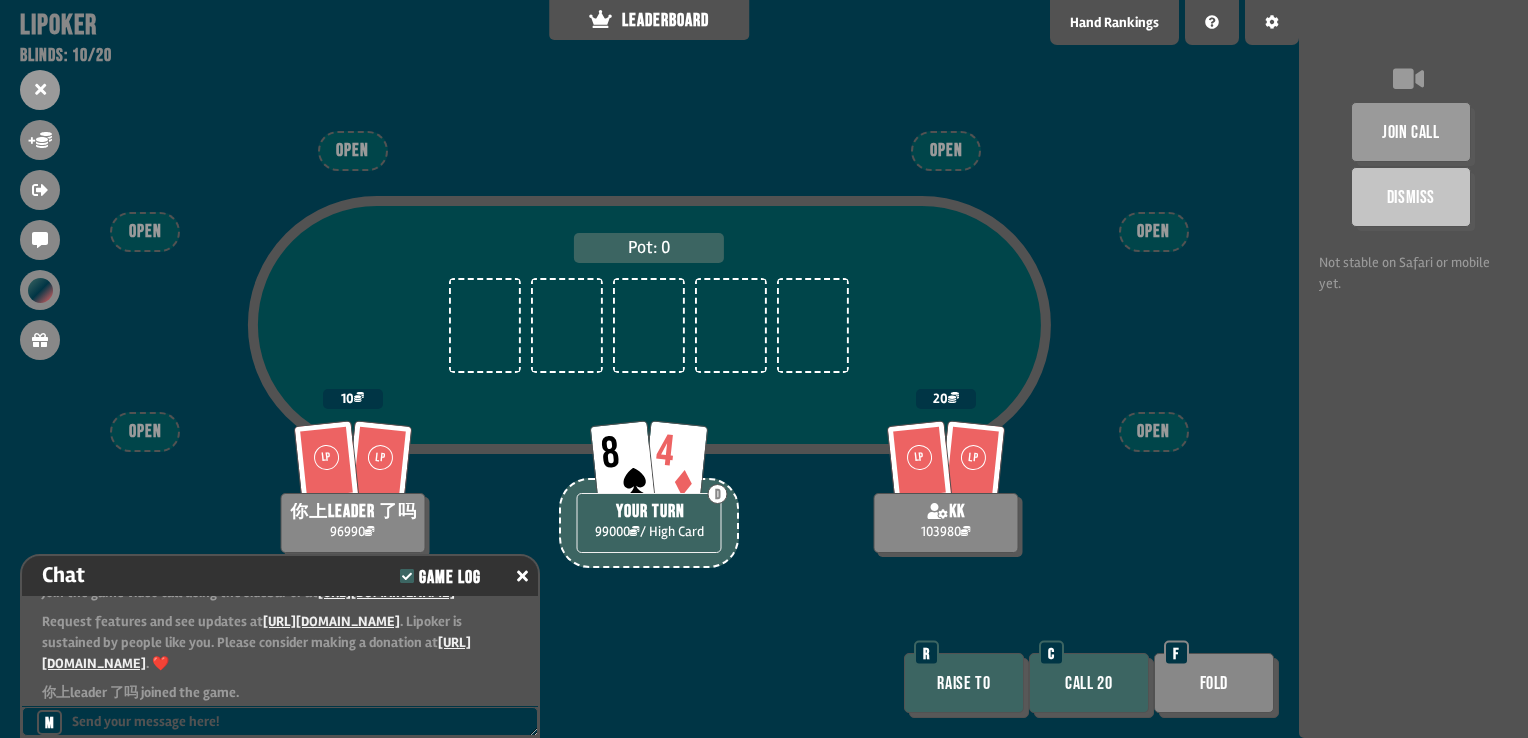 click on "Call 20" at bounding box center (1089, 683) 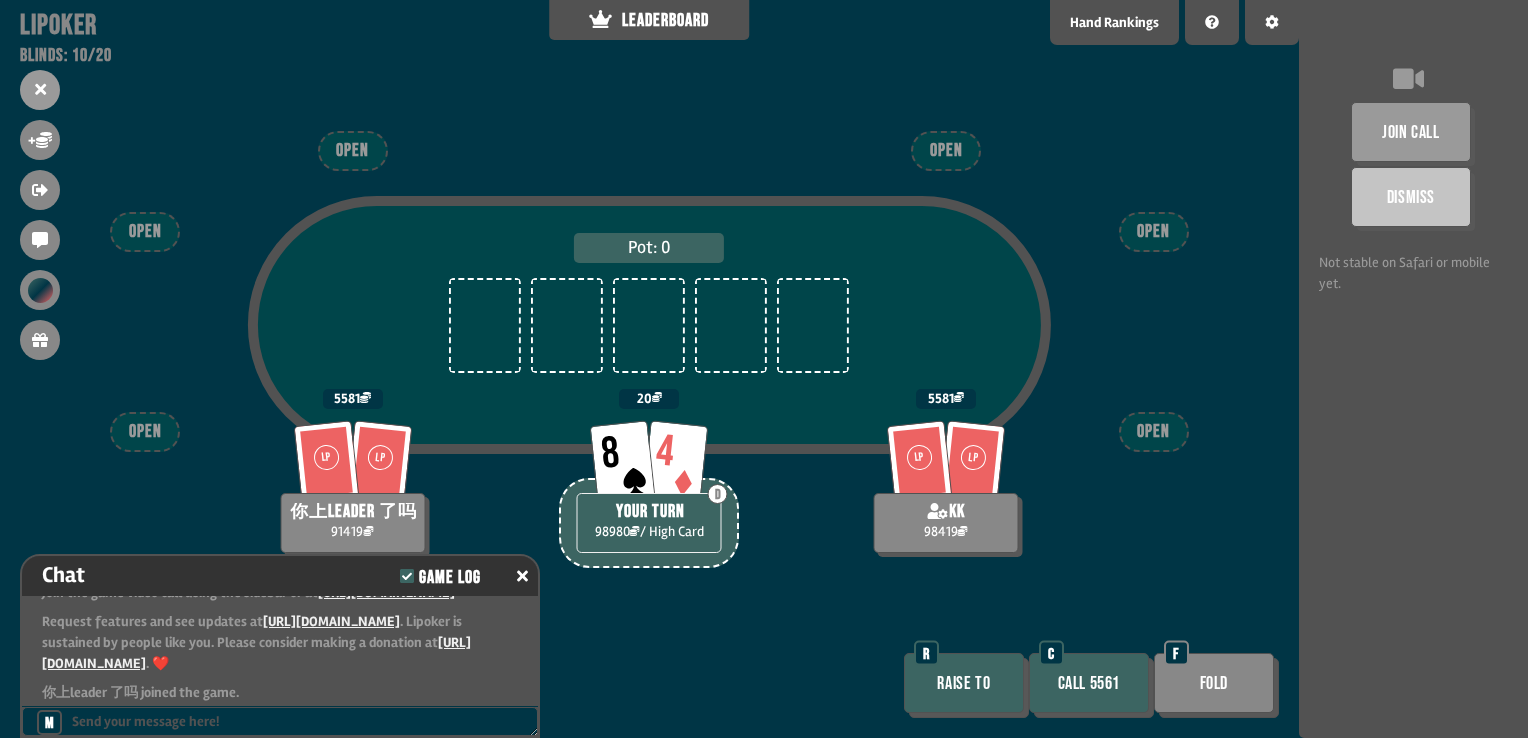click on "Call 5561" at bounding box center [1089, 683] 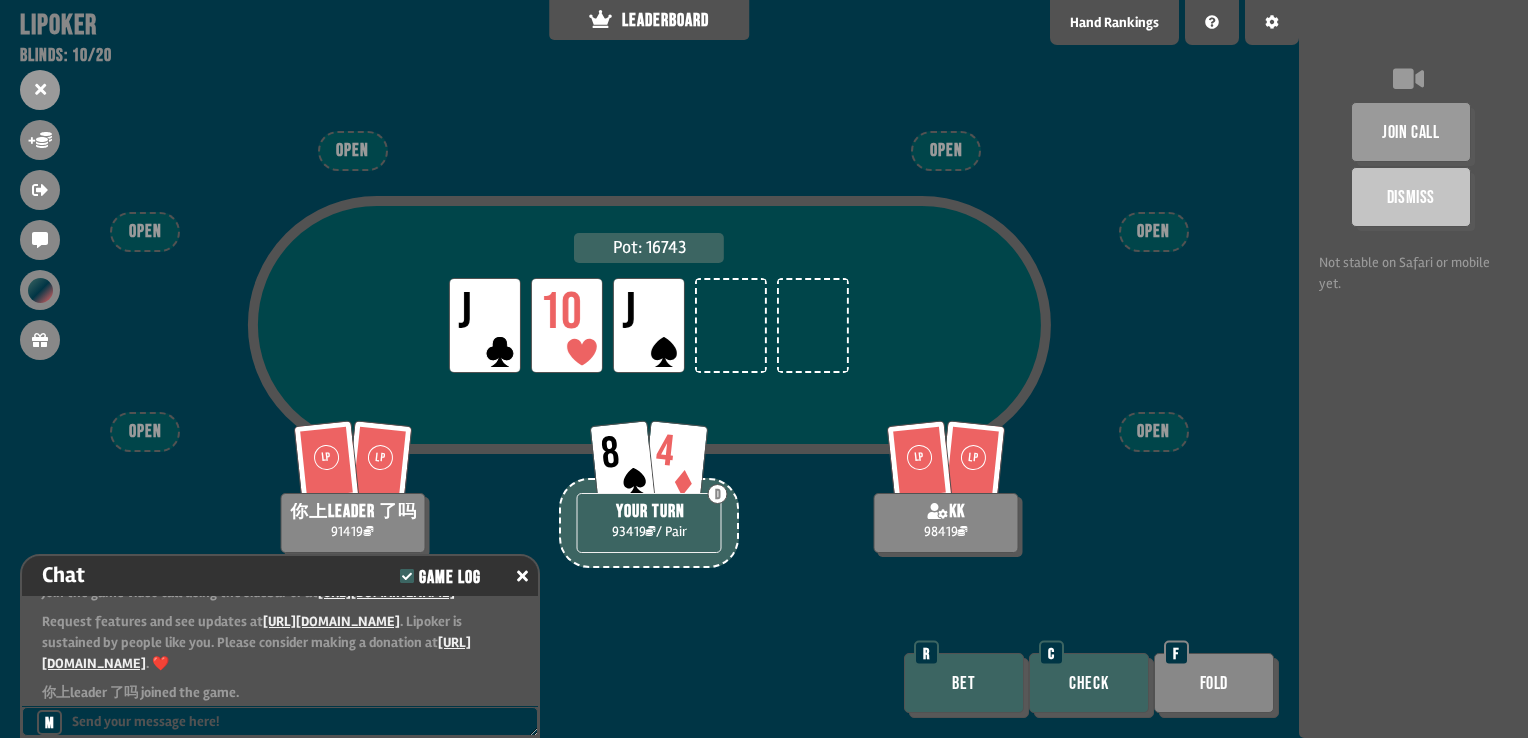 click on "Check" at bounding box center [1089, 683] 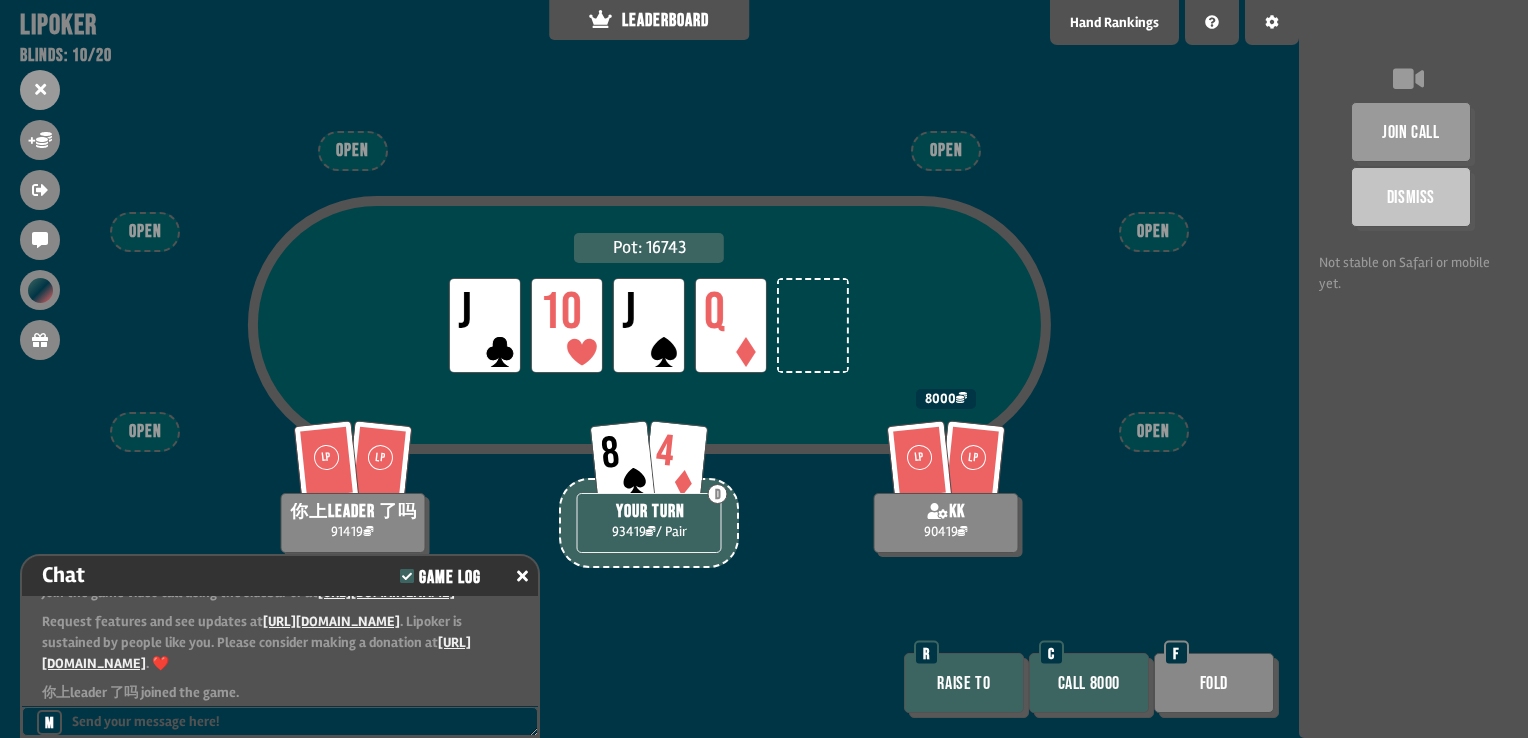 click on "Fold" at bounding box center [1214, 683] 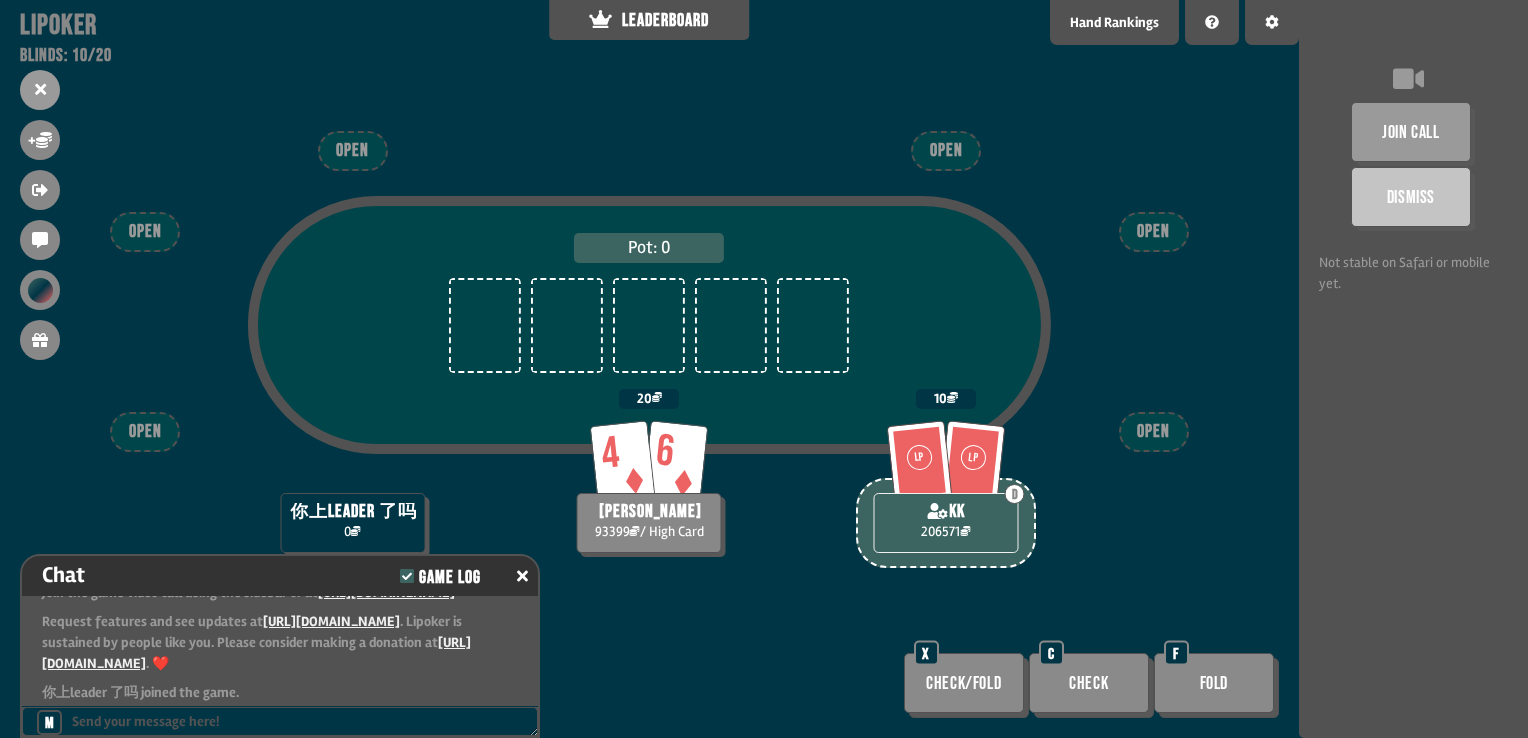 scroll, scrollTop: 98, scrollLeft: 0, axis: vertical 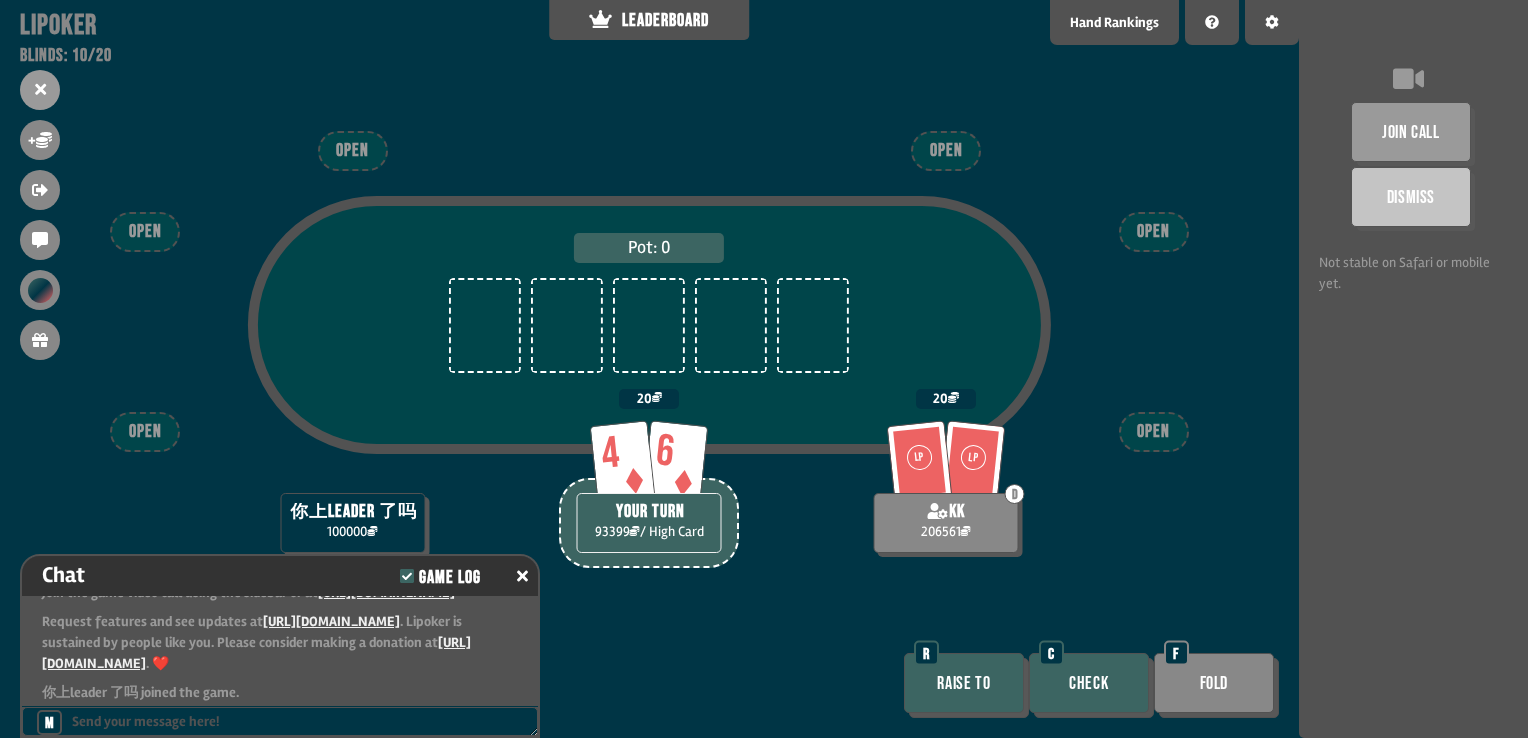click on "Check" at bounding box center (1089, 683) 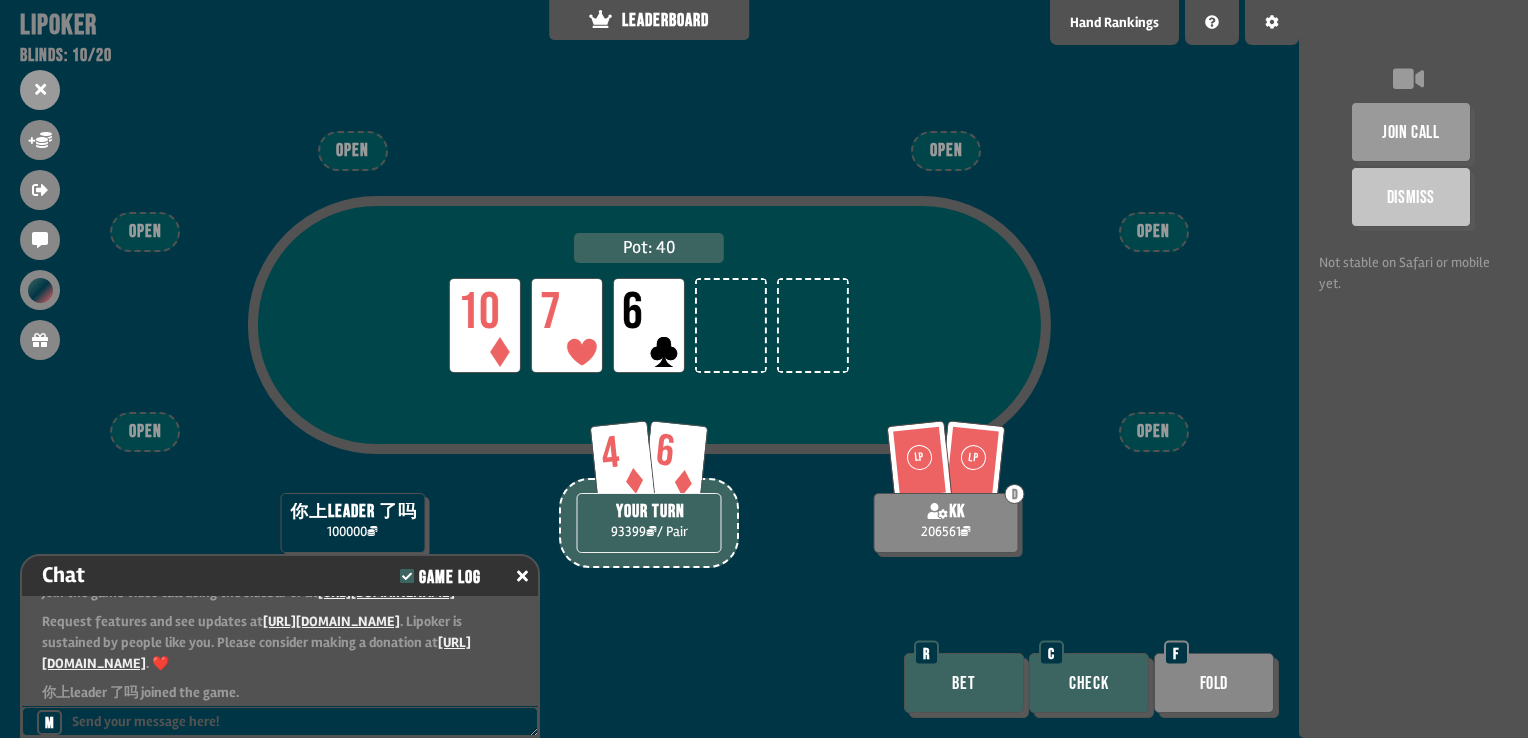 click on "Check" at bounding box center [1089, 683] 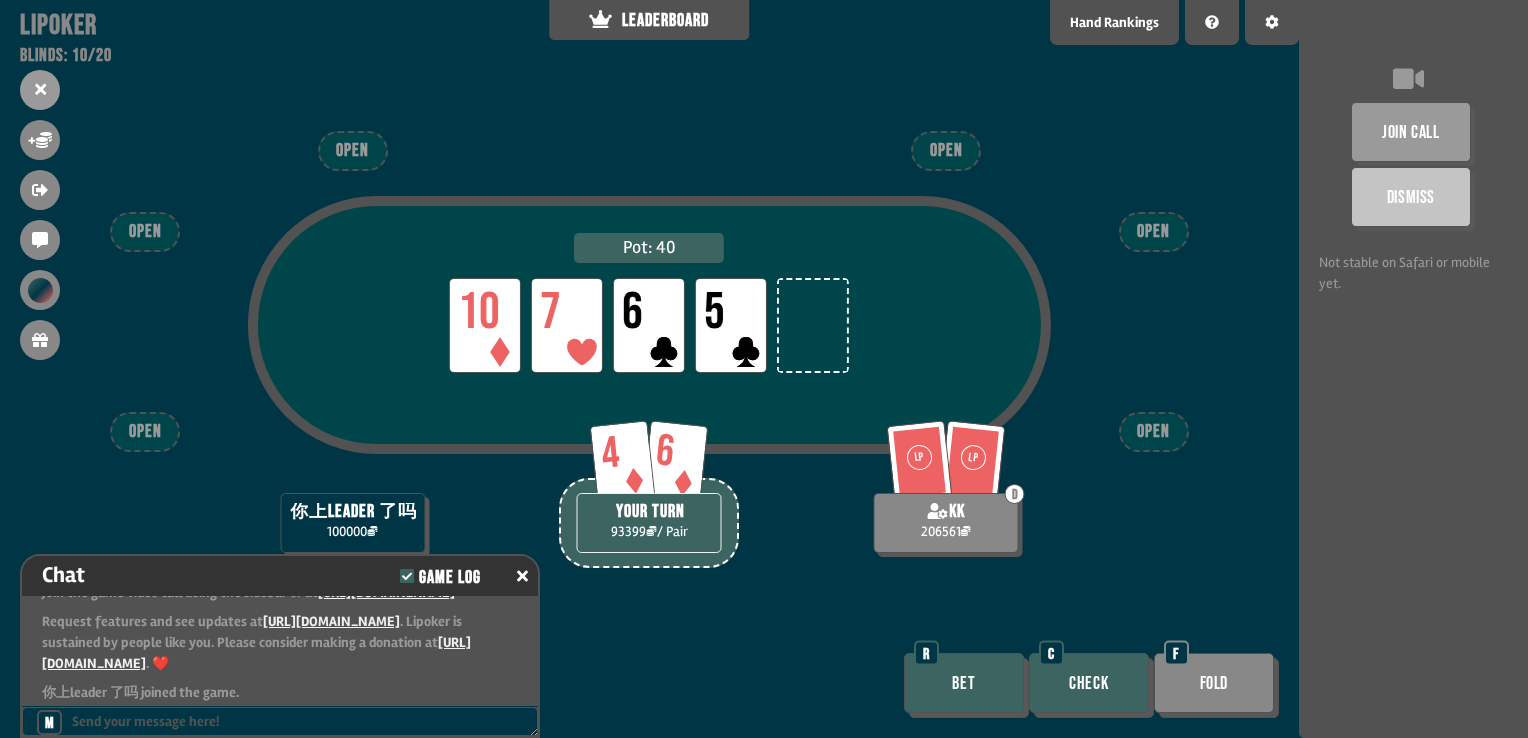 click on "Check" at bounding box center [1089, 683] 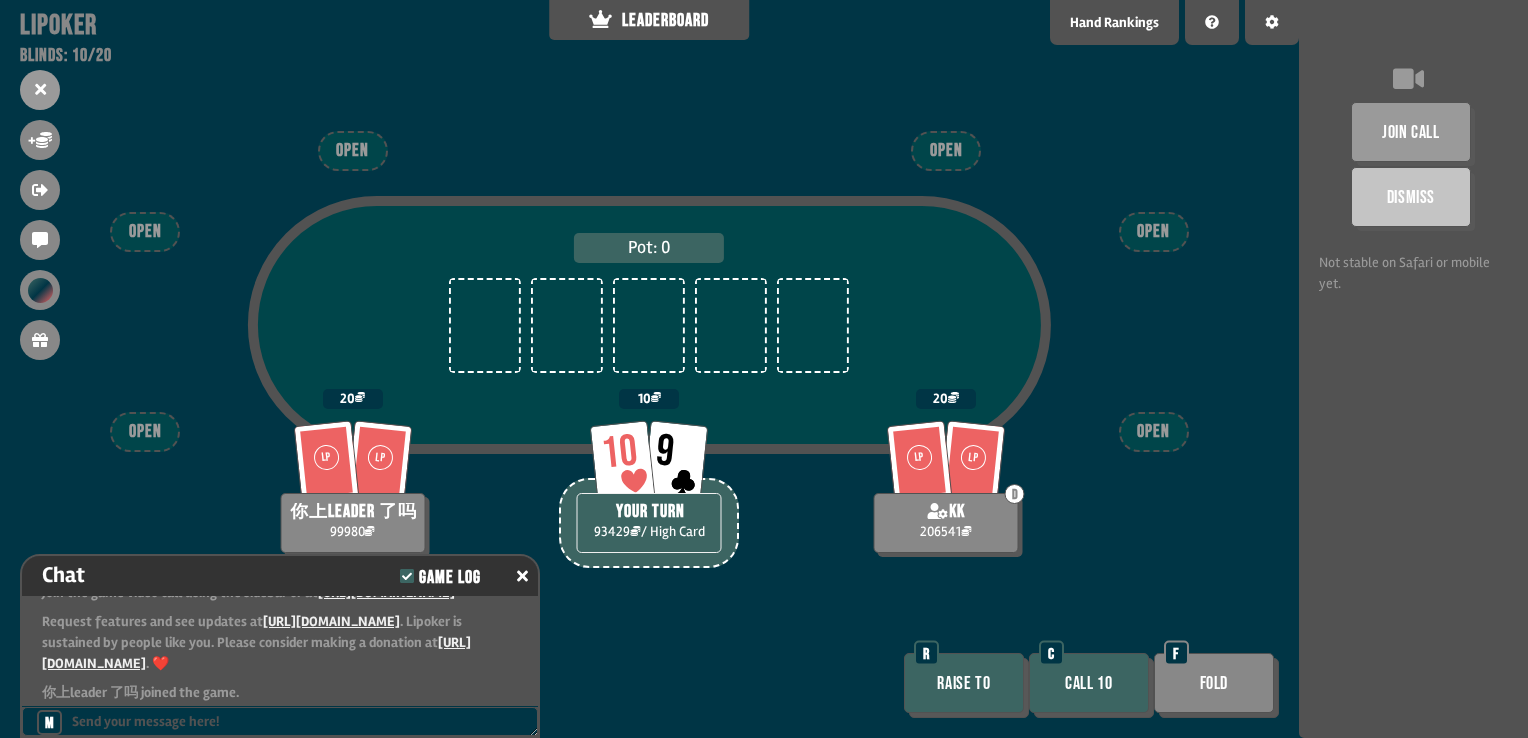 click on "Call 10" at bounding box center (1089, 683) 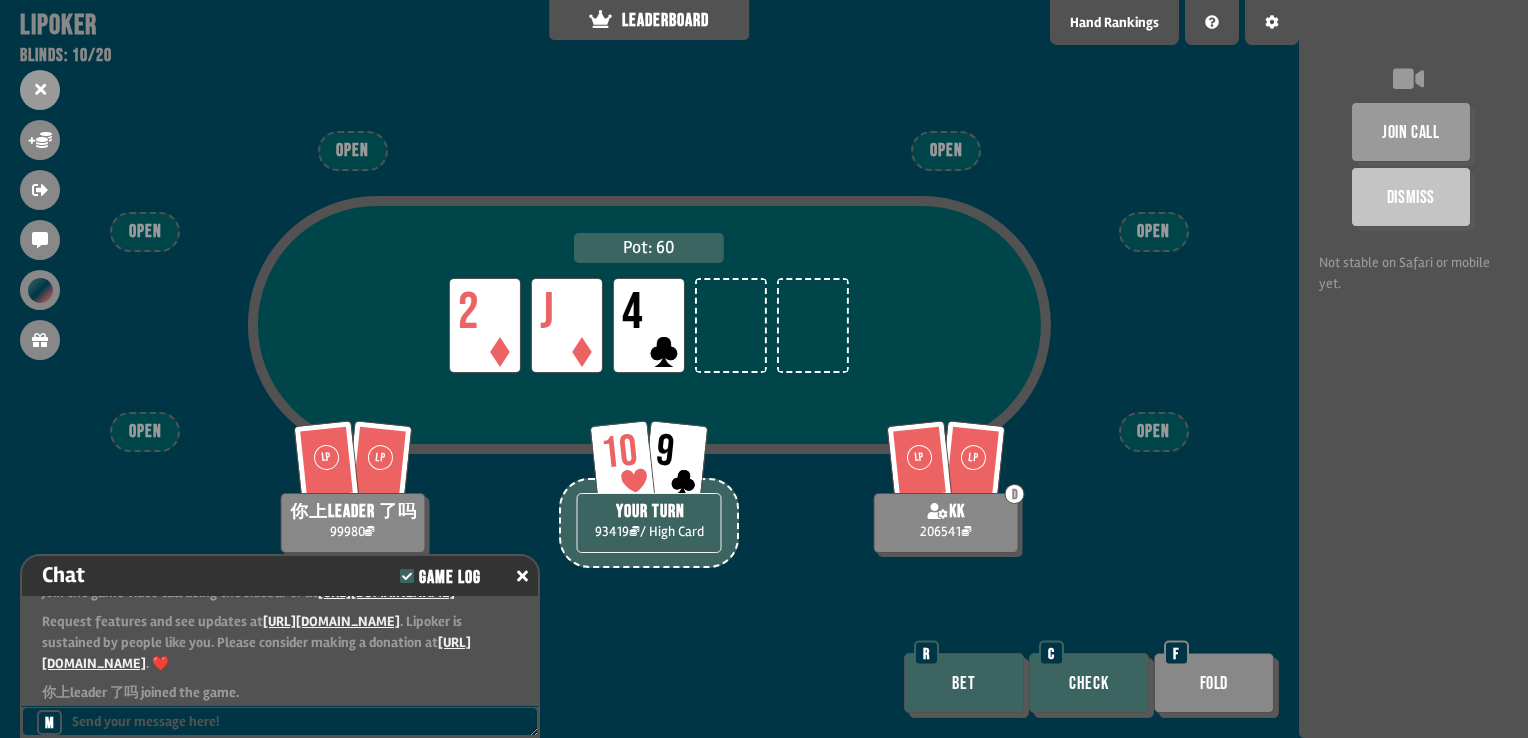 click on "Check" at bounding box center [1089, 683] 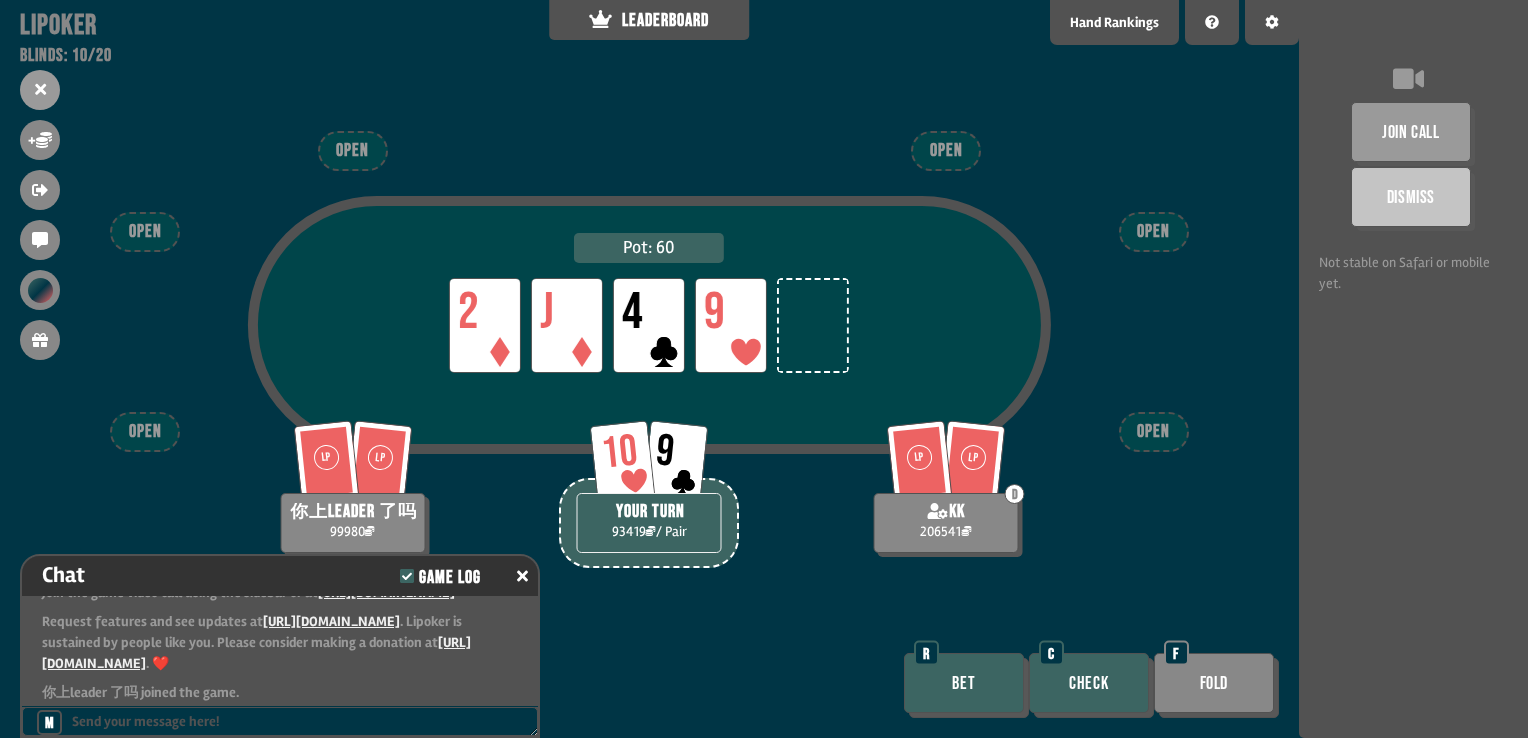 click on "Bet" at bounding box center [964, 683] 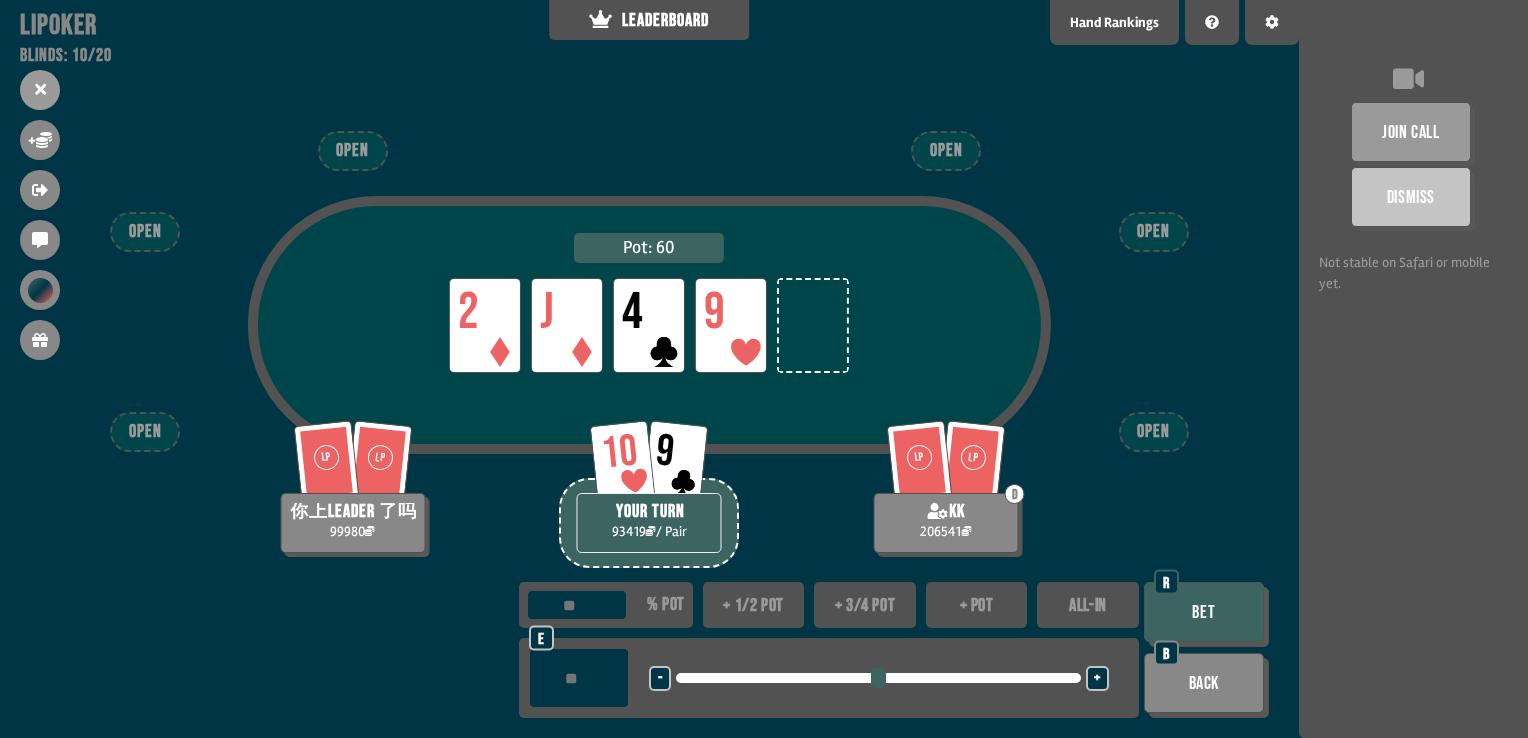 click on "+ pot" at bounding box center (977, 605) 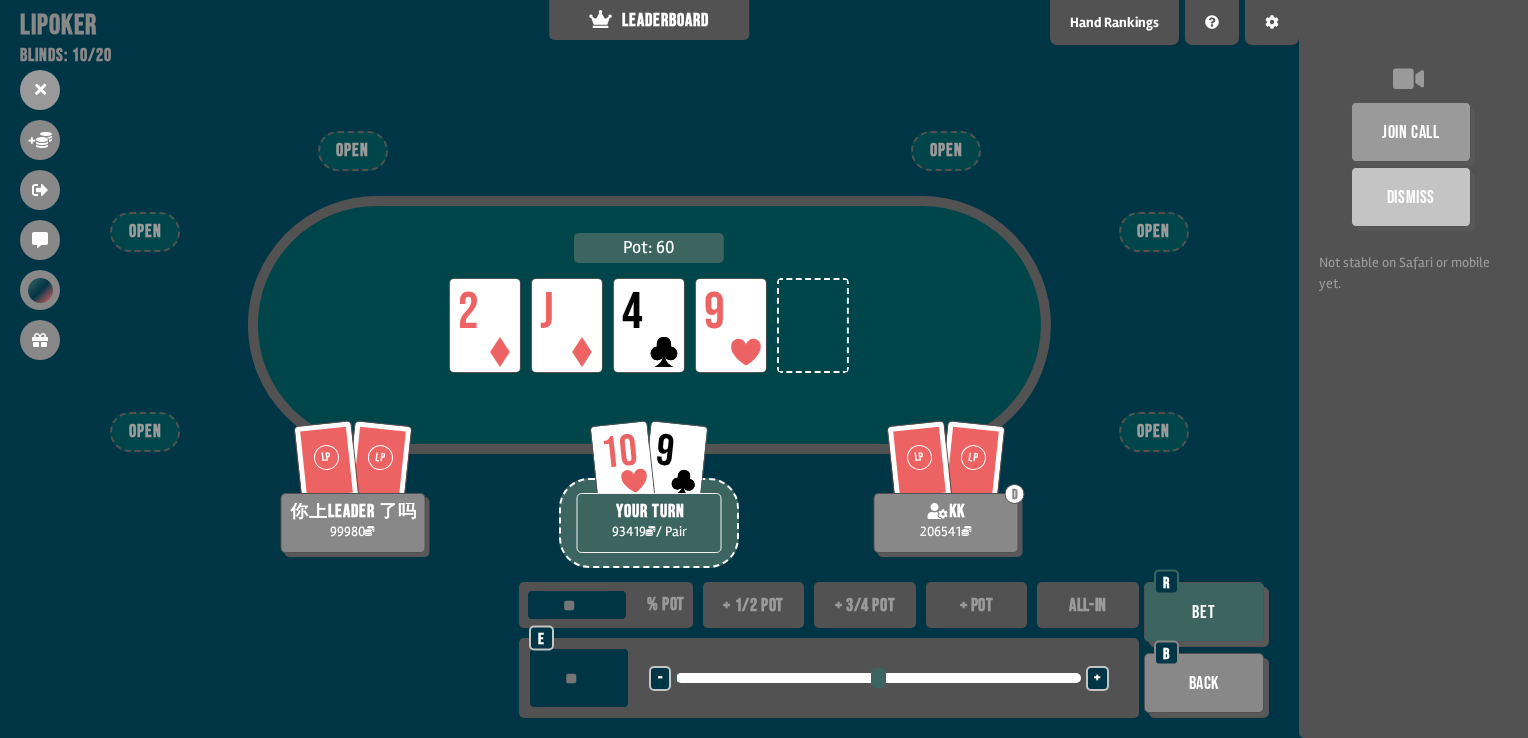 click on "+ pot" at bounding box center (977, 605) 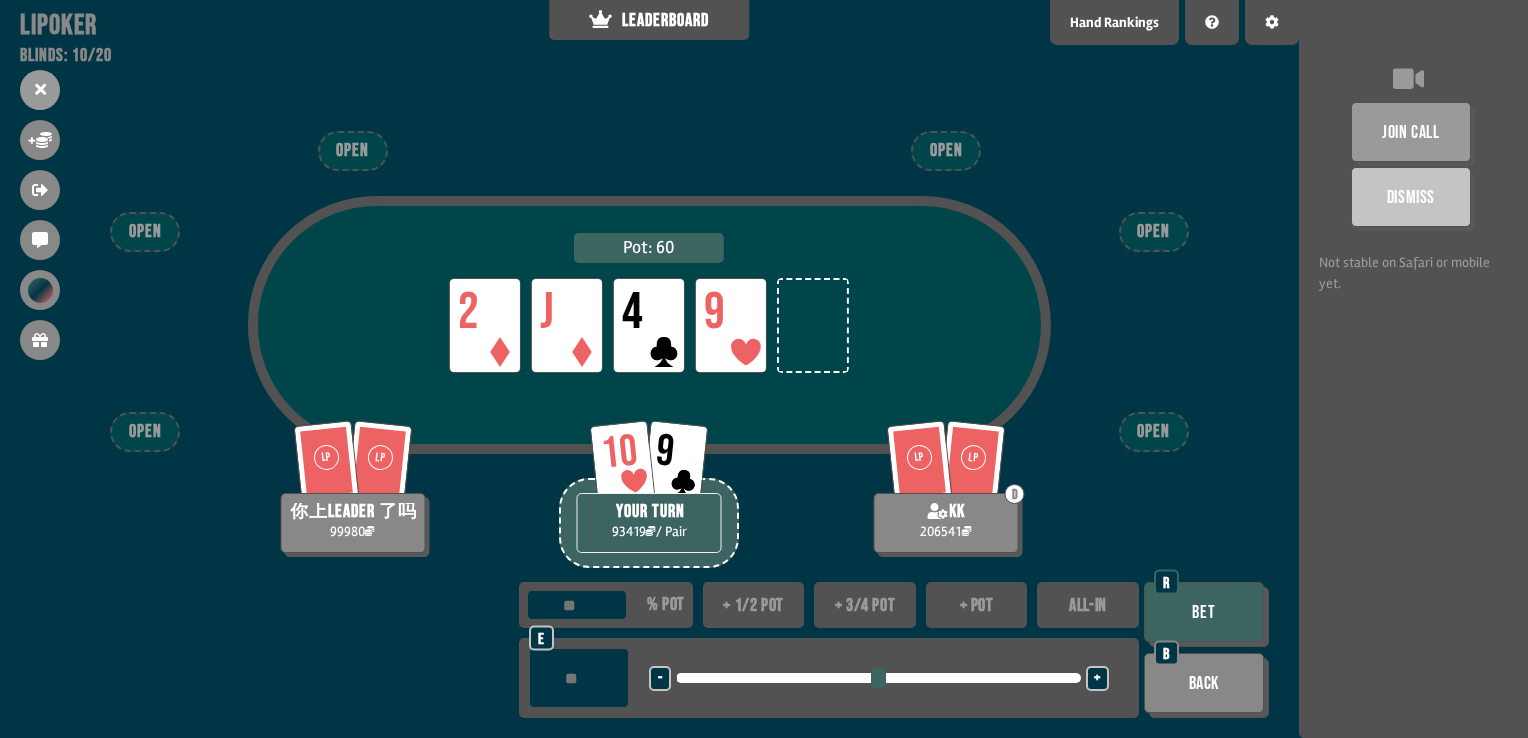 type on "***" 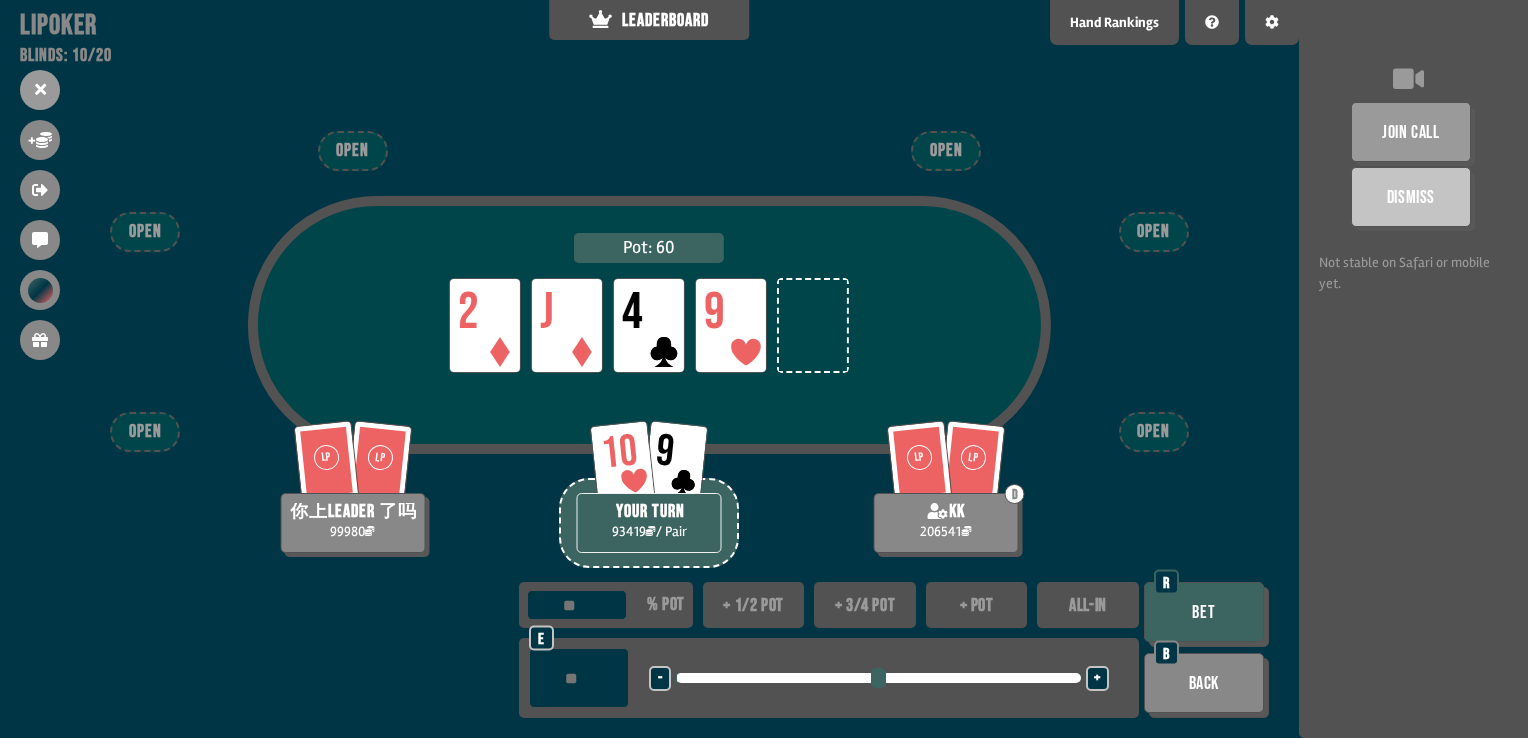 type on "****" 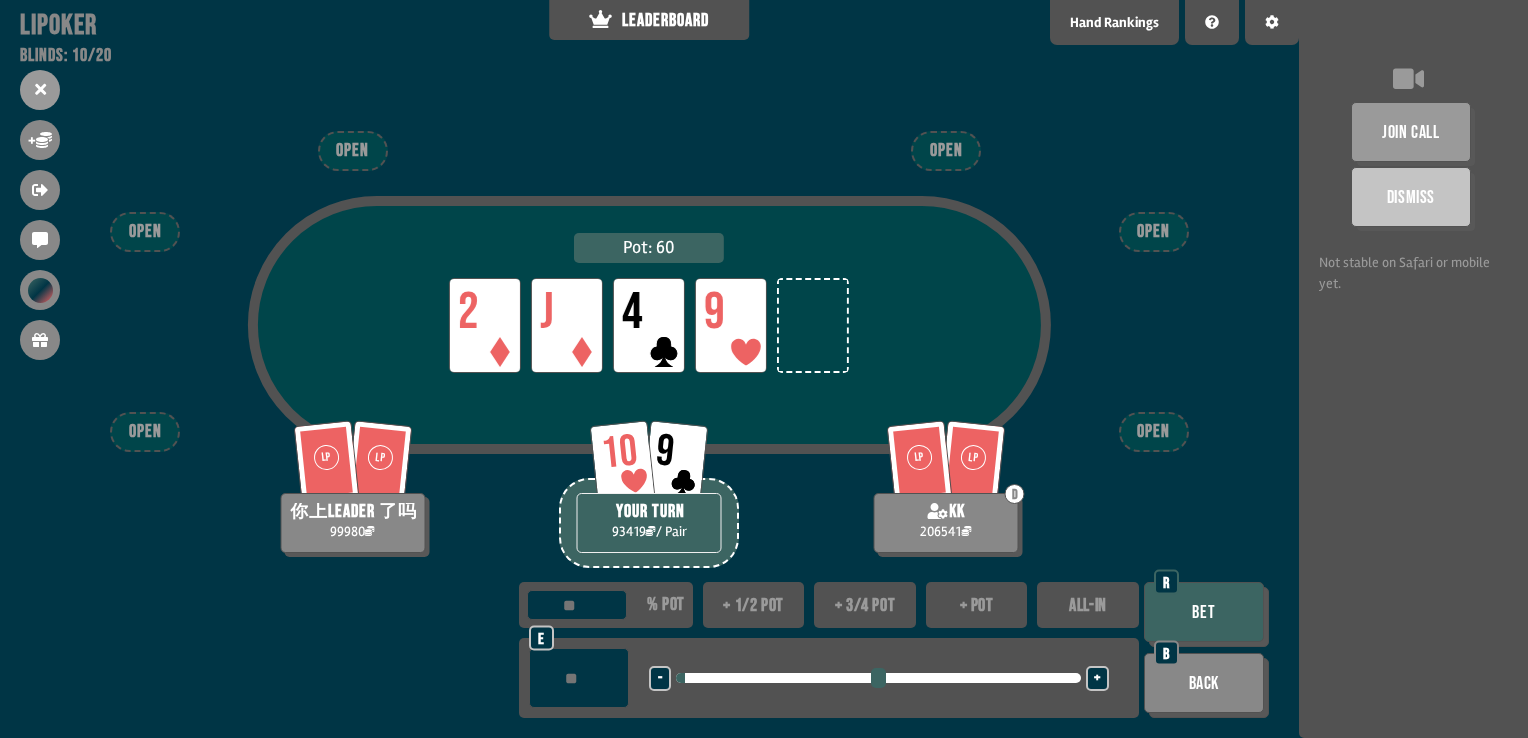 type on "****" 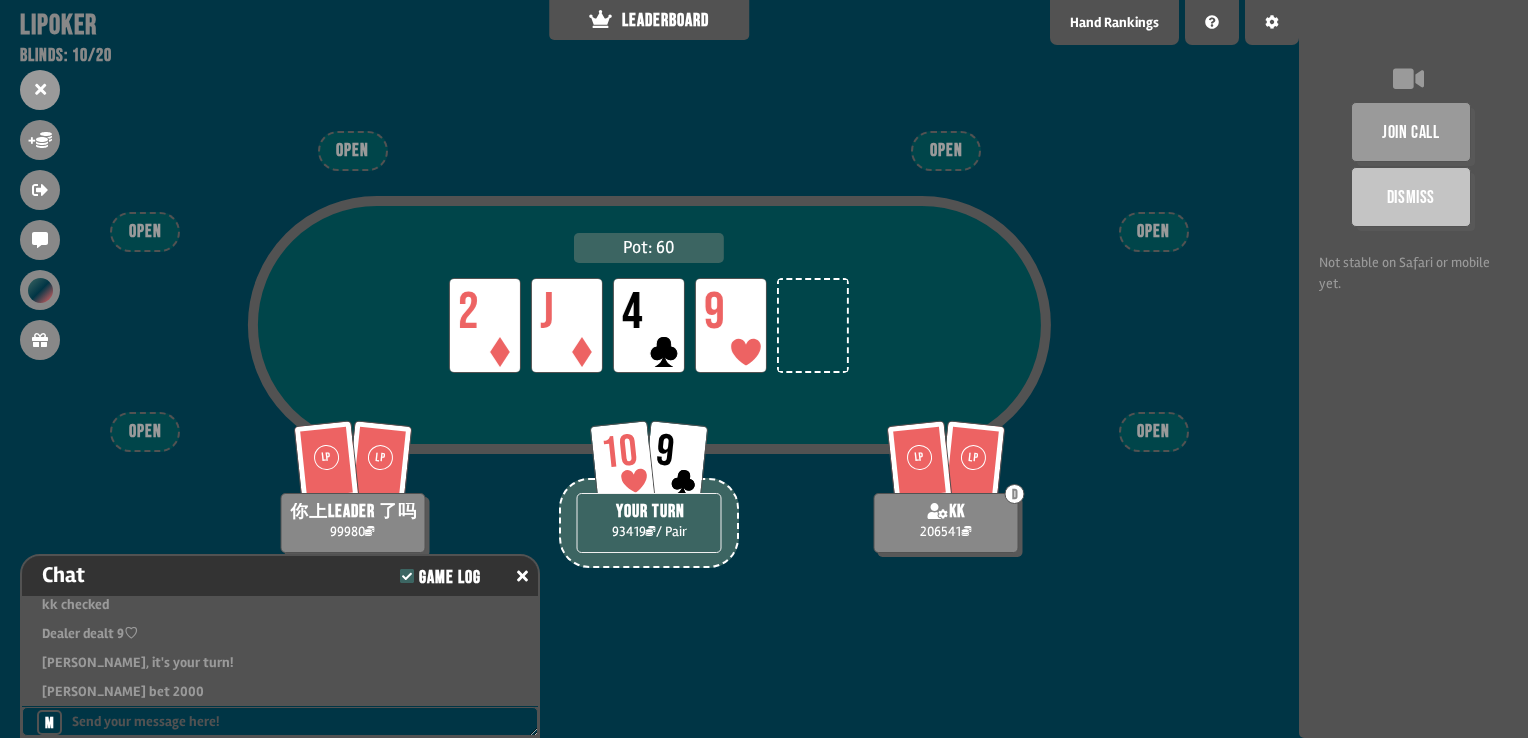 scroll, scrollTop: 2284, scrollLeft: 0, axis: vertical 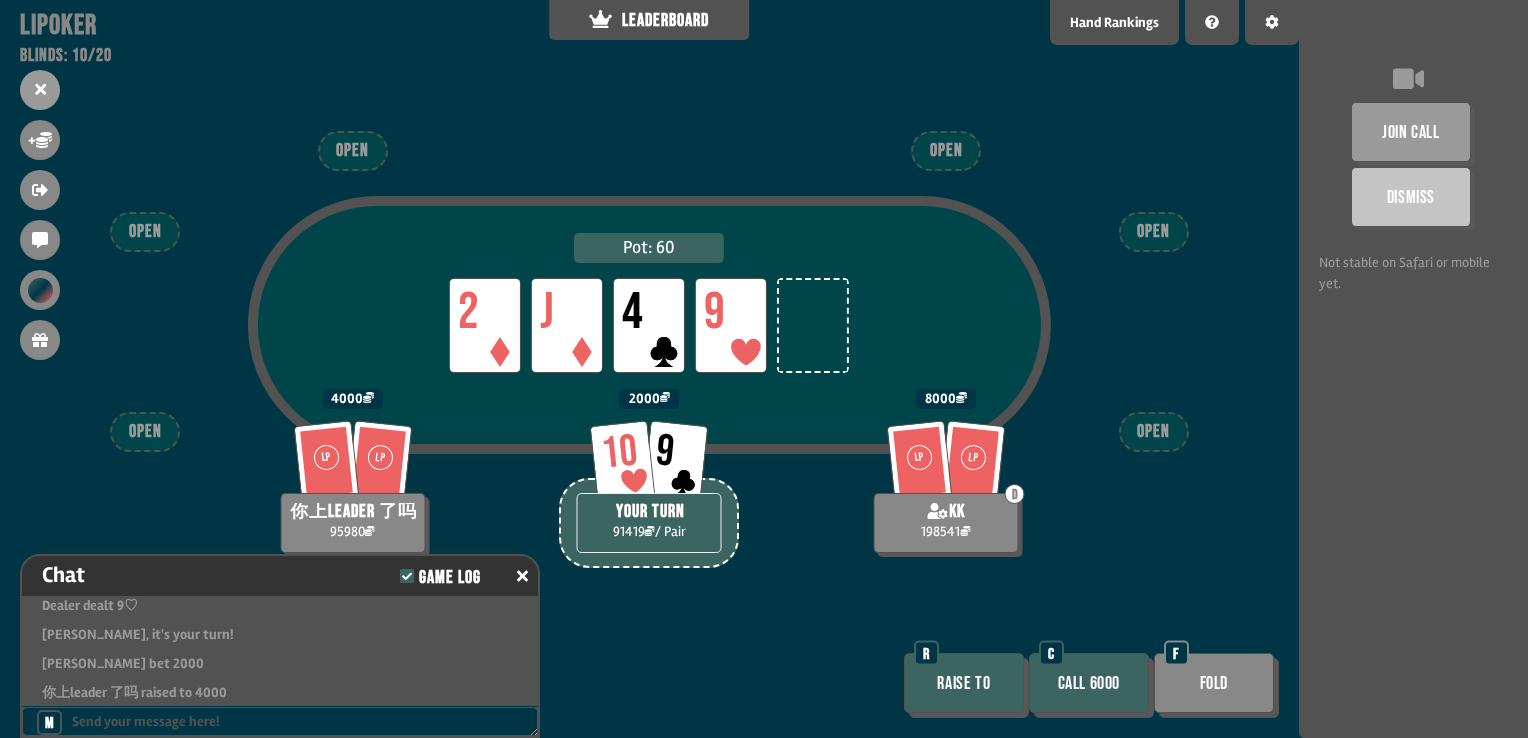 click on "Call 6000" at bounding box center [1089, 683] 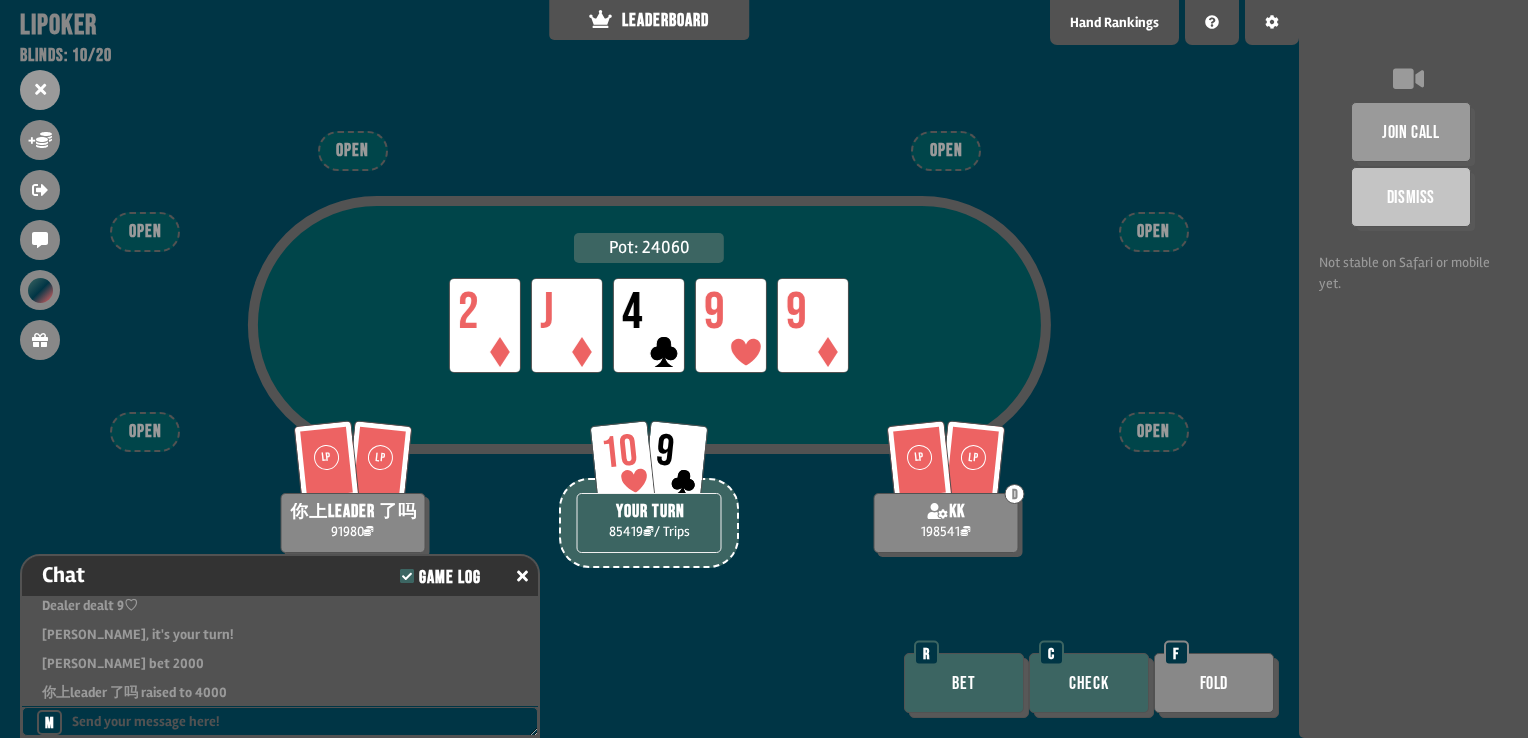 click on "Bet" at bounding box center (964, 683) 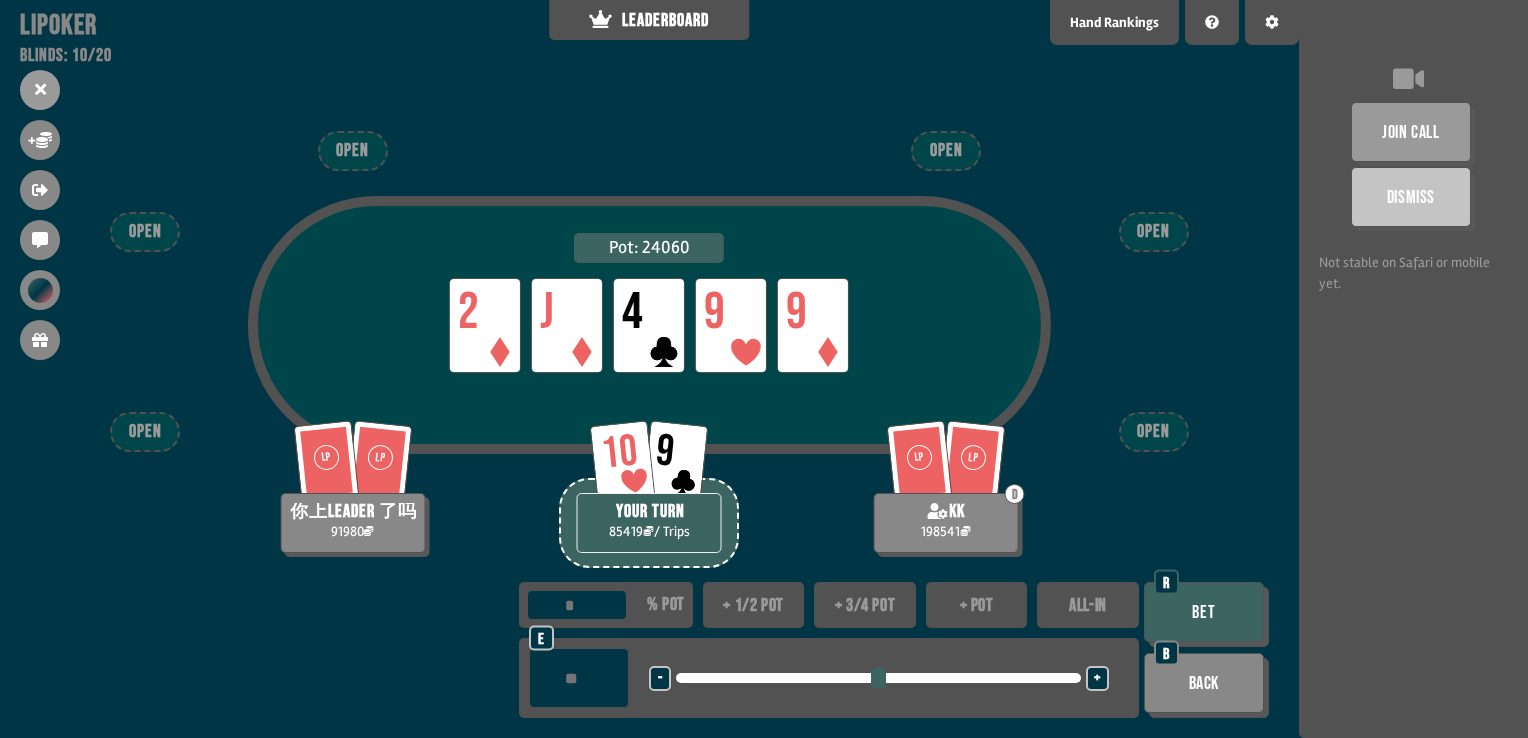 click on "ALL-IN" at bounding box center (1088, 605) 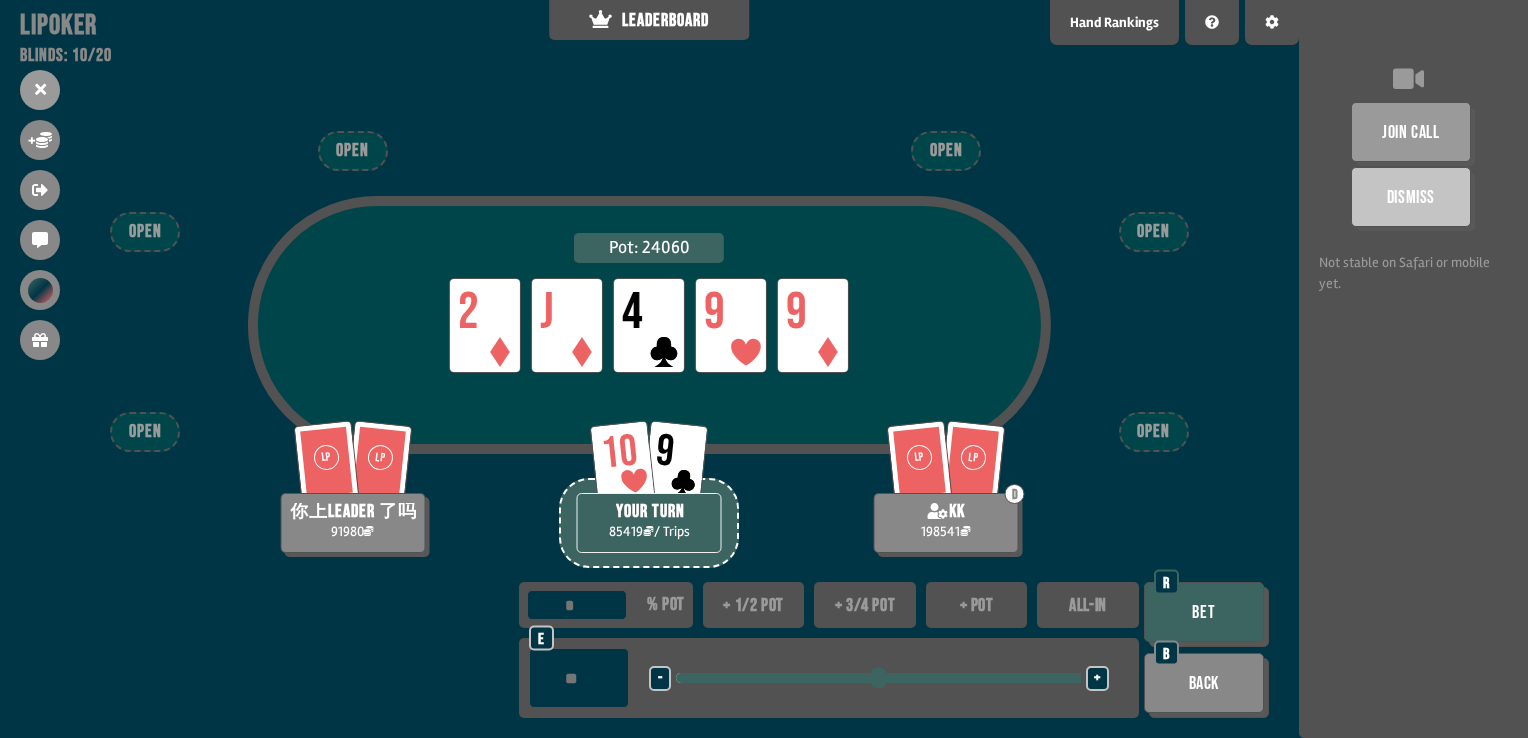 click on "Bet" at bounding box center (1204, 612) 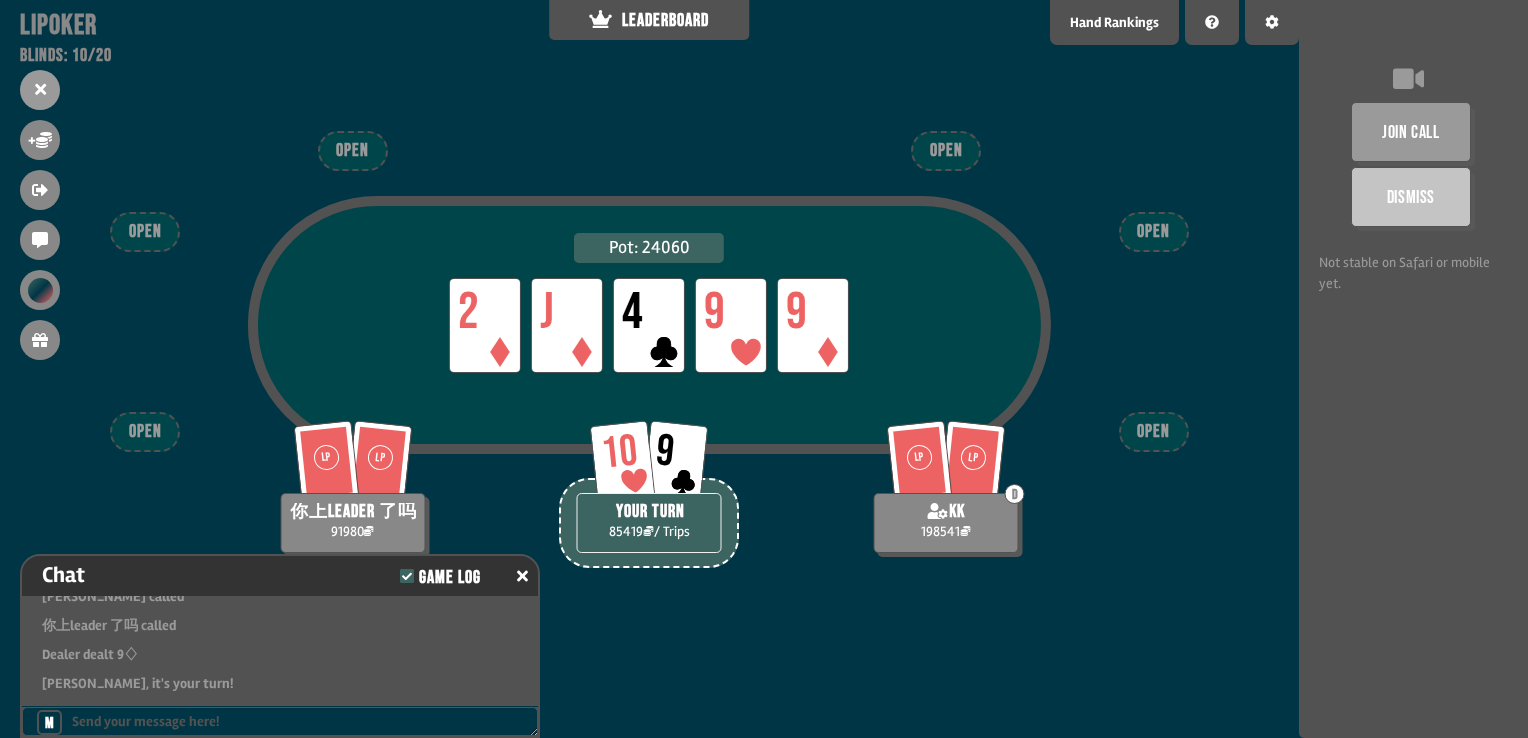 scroll, scrollTop: 2516, scrollLeft: 0, axis: vertical 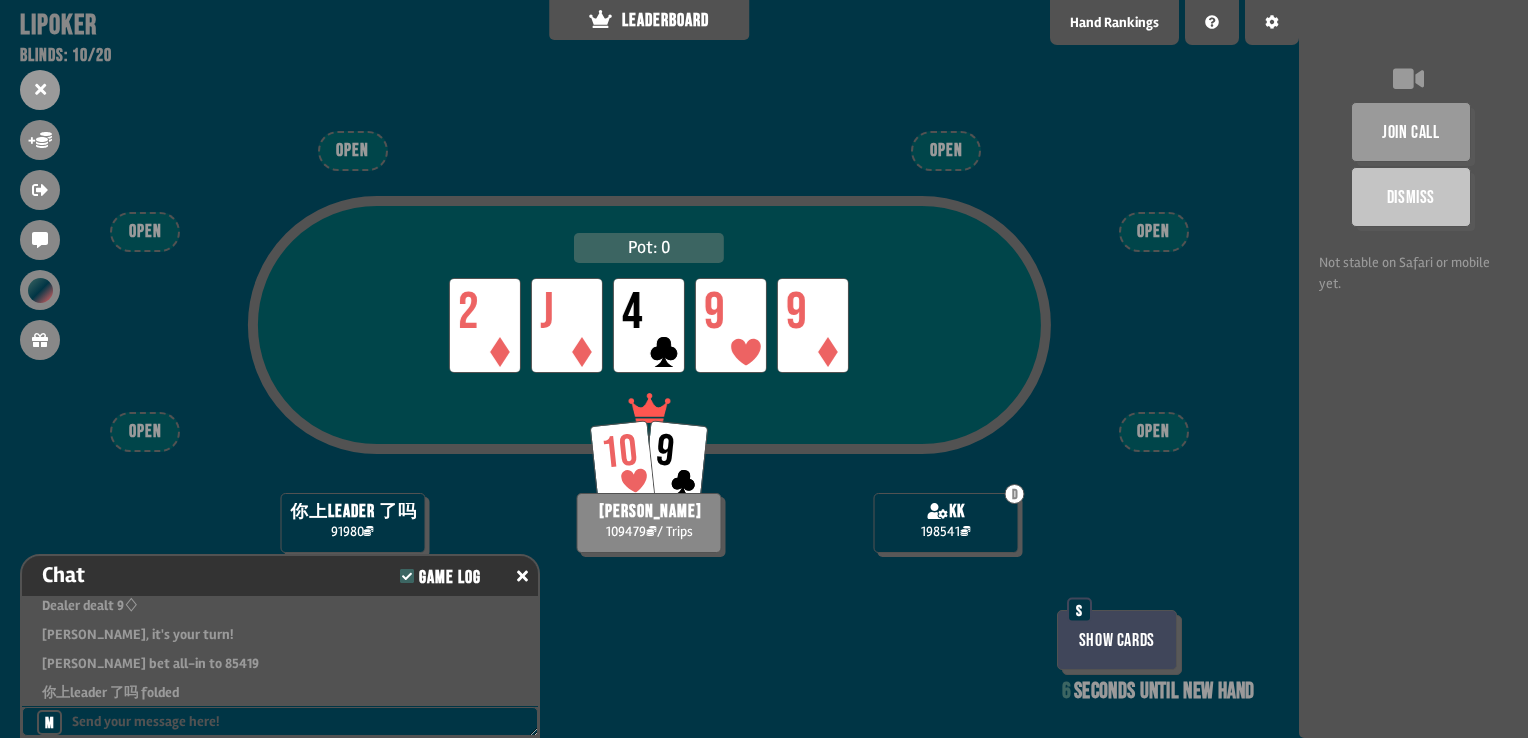 click on "Show Cards" at bounding box center (1117, 640) 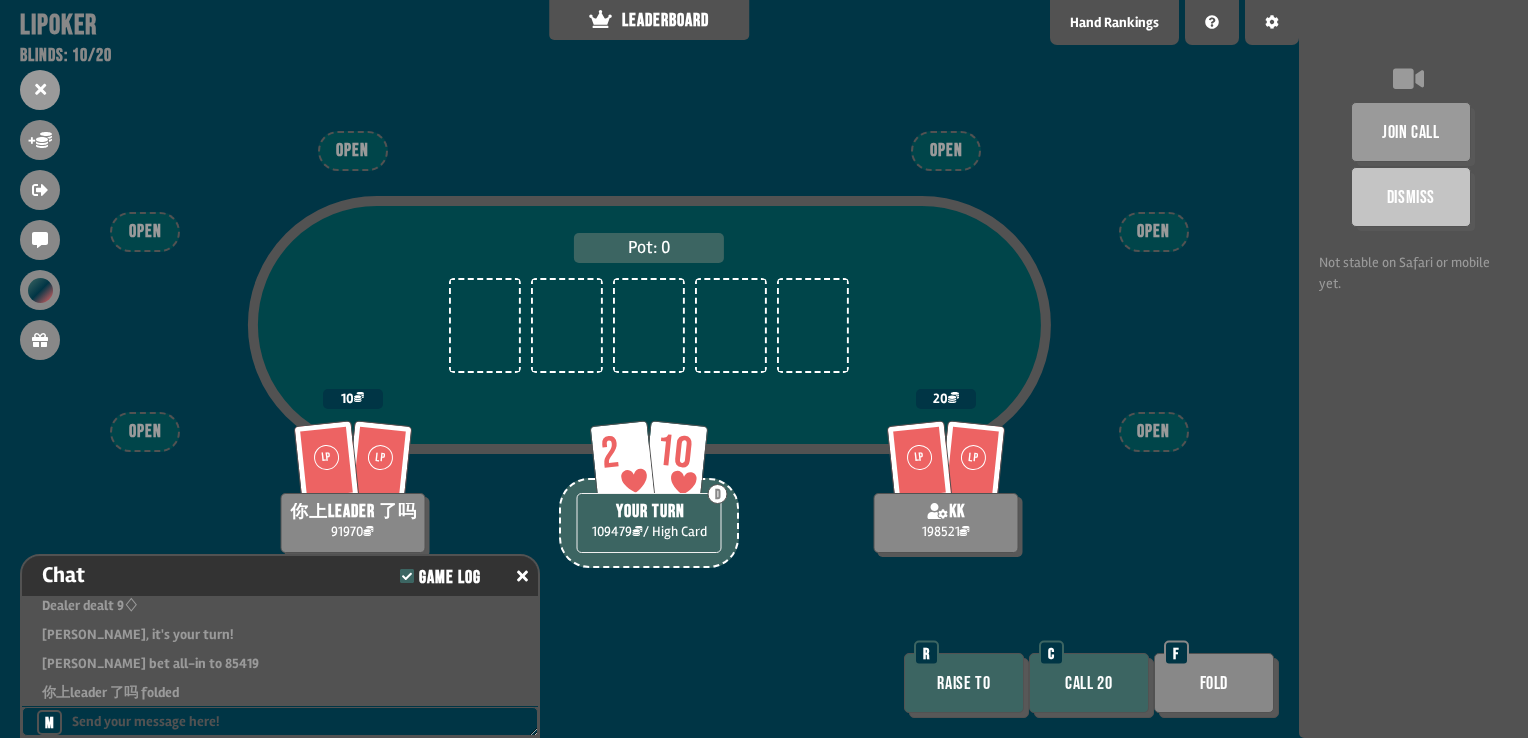 click on "Call 20" at bounding box center (1089, 683) 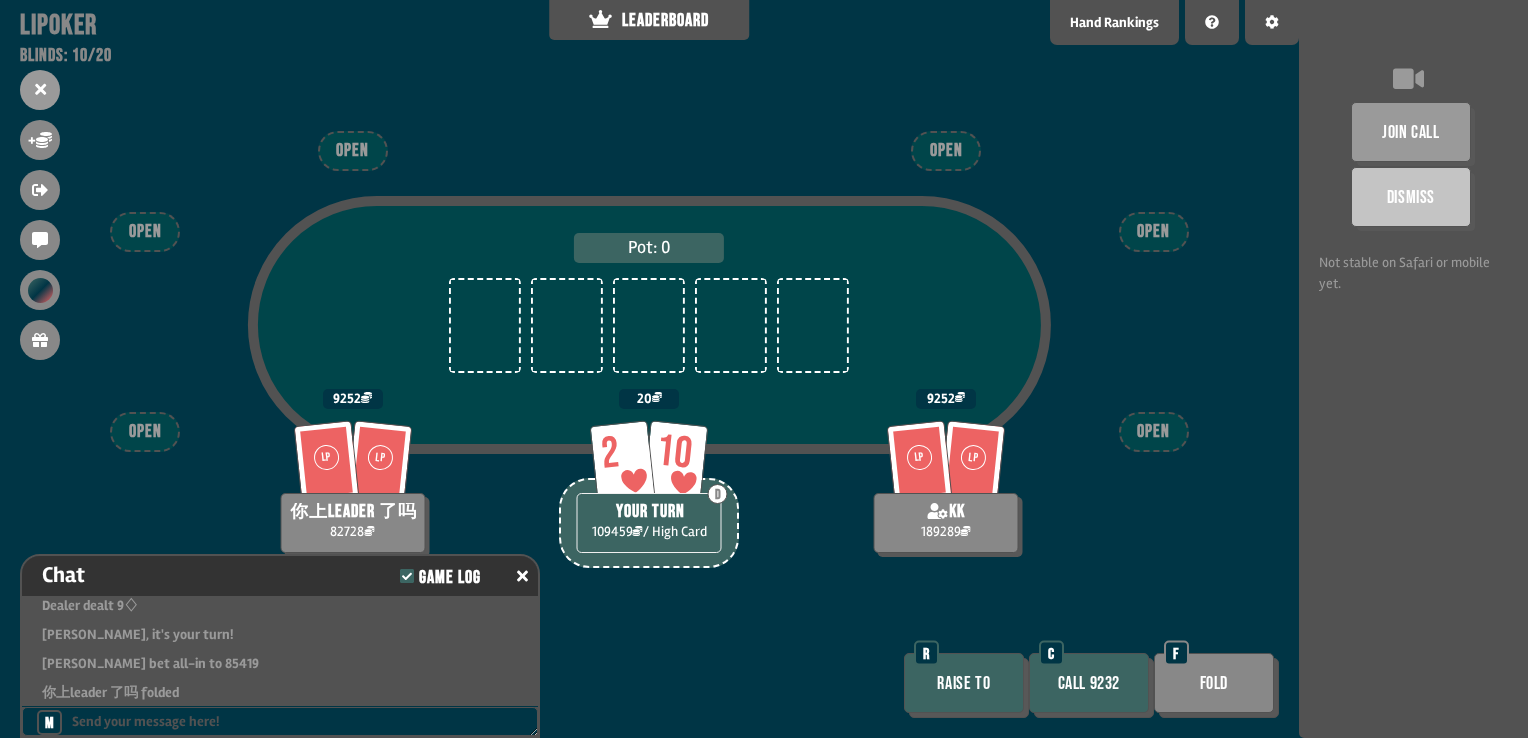 click on "Call 9232" at bounding box center (1089, 683) 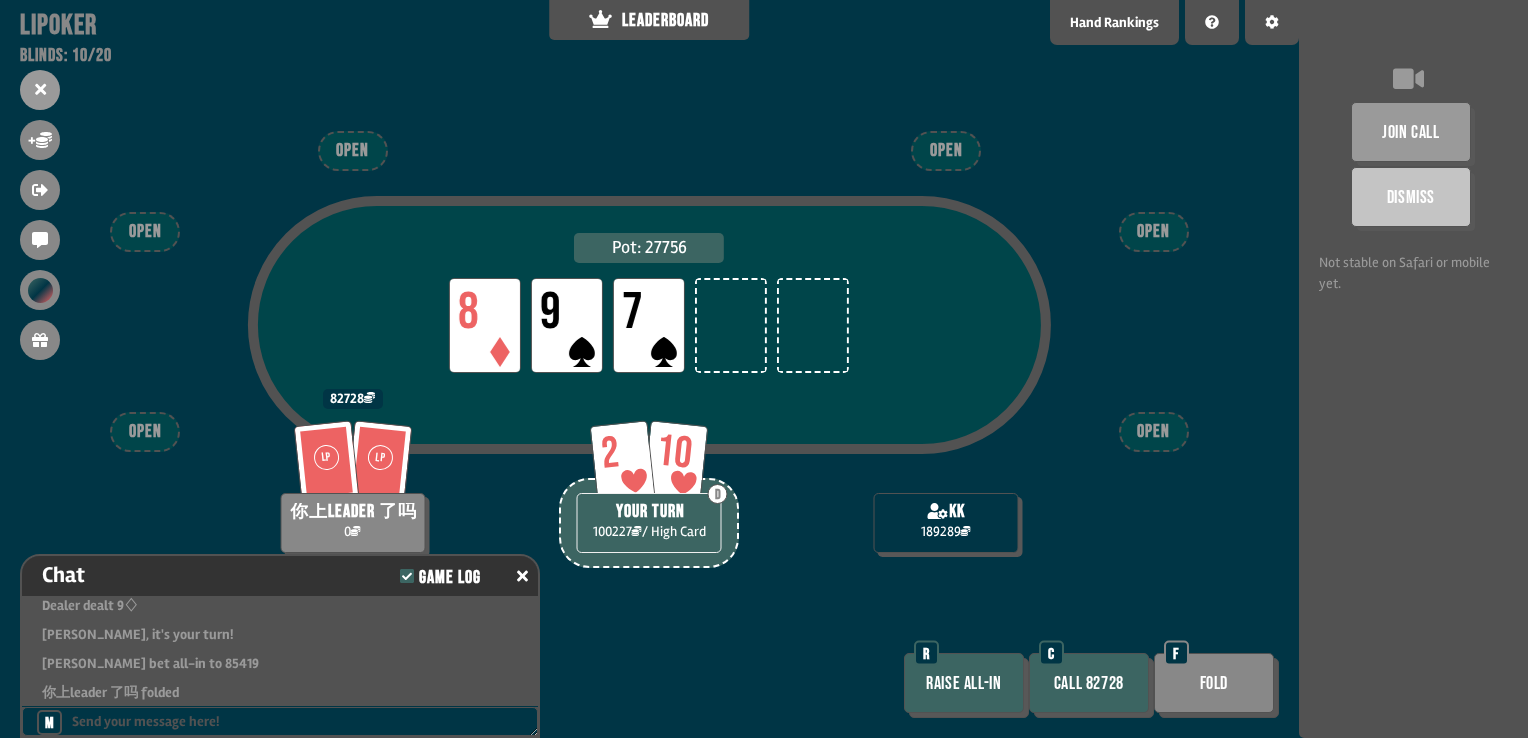 click on "Call 82728" at bounding box center [1089, 683] 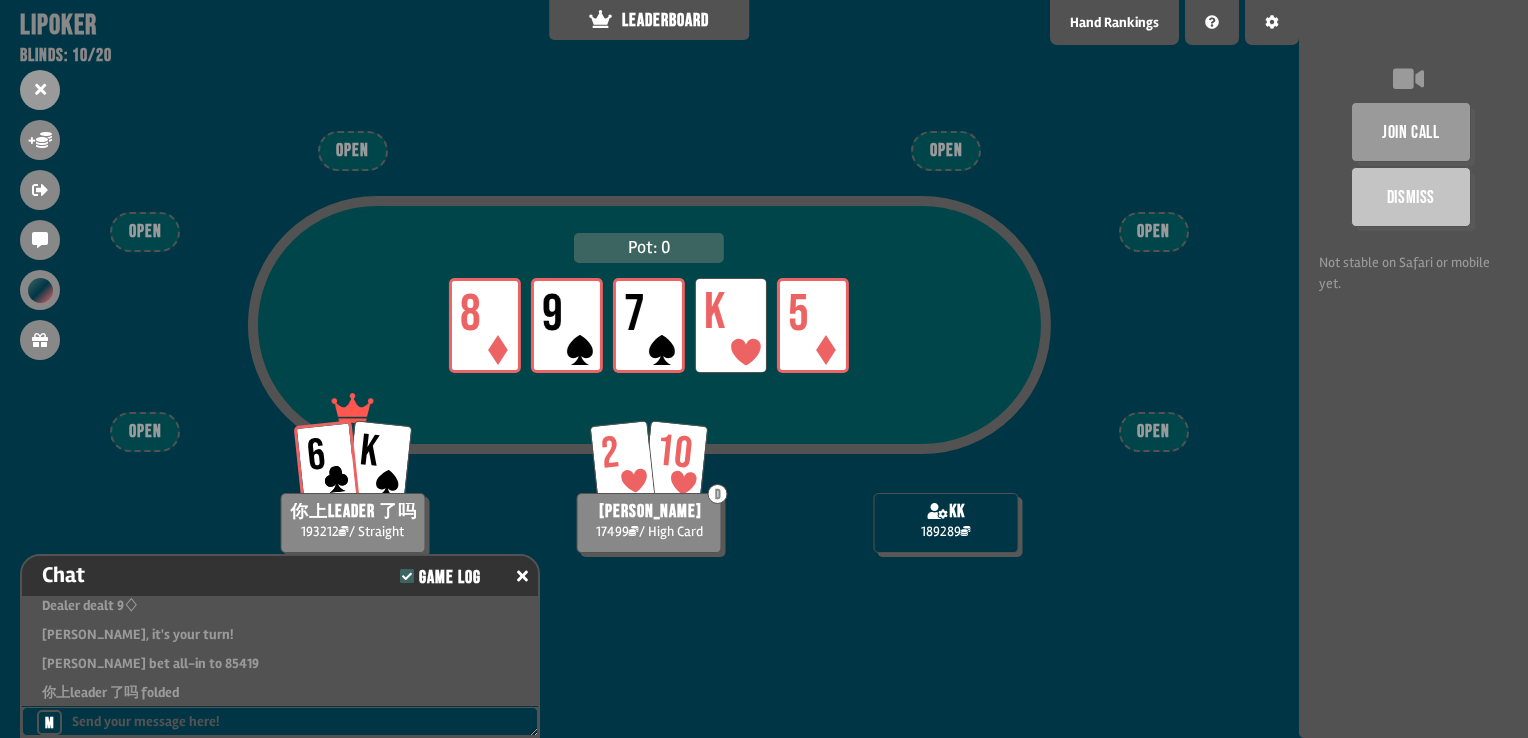 click on "Pot: 0   LP 8 LP 9 LP 7 LP K LP 5 kk 189289  2 10 D shahirah fatimah 17499   / High Card 6 K 你上leader 了吗 193212   / Straight OPEN OPEN OPEN OPEN OPEN OPEN" at bounding box center (649, 369) 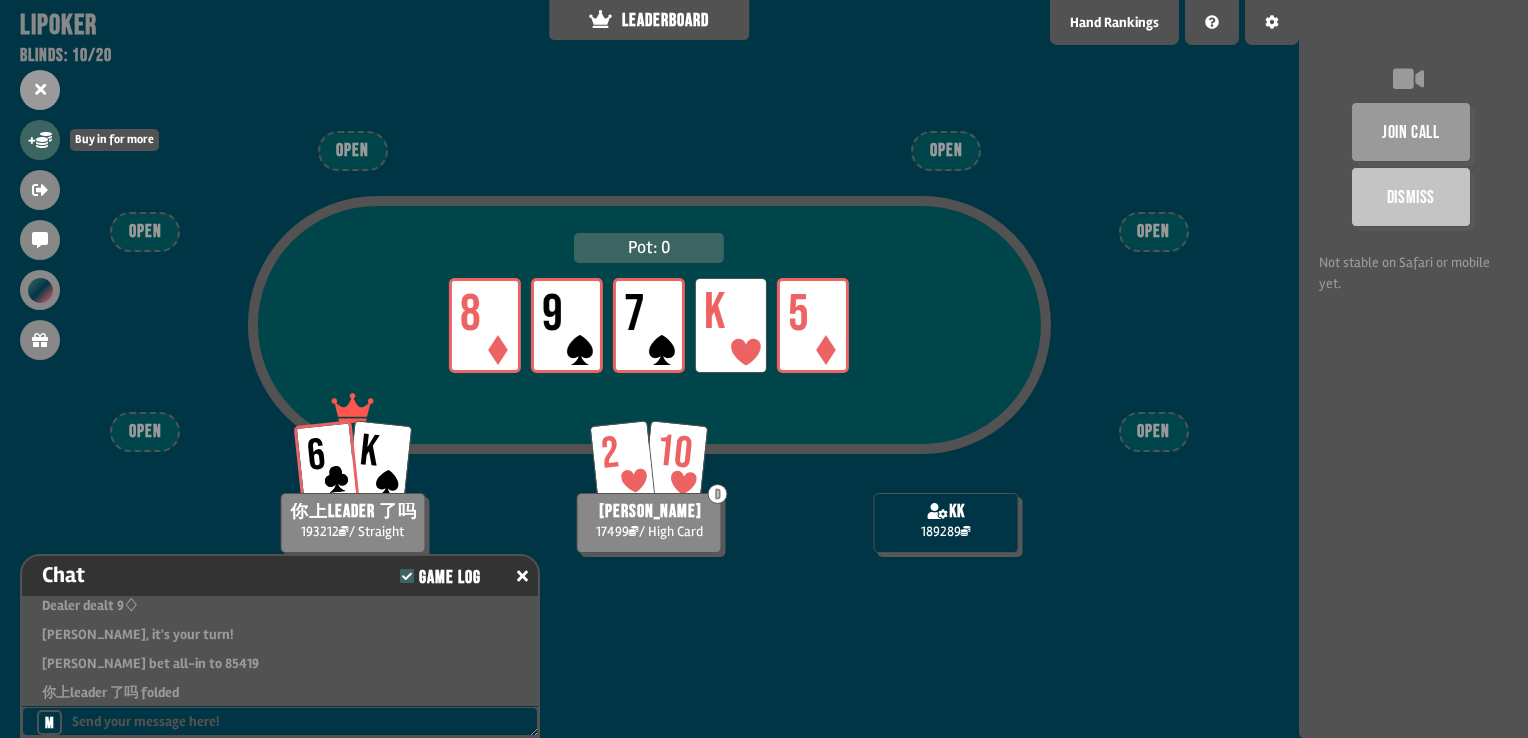 click 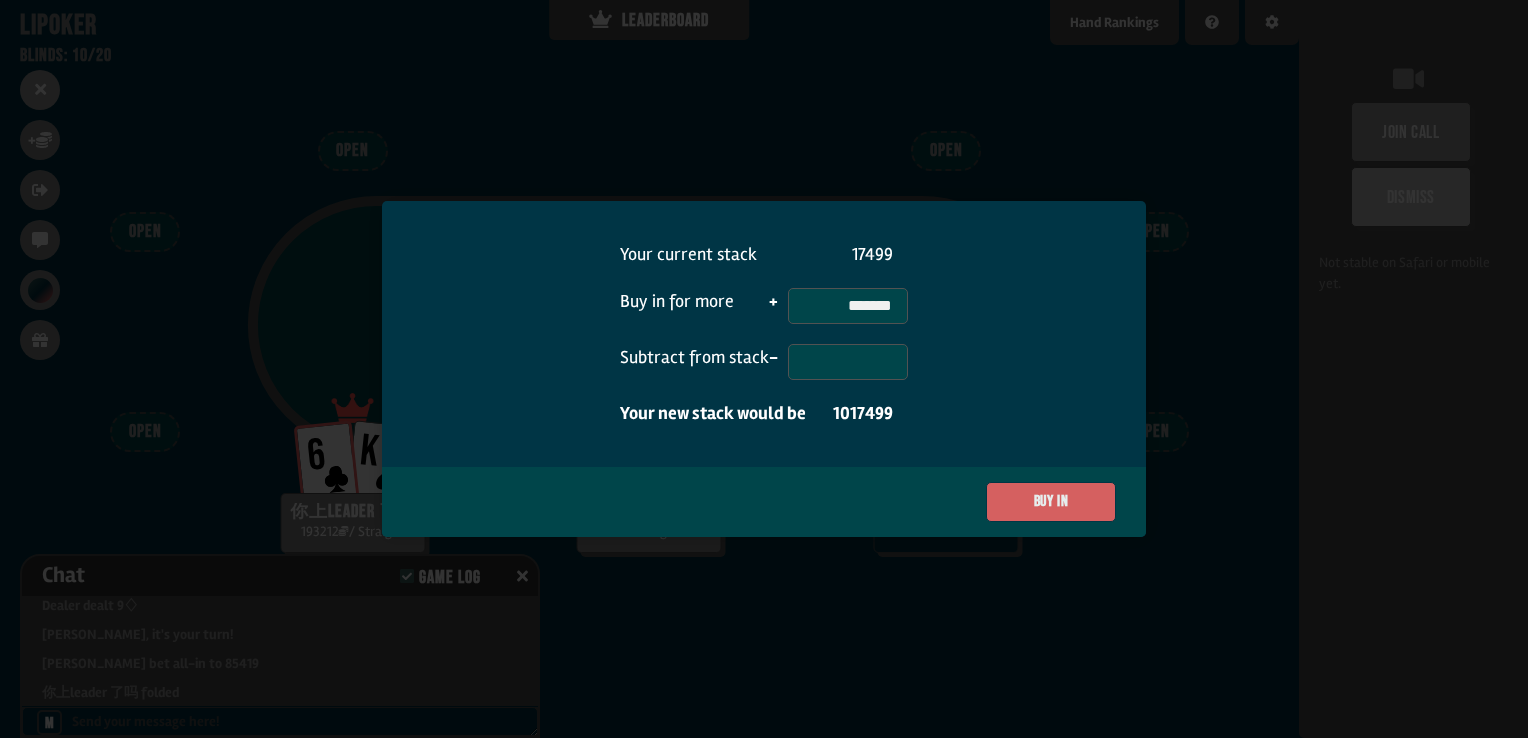 type on "*******" 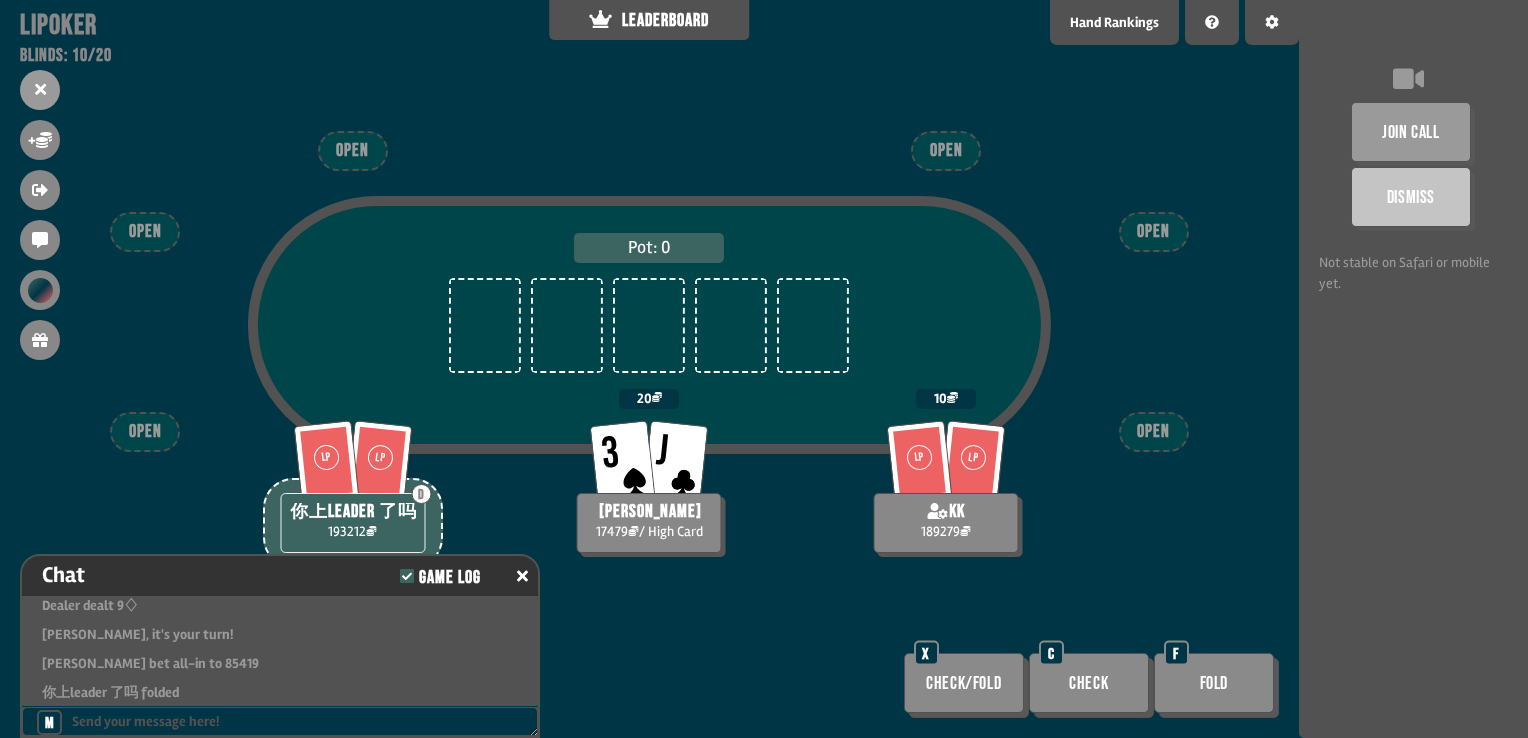 click on "Check" at bounding box center (1089, 683) 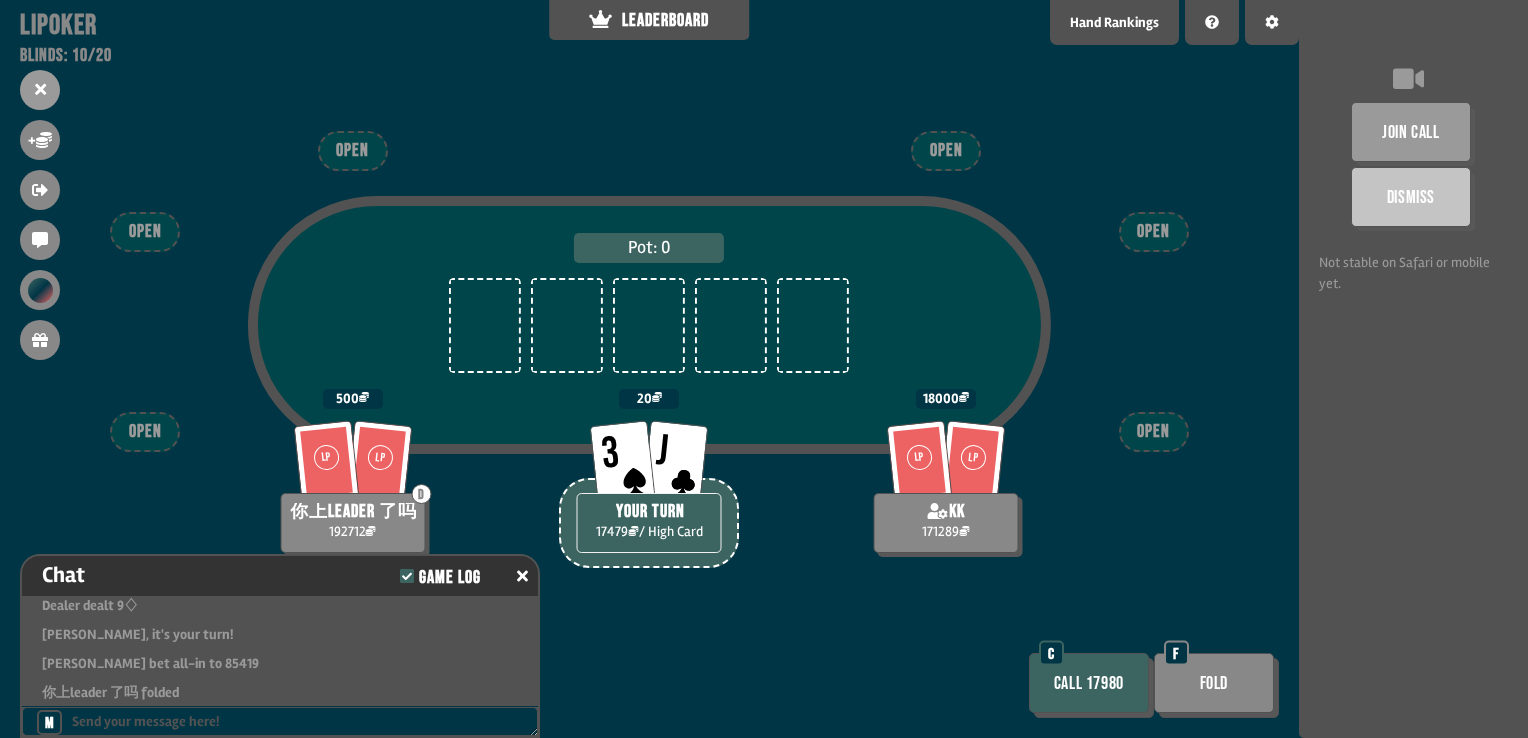 click on "Call 17980" at bounding box center (1089, 683) 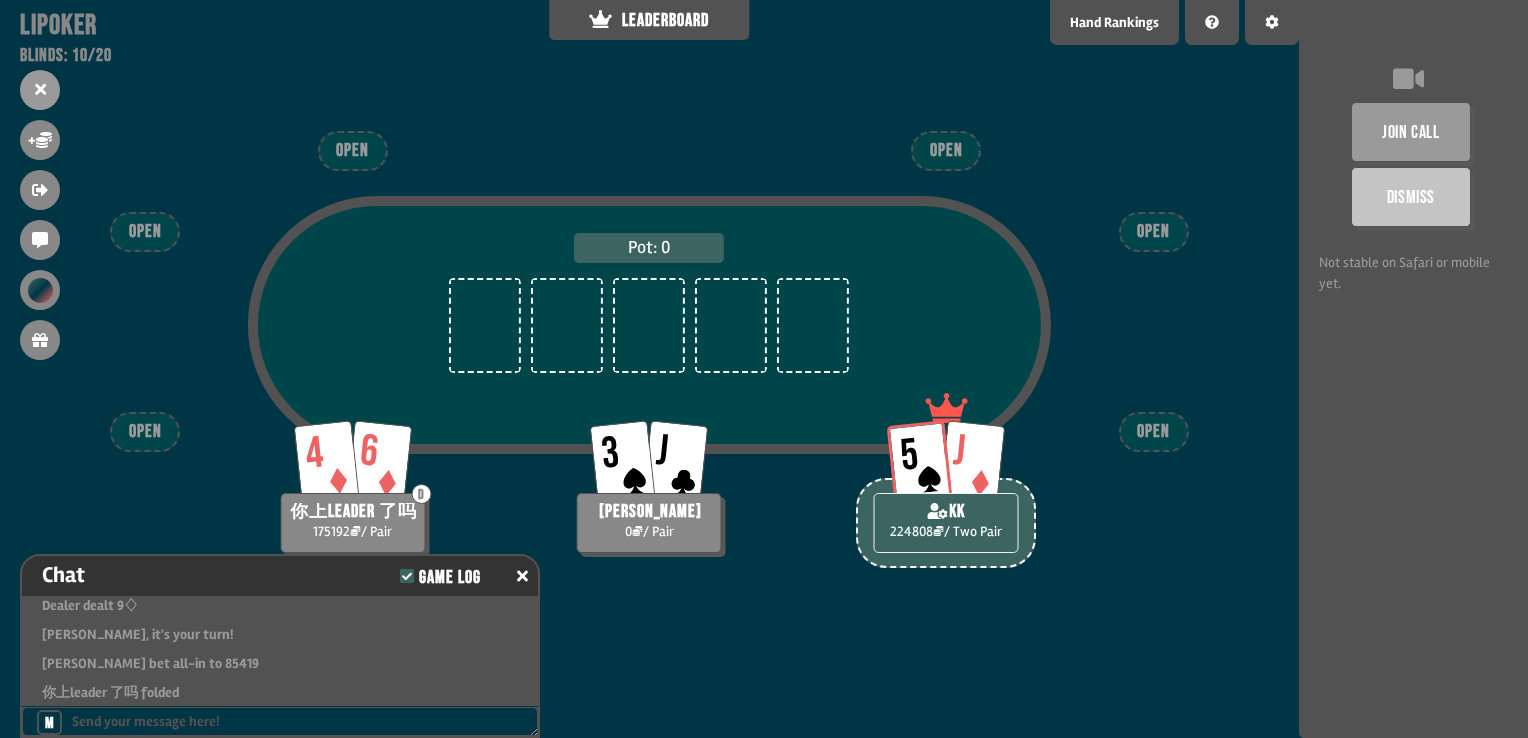 scroll, scrollTop: 100, scrollLeft: 0, axis: vertical 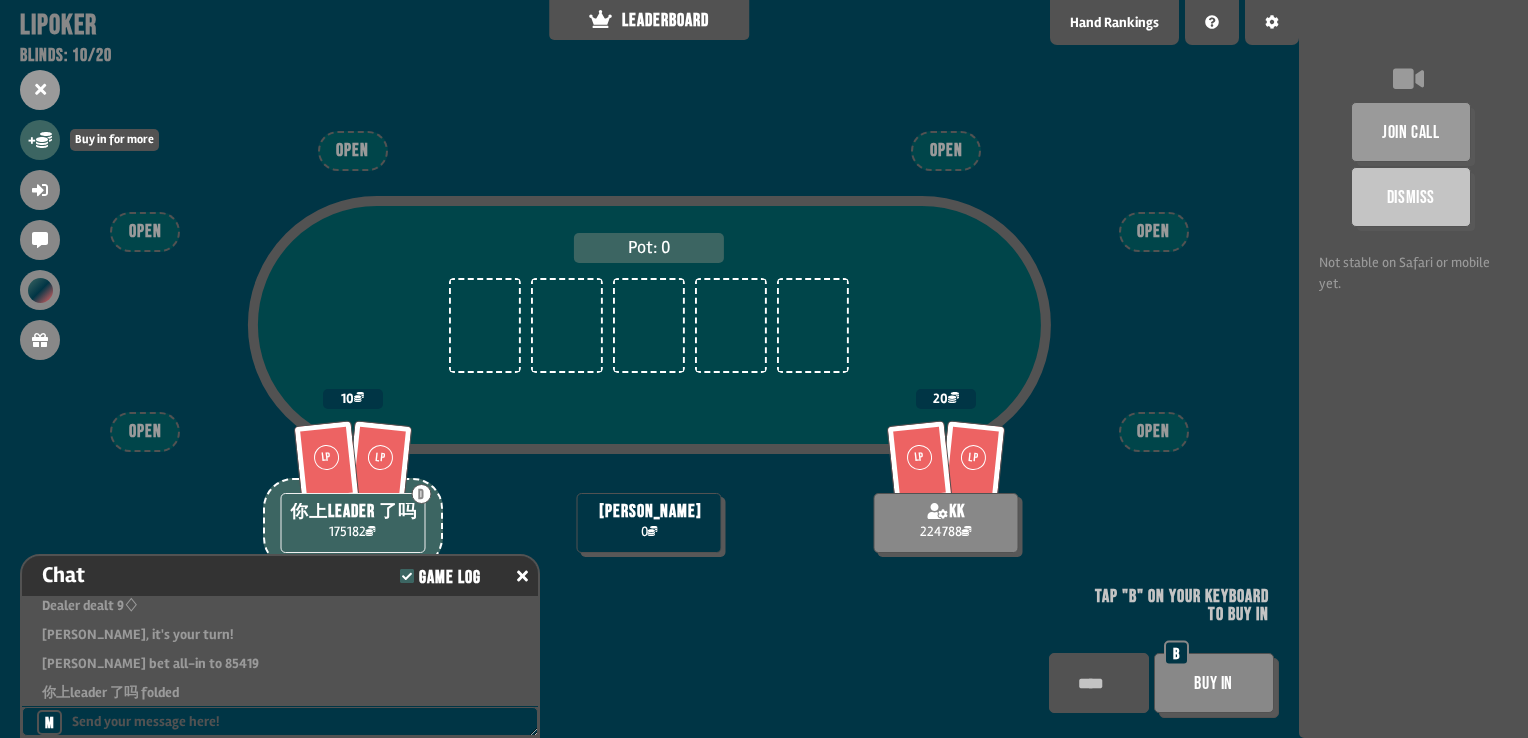 click 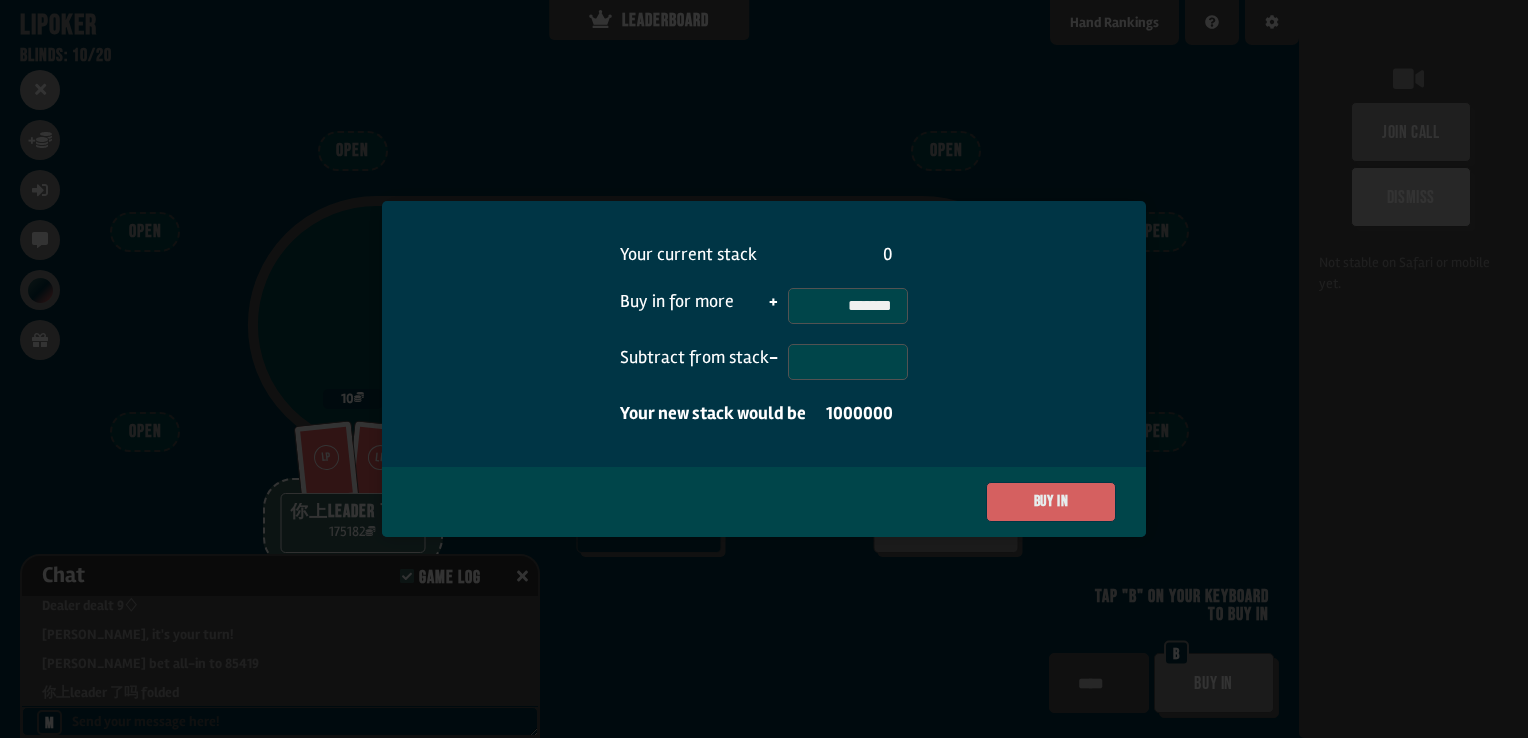 type on "*******" 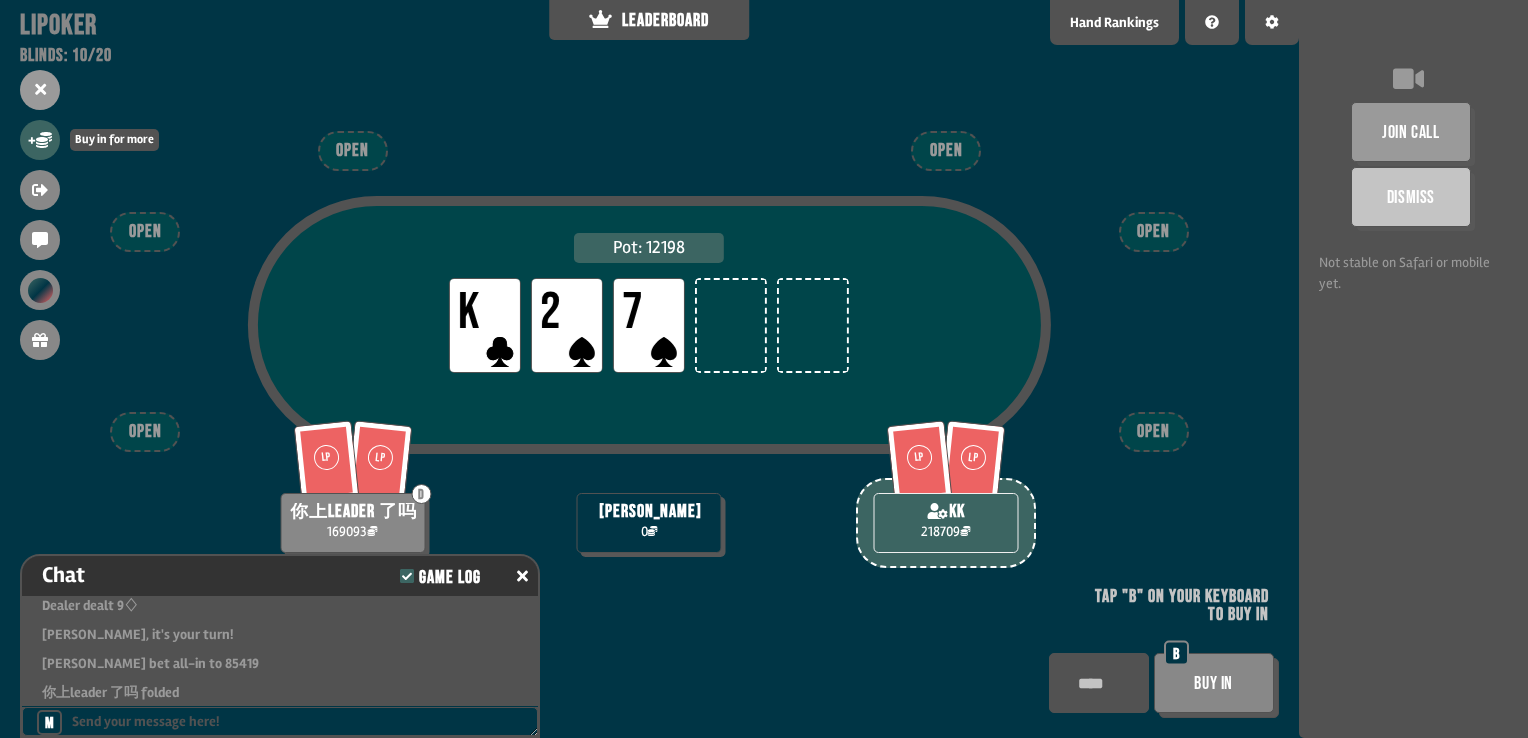 click on "+" at bounding box center [40, 140] 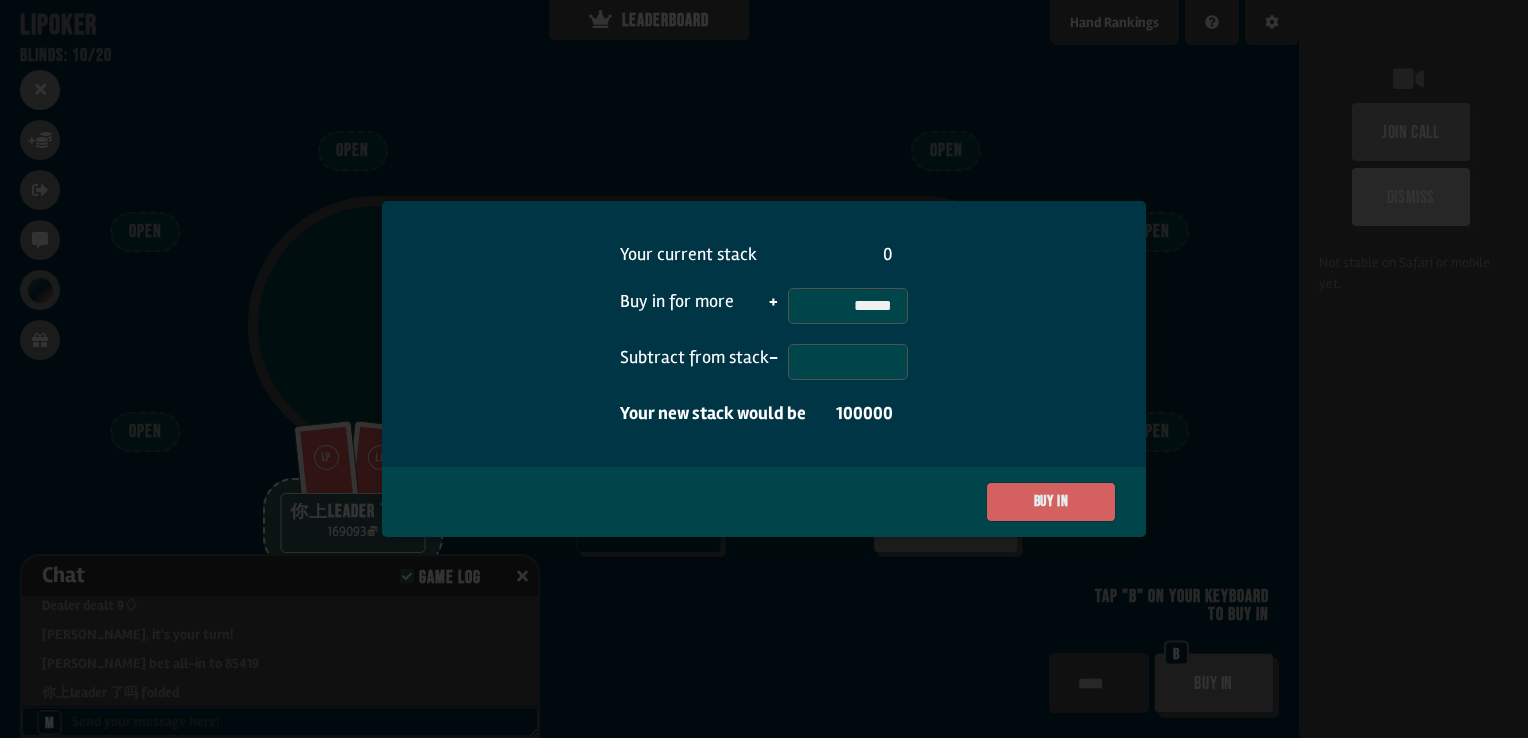 type on "******" 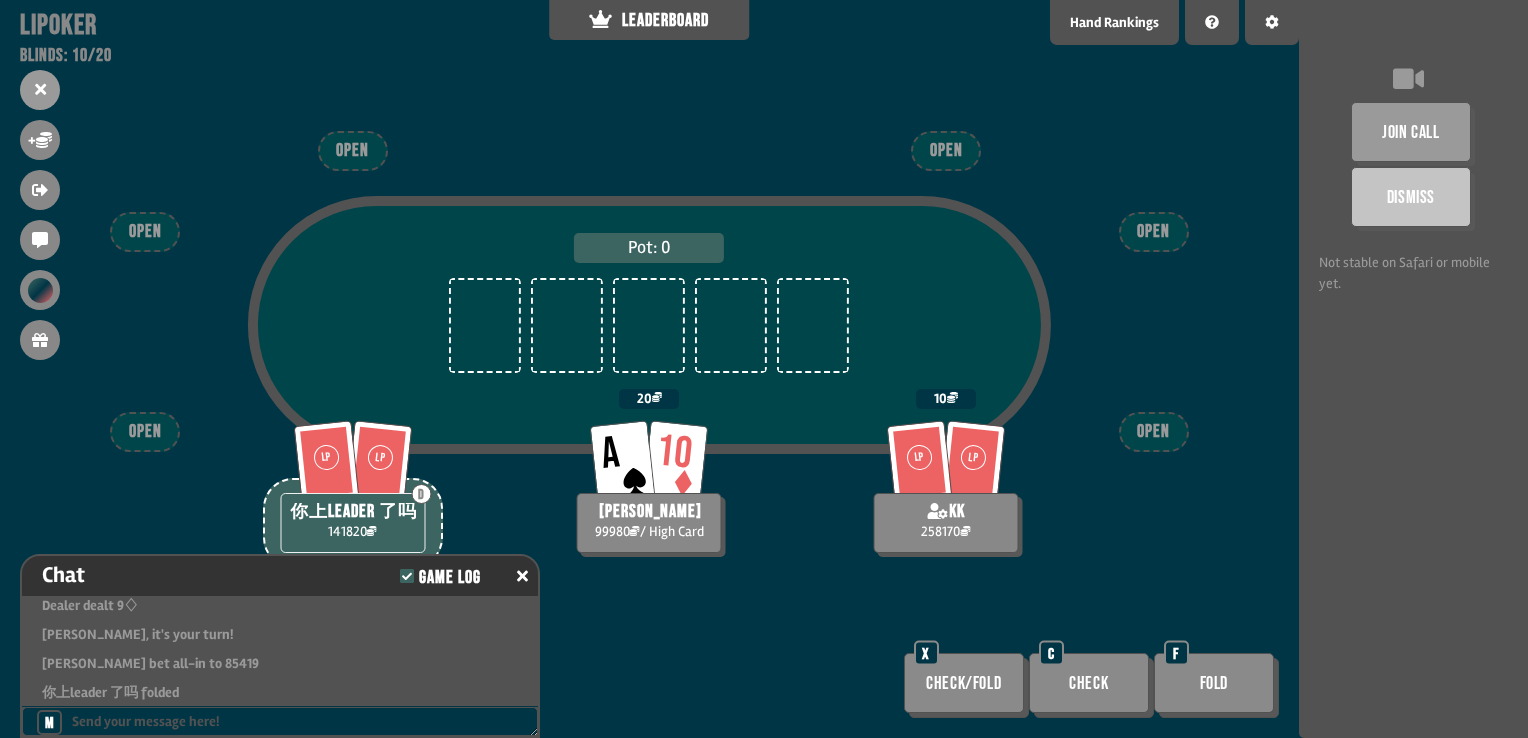 scroll, scrollTop: 98, scrollLeft: 0, axis: vertical 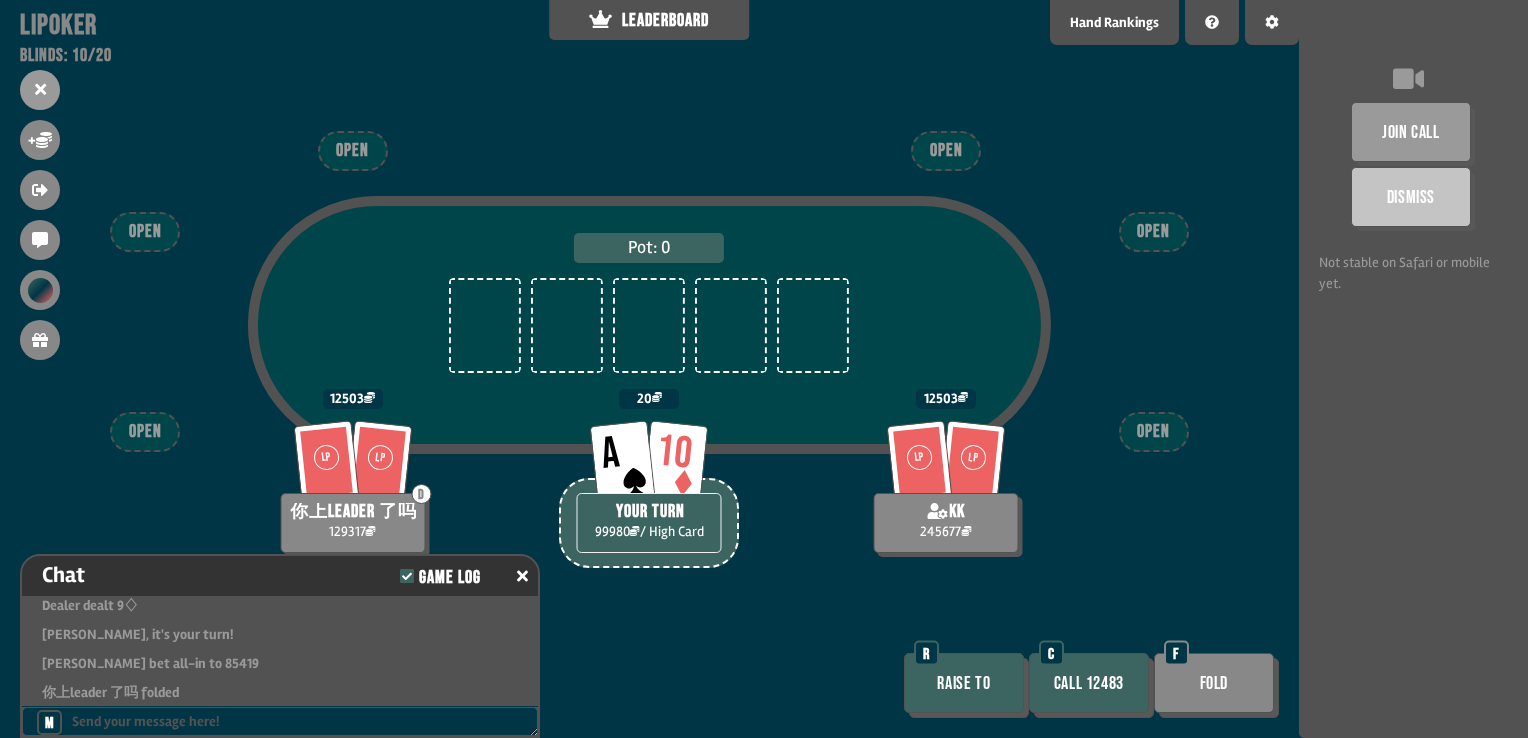 click on "Call 12483" at bounding box center [1089, 683] 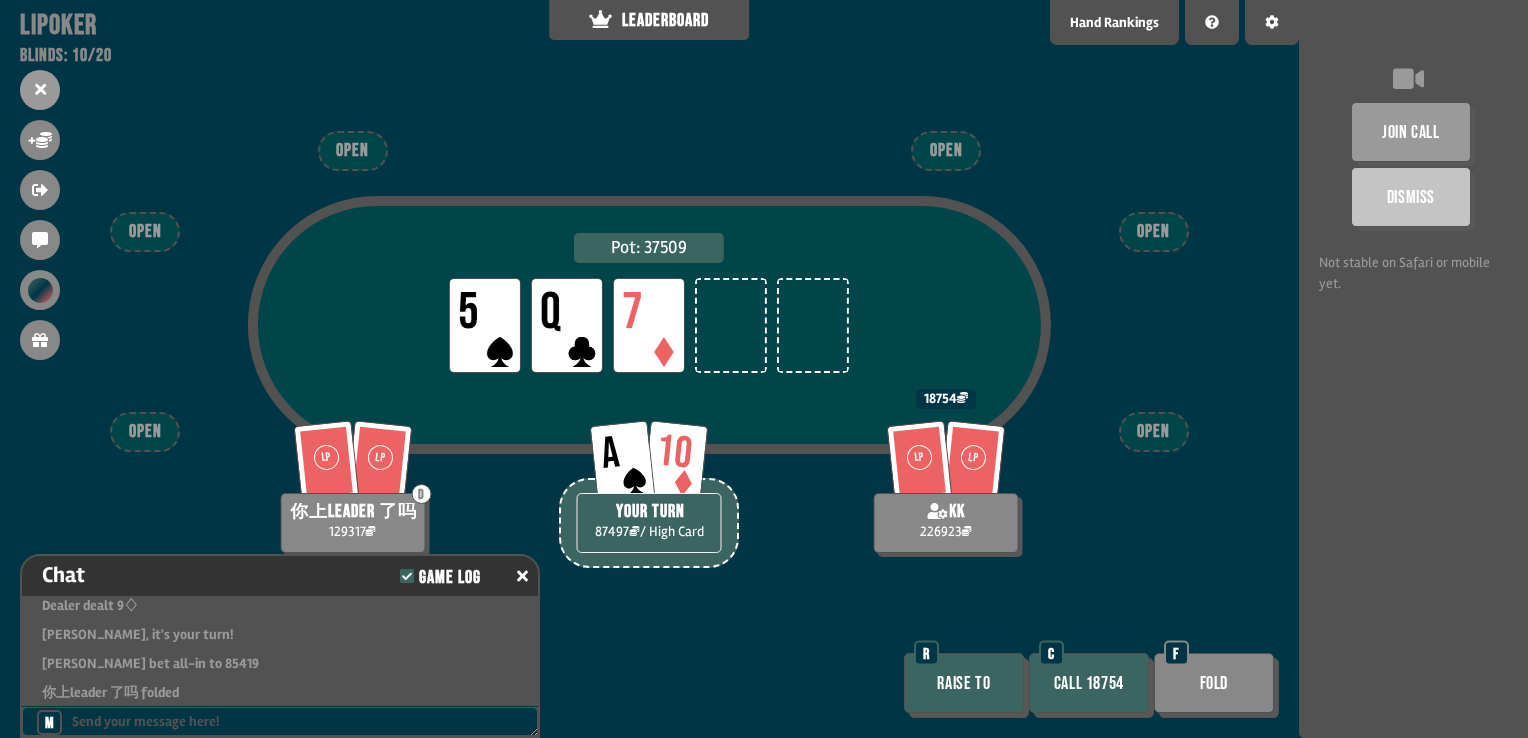 click on "Call 18754" at bounding box center (1089, 683) 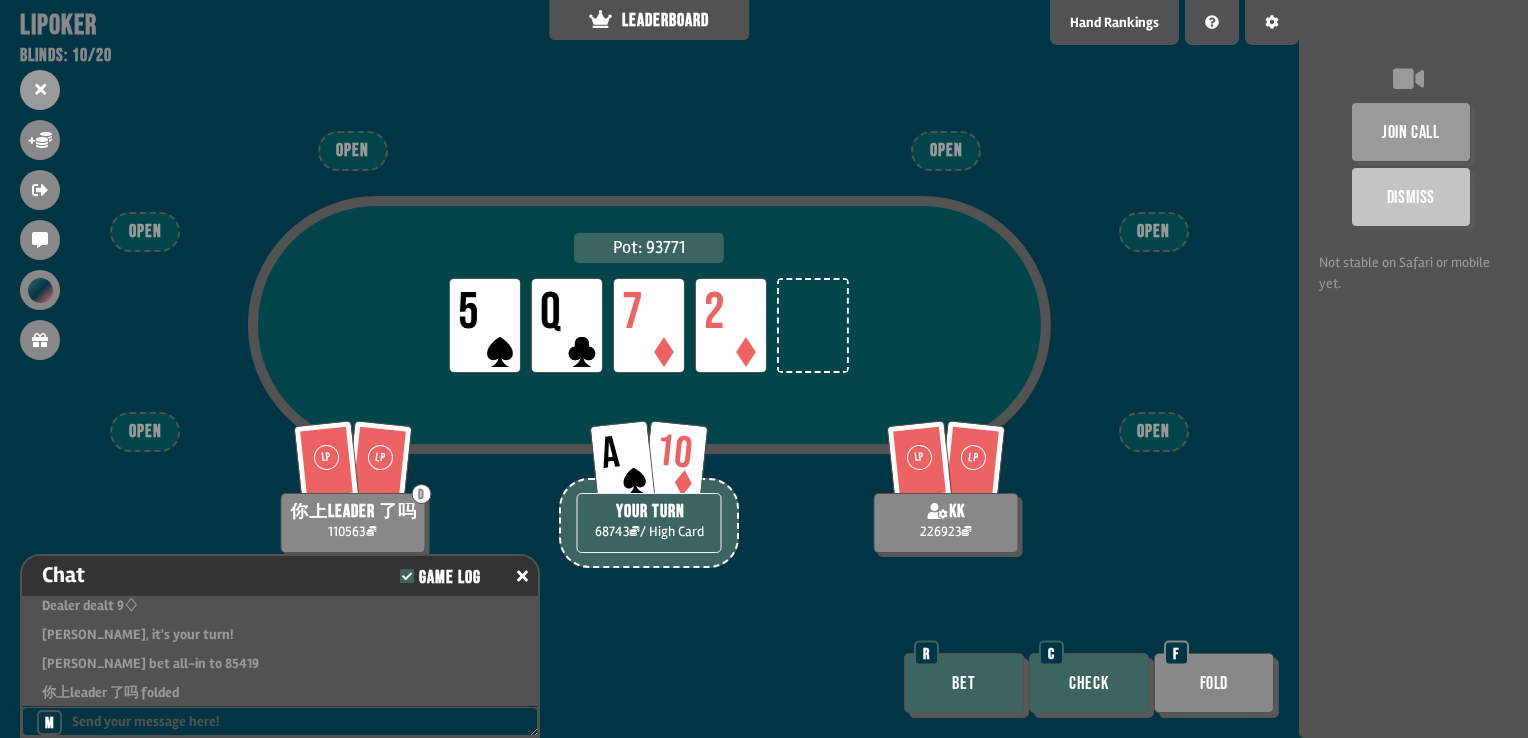 click on "Check" at bounding box center [1089, 683] 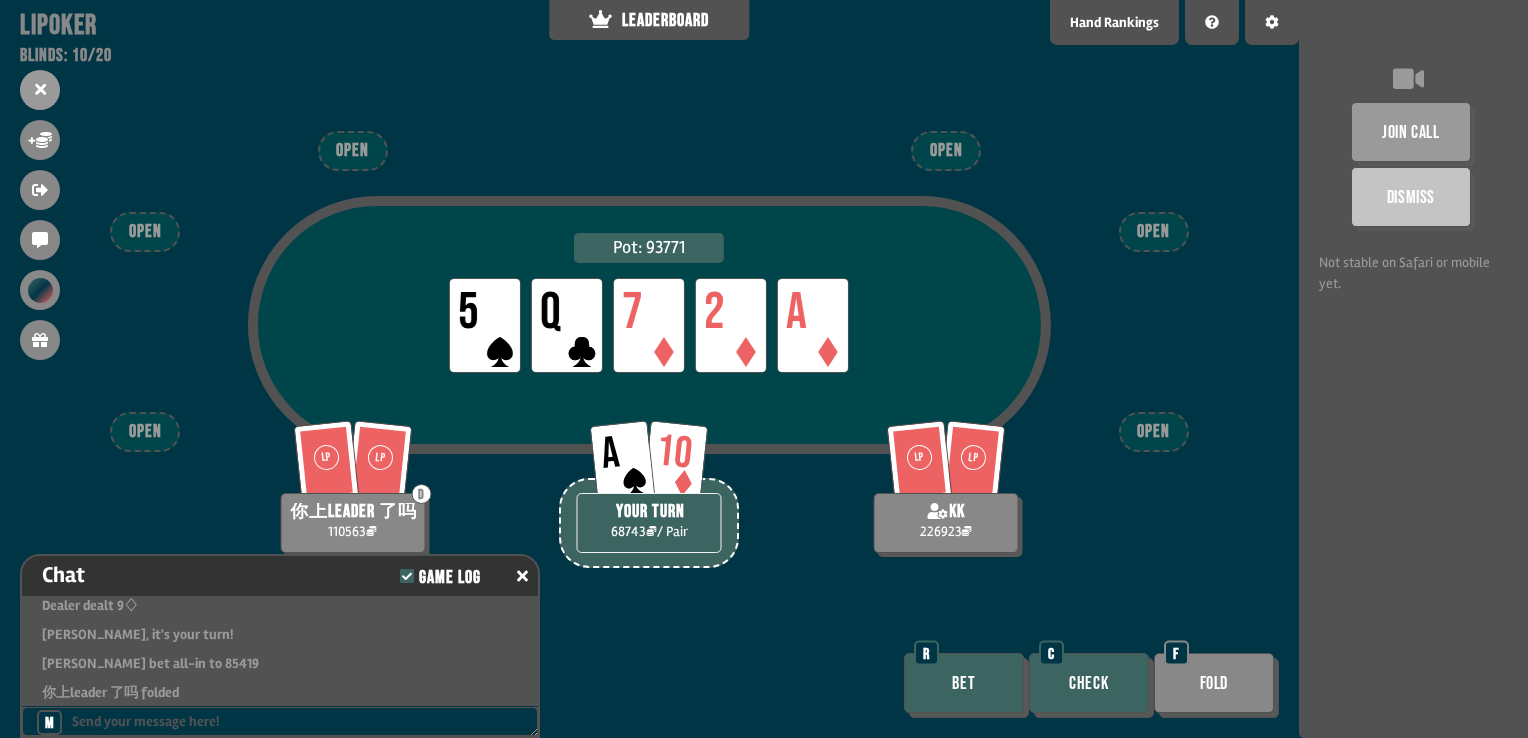 click on "Bet" at bounding box center [964, 683] 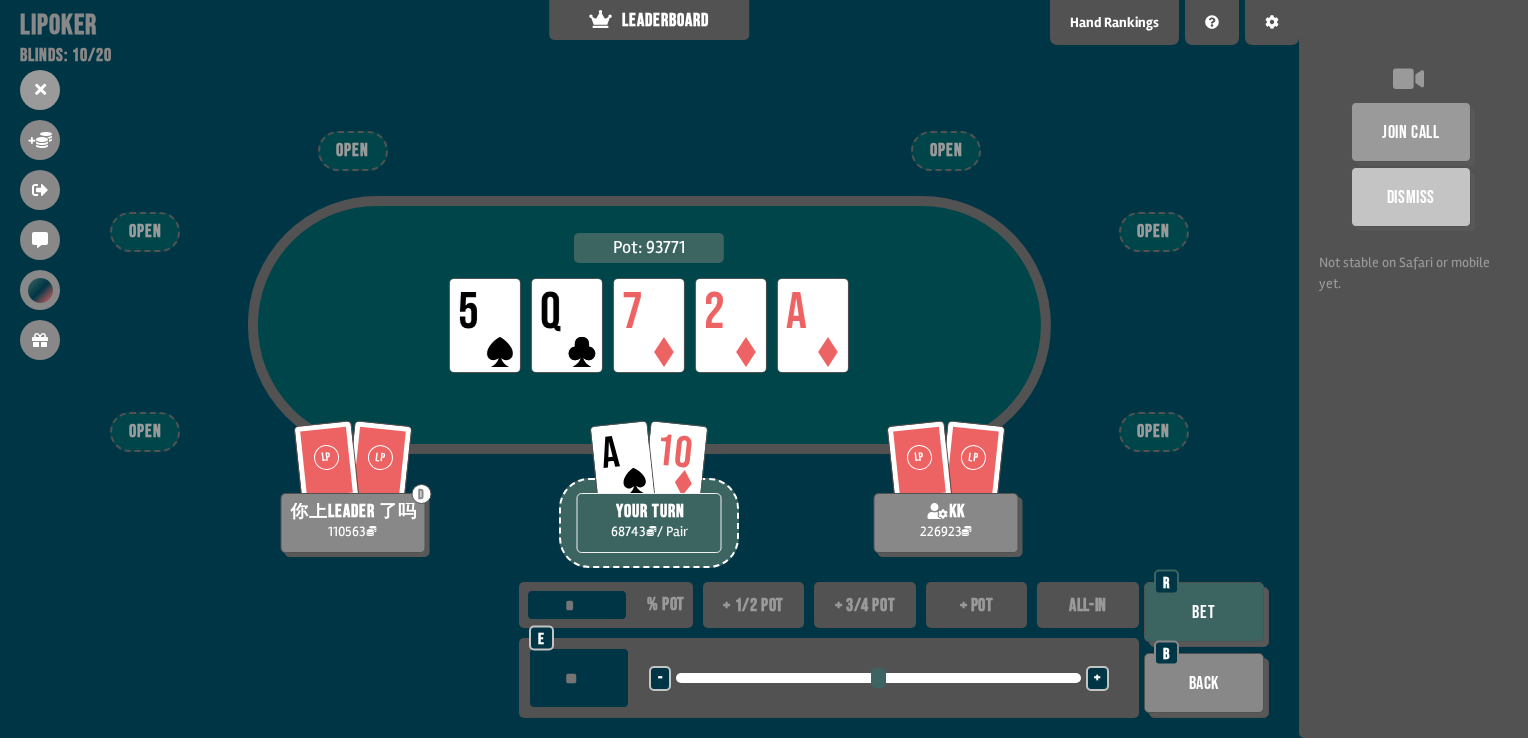 click on "ALL-IN" at bounding box center [1088, 605] 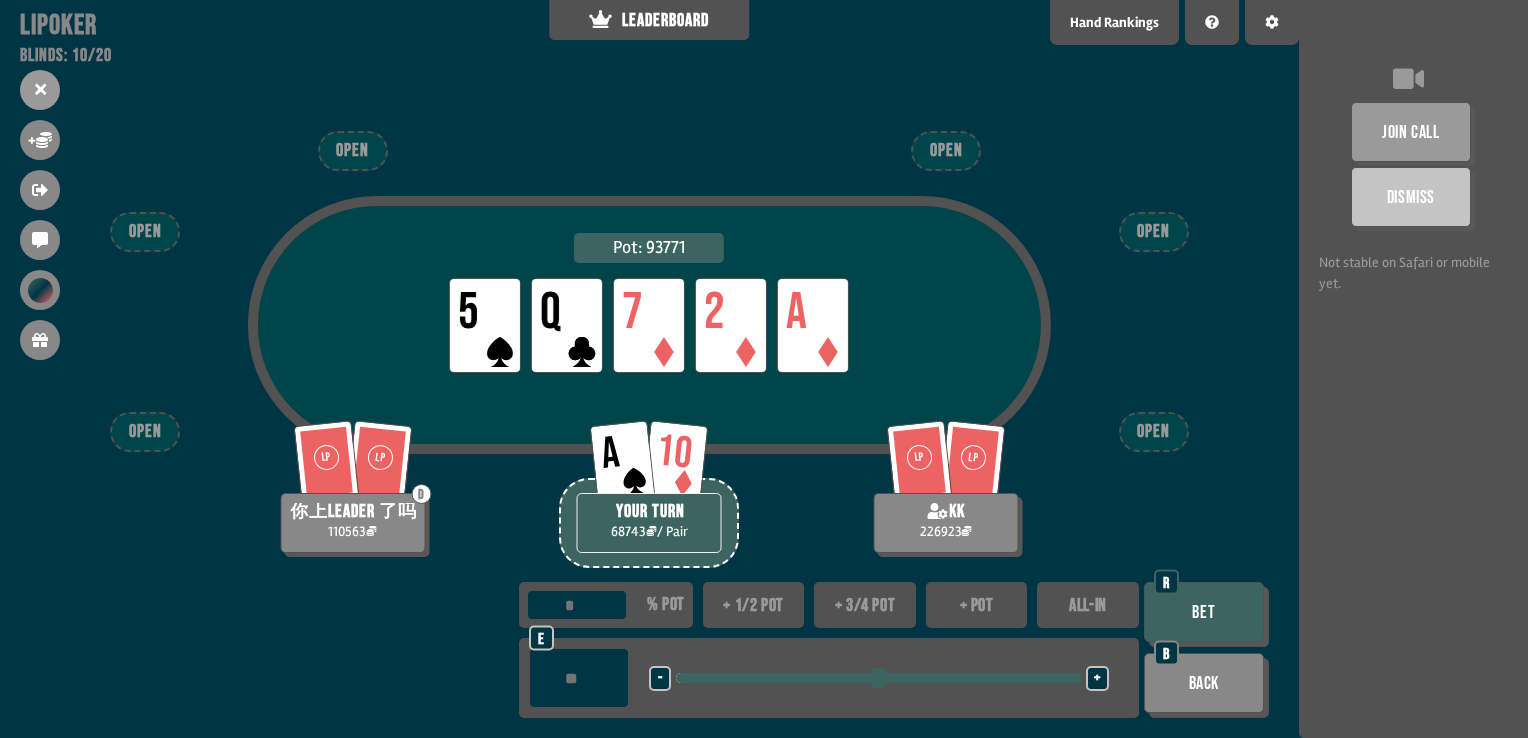 click on "Bet" at bounding box center [1204, 612] 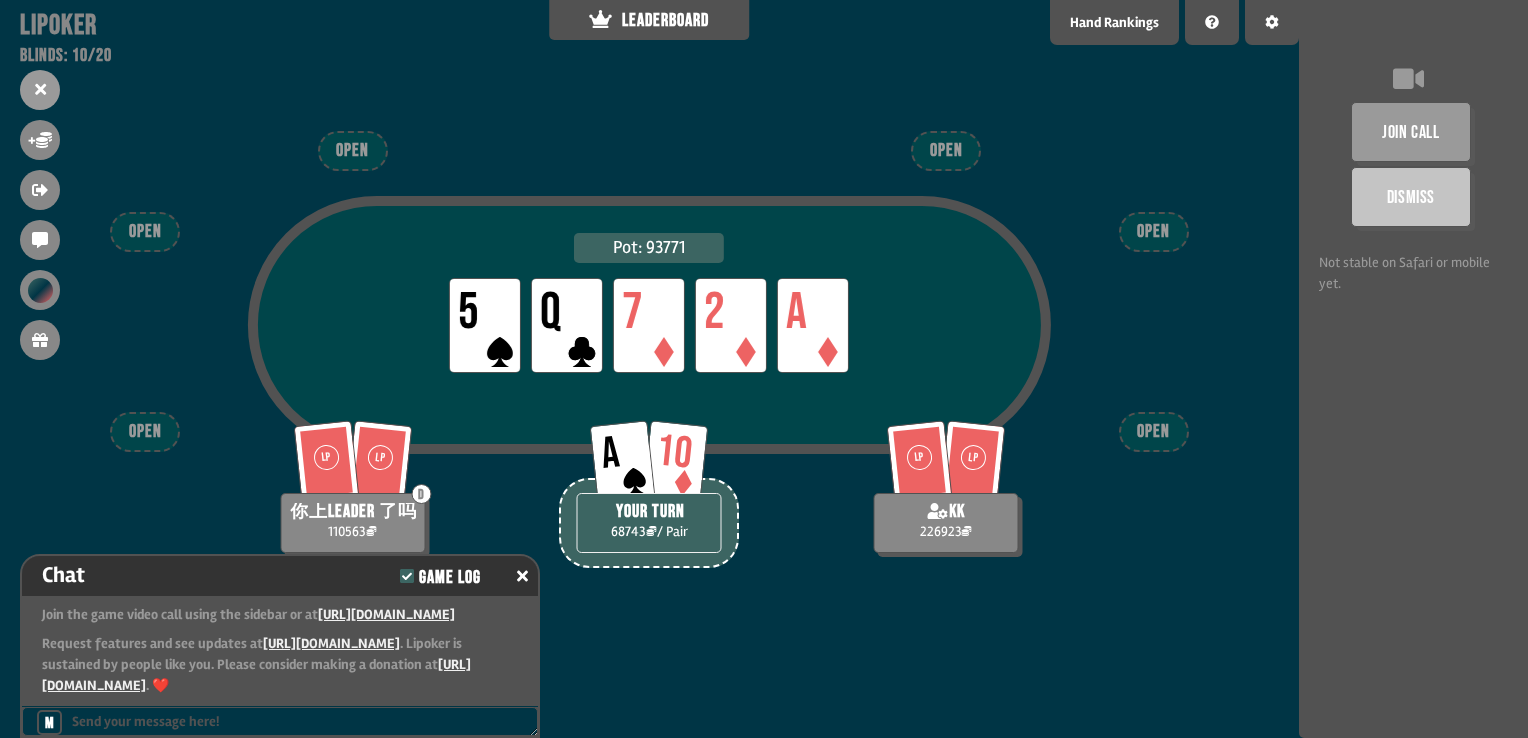 scroll, scrollTop: 4604, scrollLeft: 0, axis: vertical 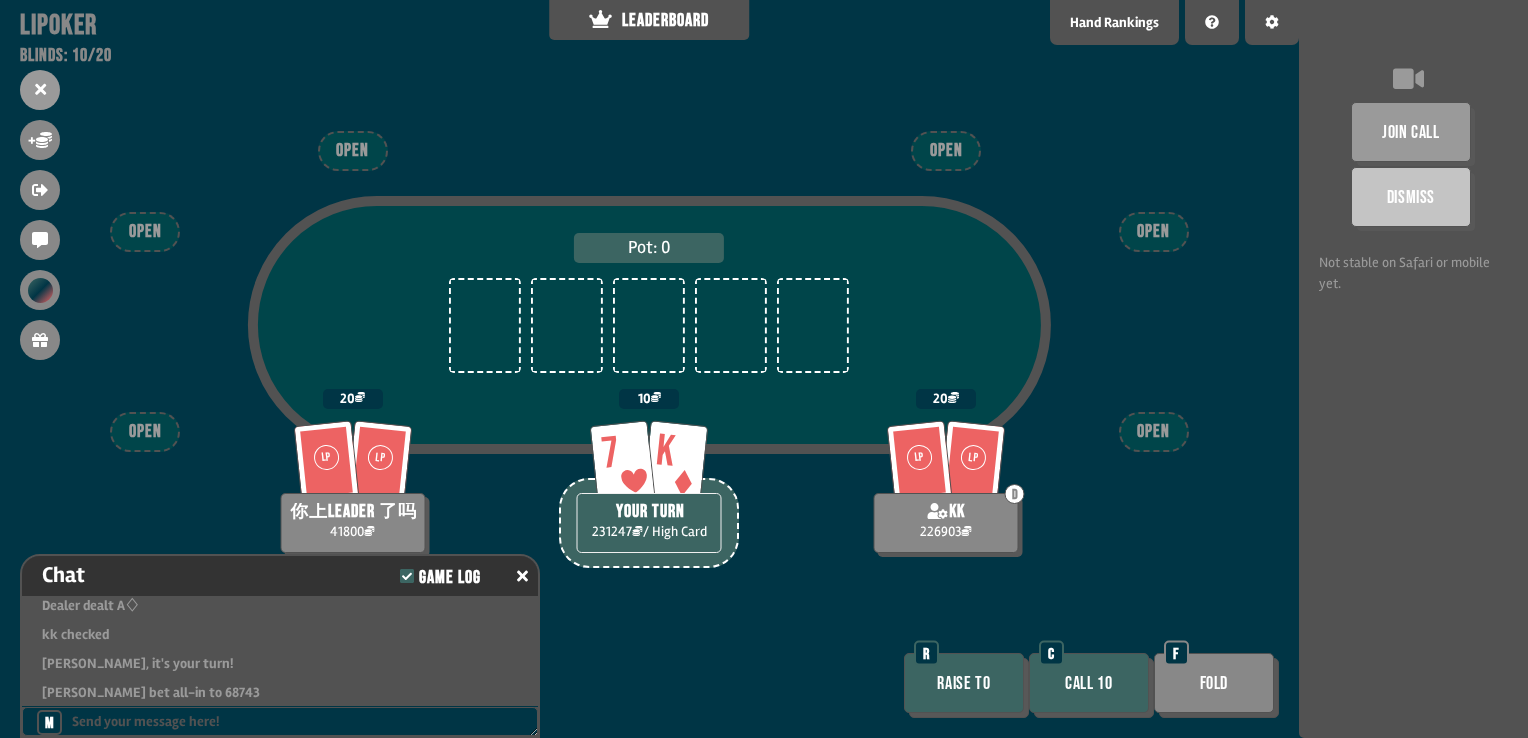 click on "Call 10" at bounding box center [1089, 683] 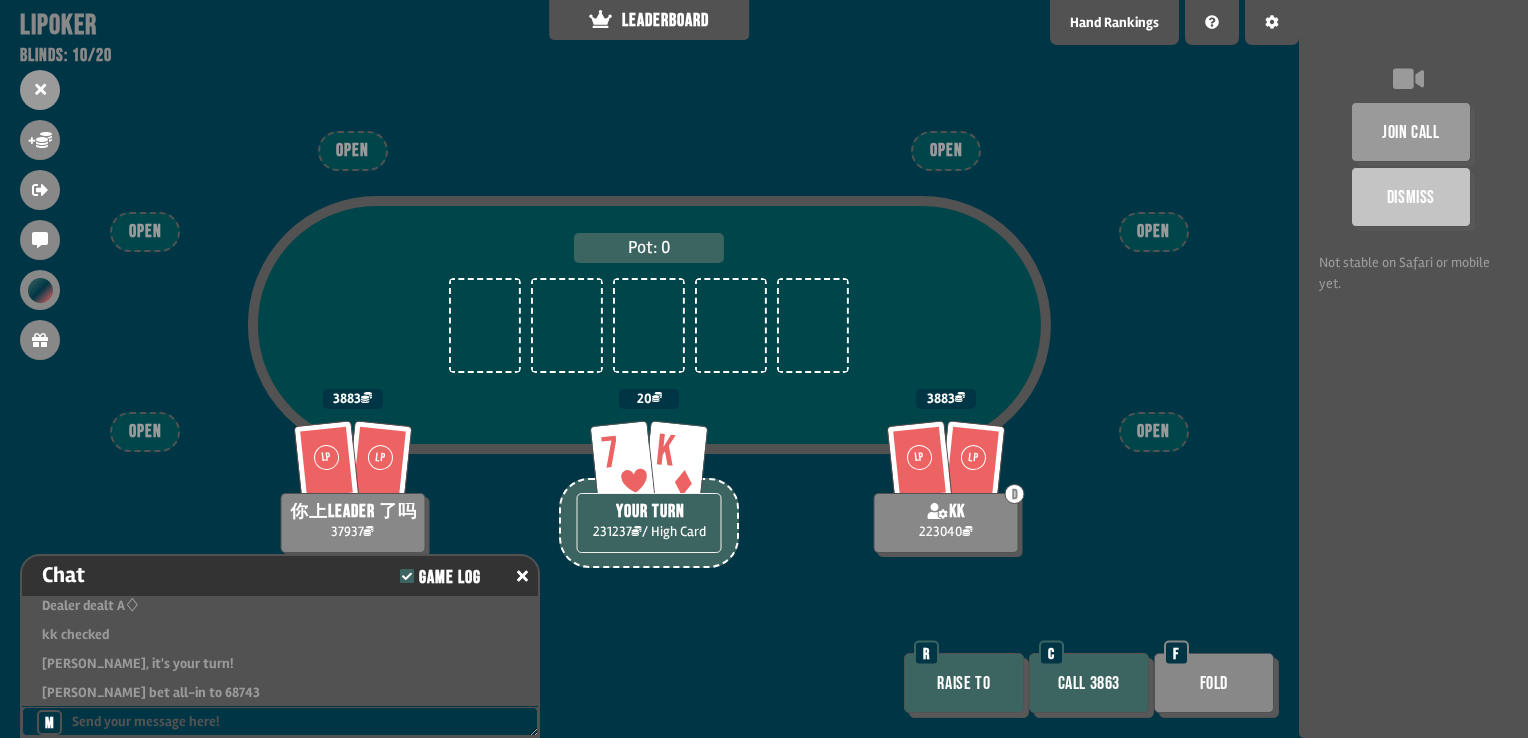 click on "Call 3863" at bounding box center [1089, 683] 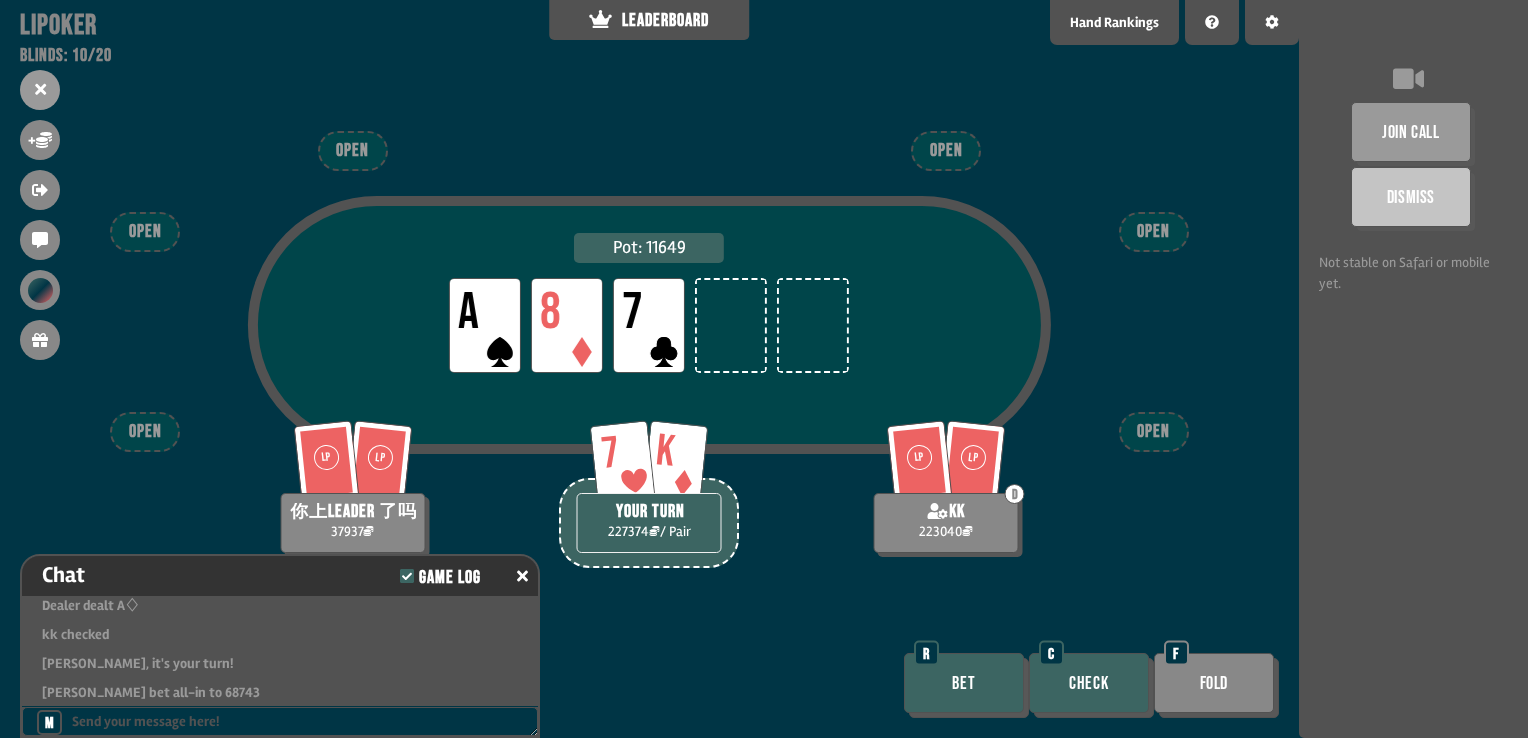 click on "Check" at bounding box center (1089, 683) 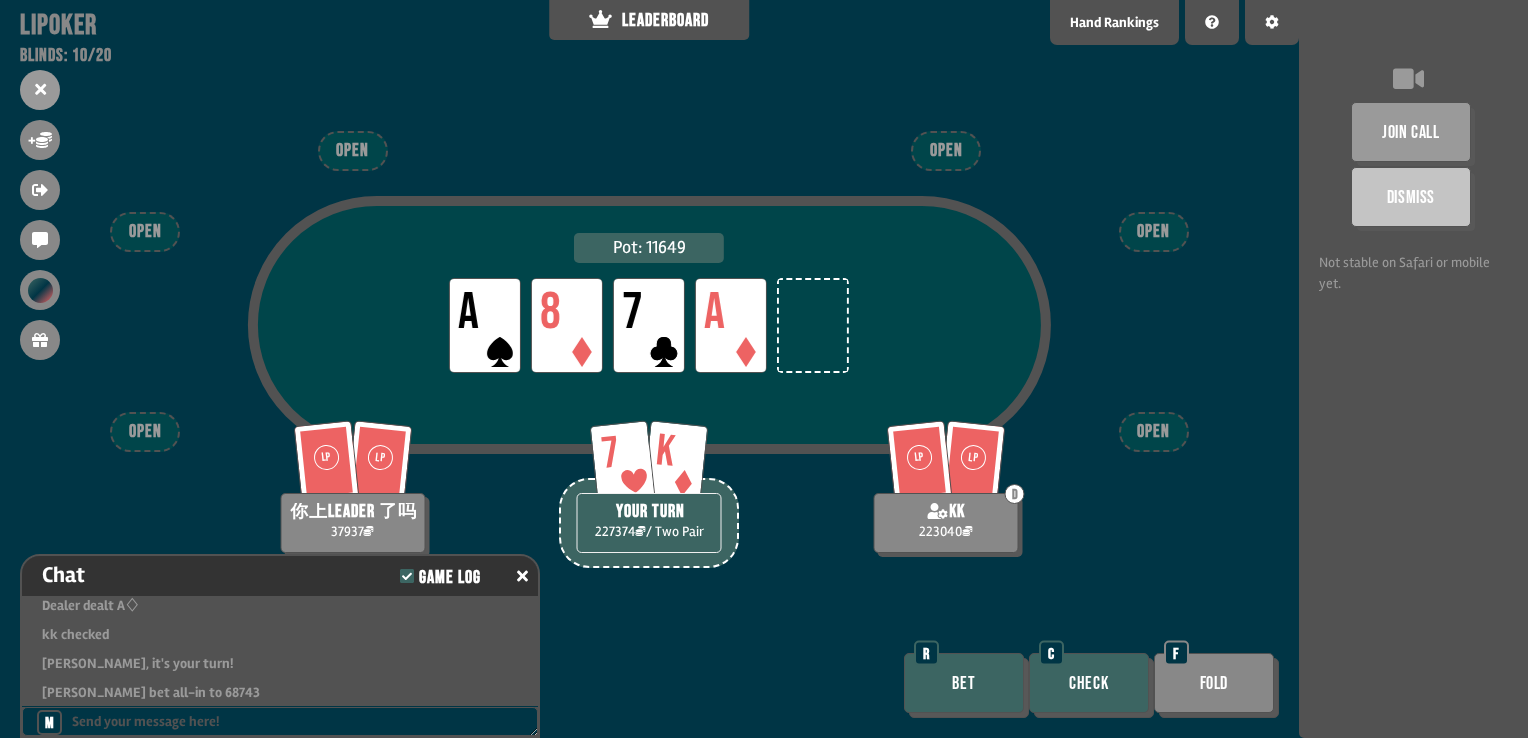click on "Check" at bounding box center (1089, 683) 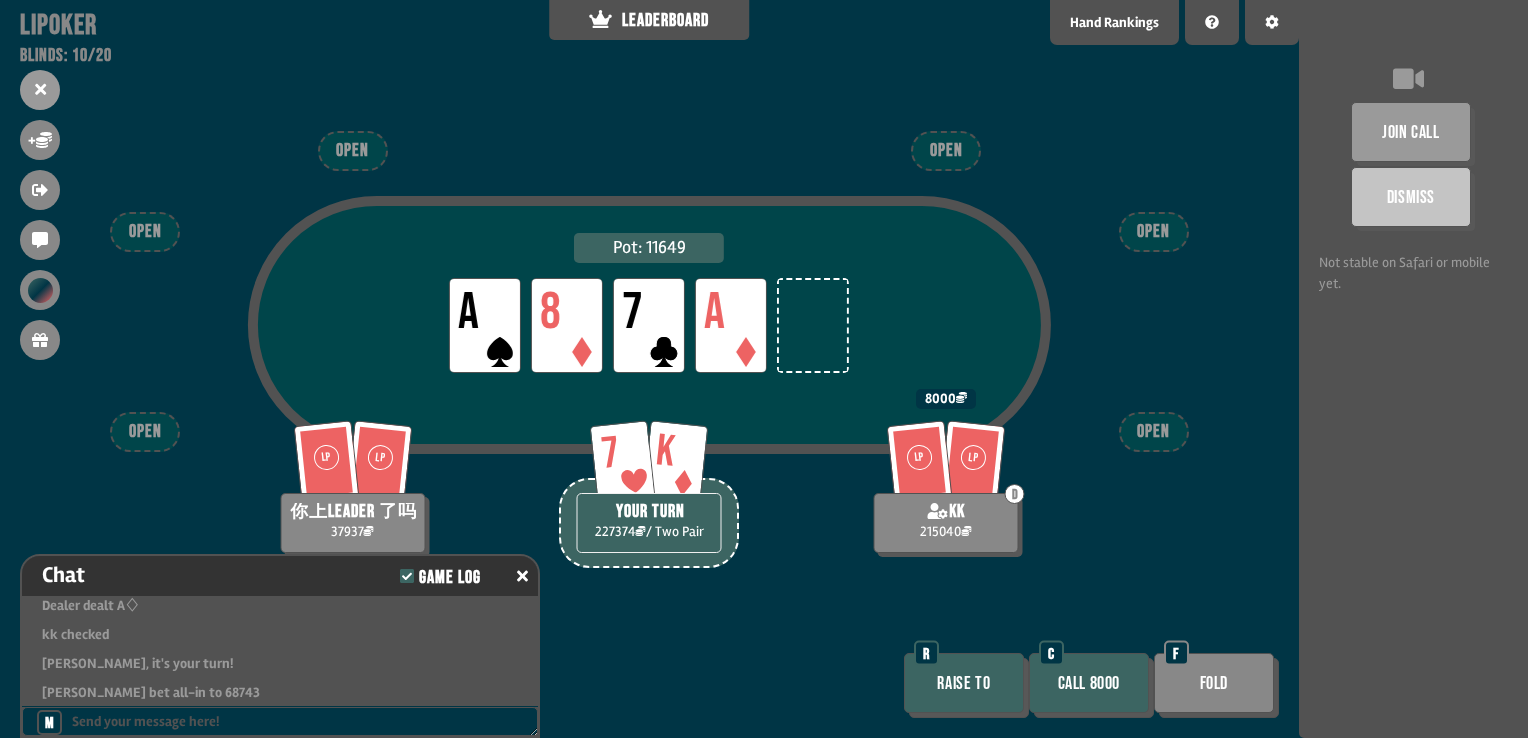 click on "Call 8000" at bounding box center [1089, 683] 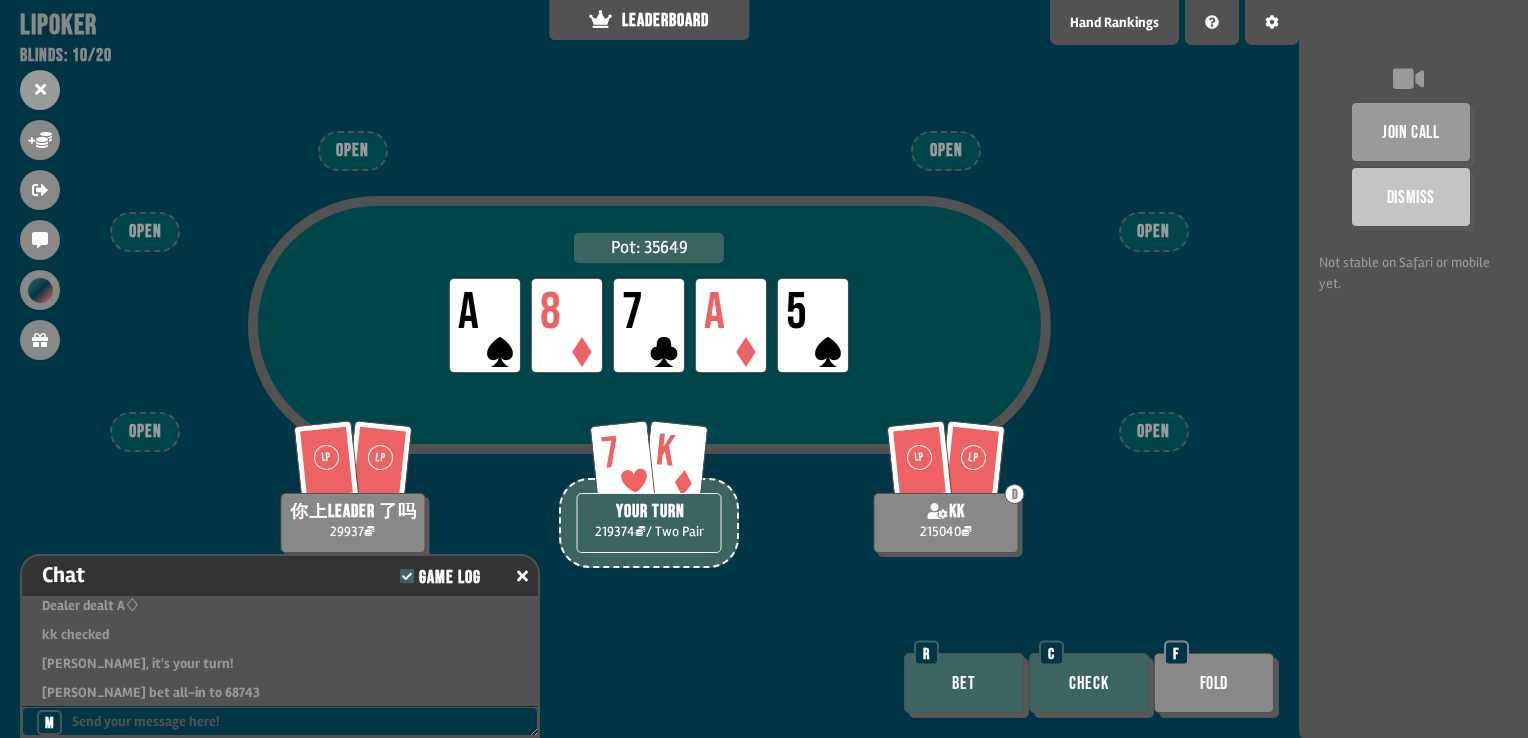 click on "Check" at bounding box center [1089, 683] 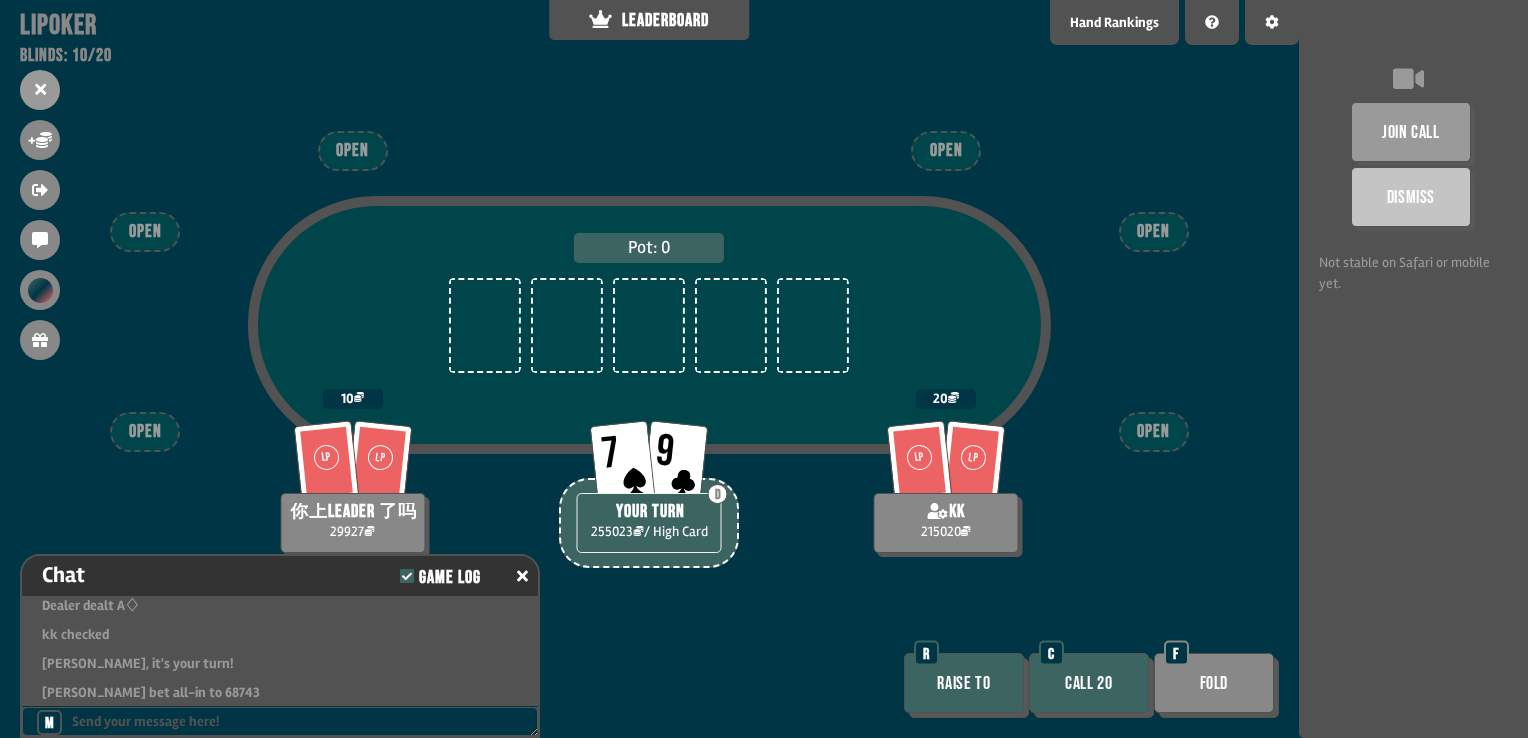 click on "Call 20" at bounding box center [1089, 683] 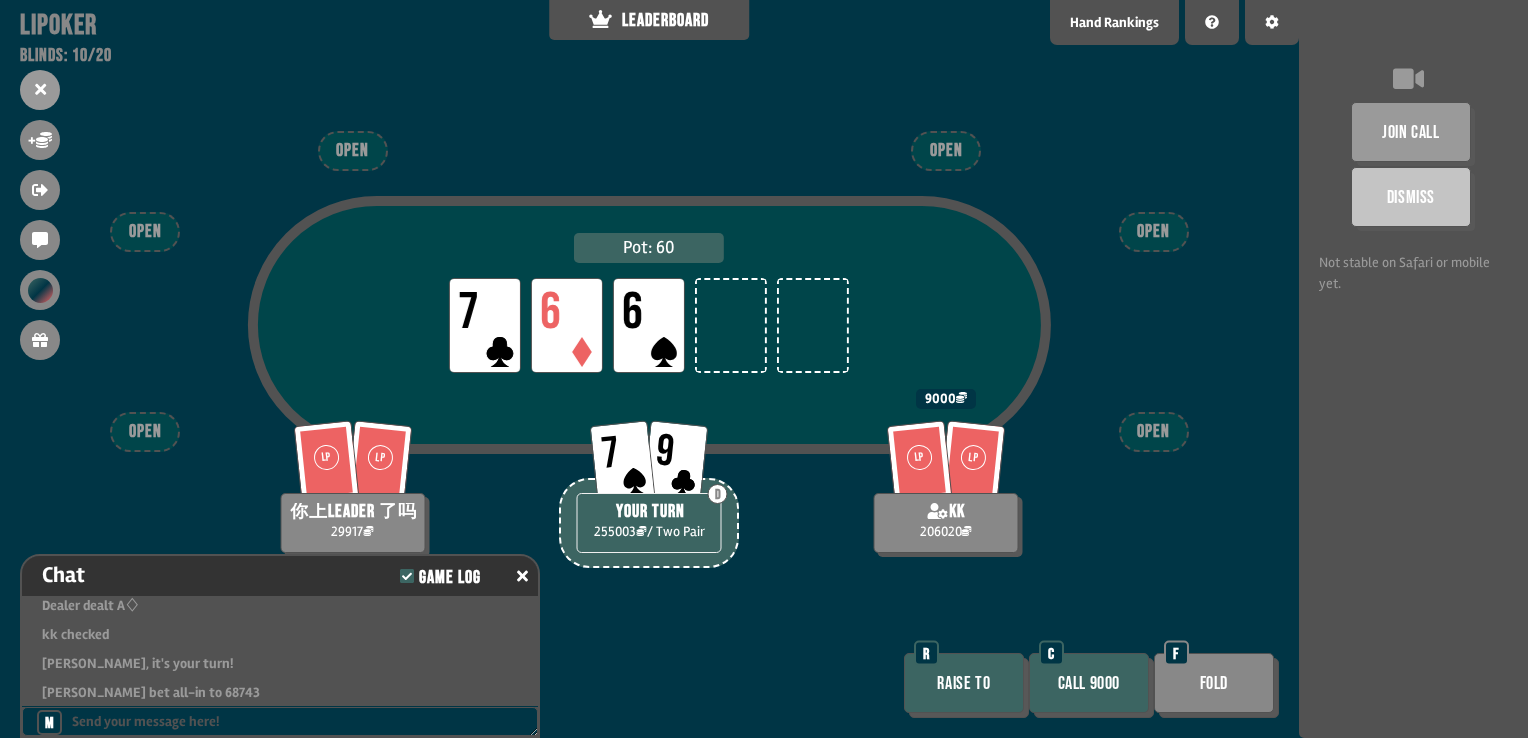 click on "Call 9000" at bounding box center [1089, 683] 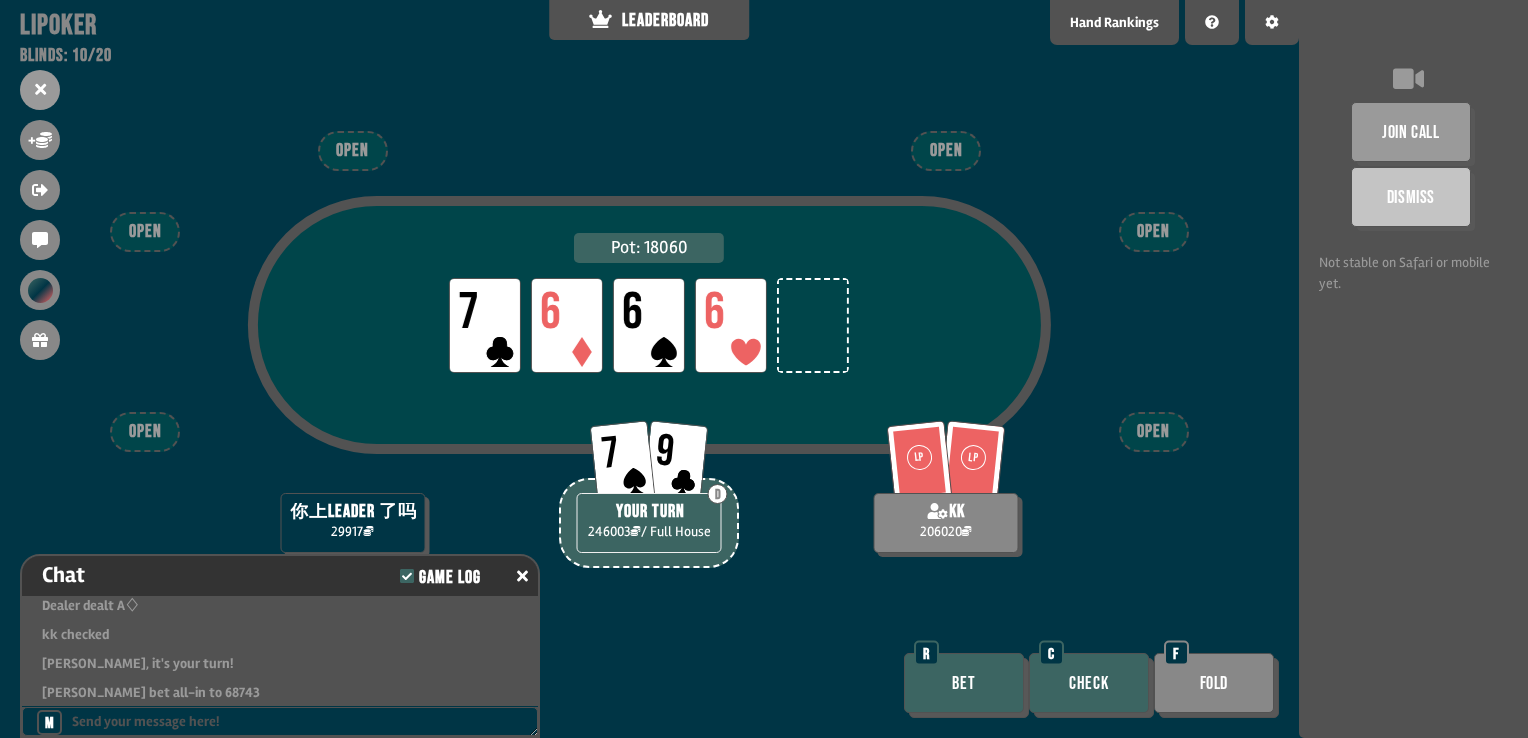 click on "Bet" at bounding box center (964, 683) 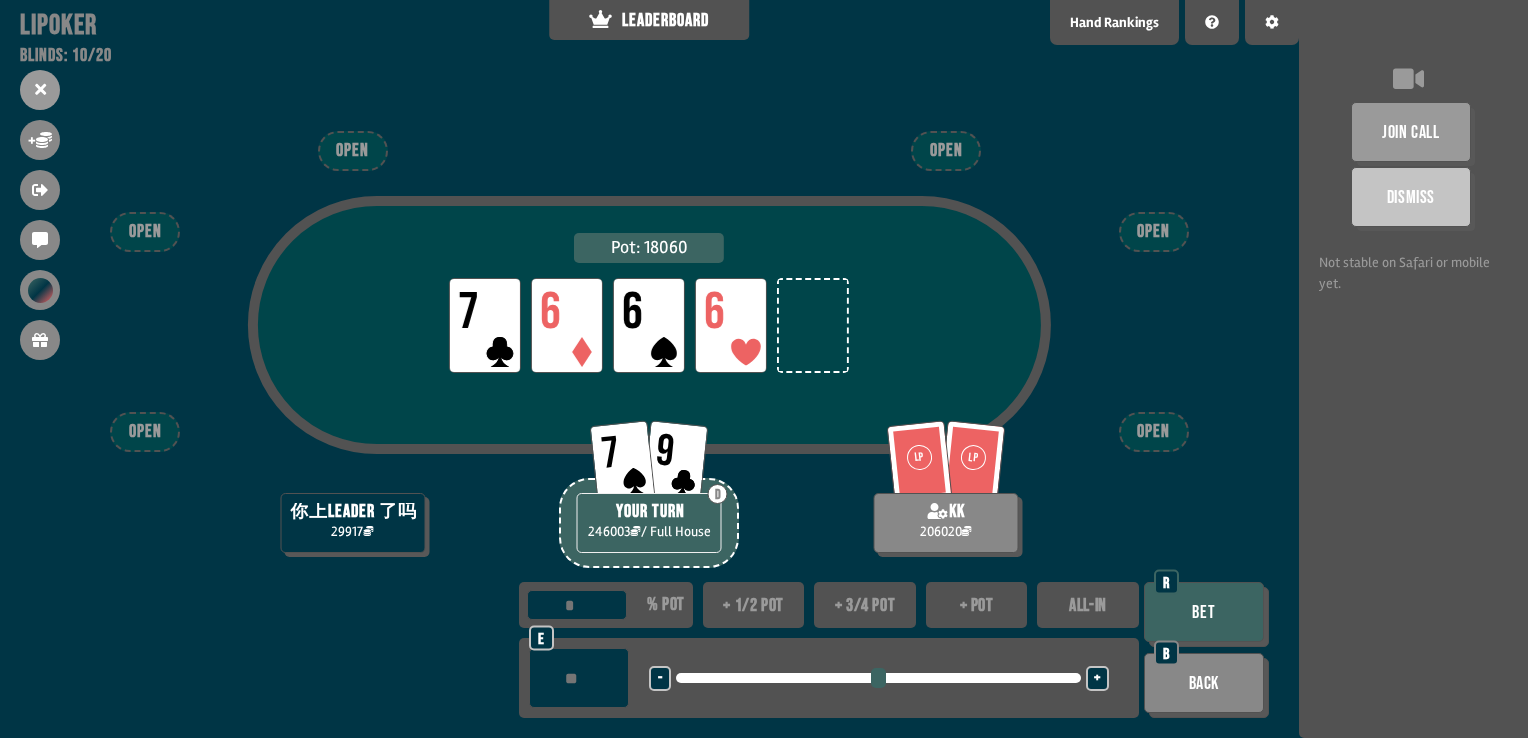 click on "ALL-IN" at bounding box center [1088, 605] 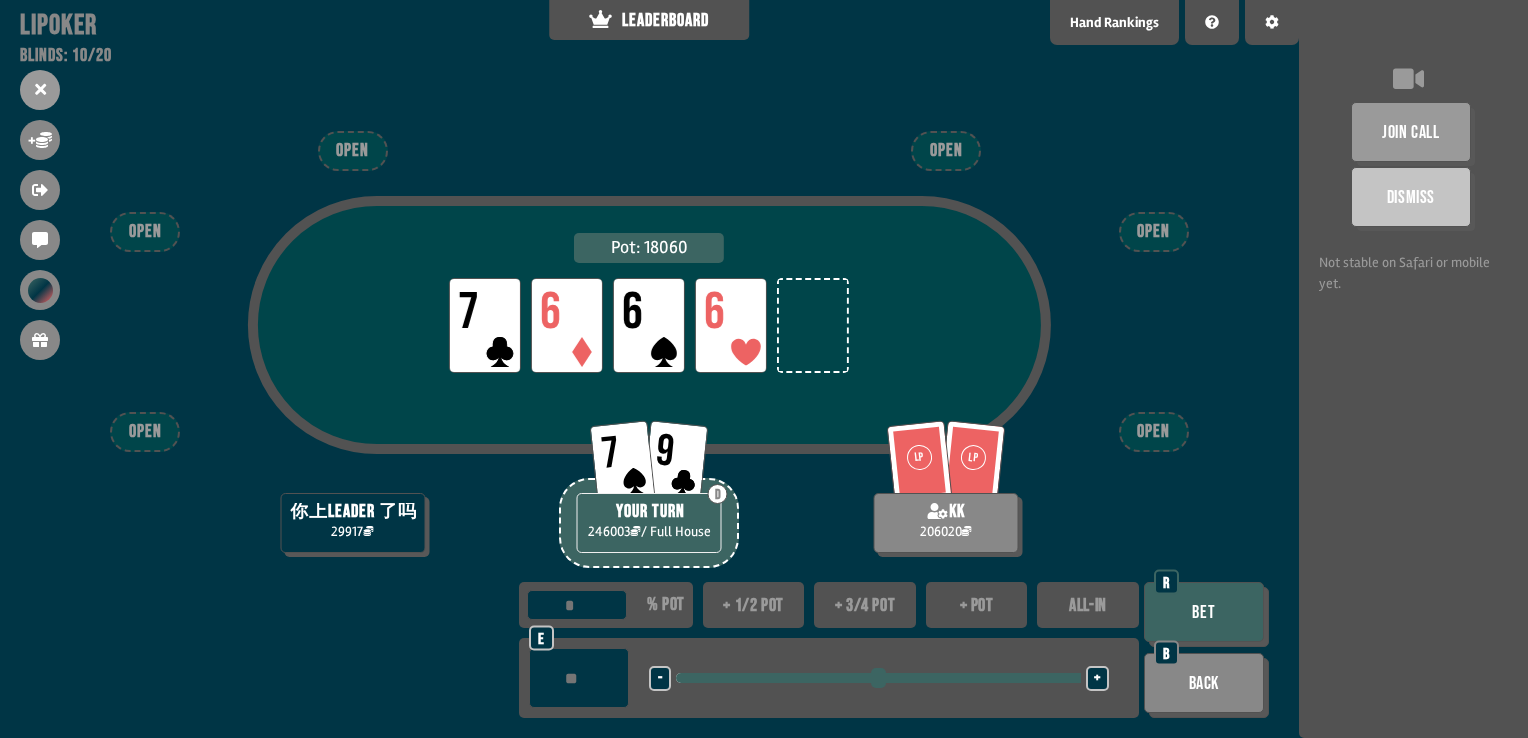 click on "Bet" at bounding box center [1204, 612] 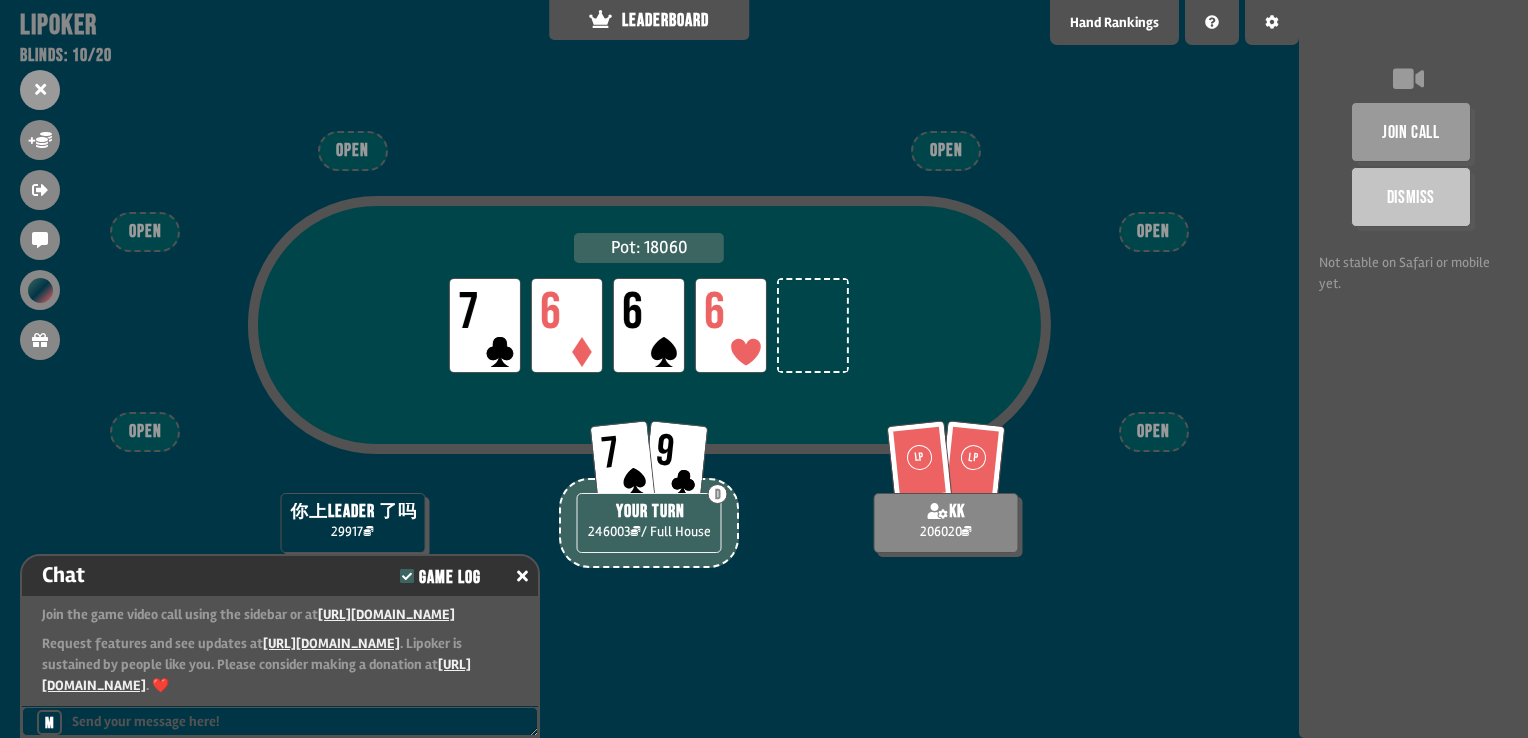 scroll, scrollTop: 5996, scrollLeft: 0, axis: vertical 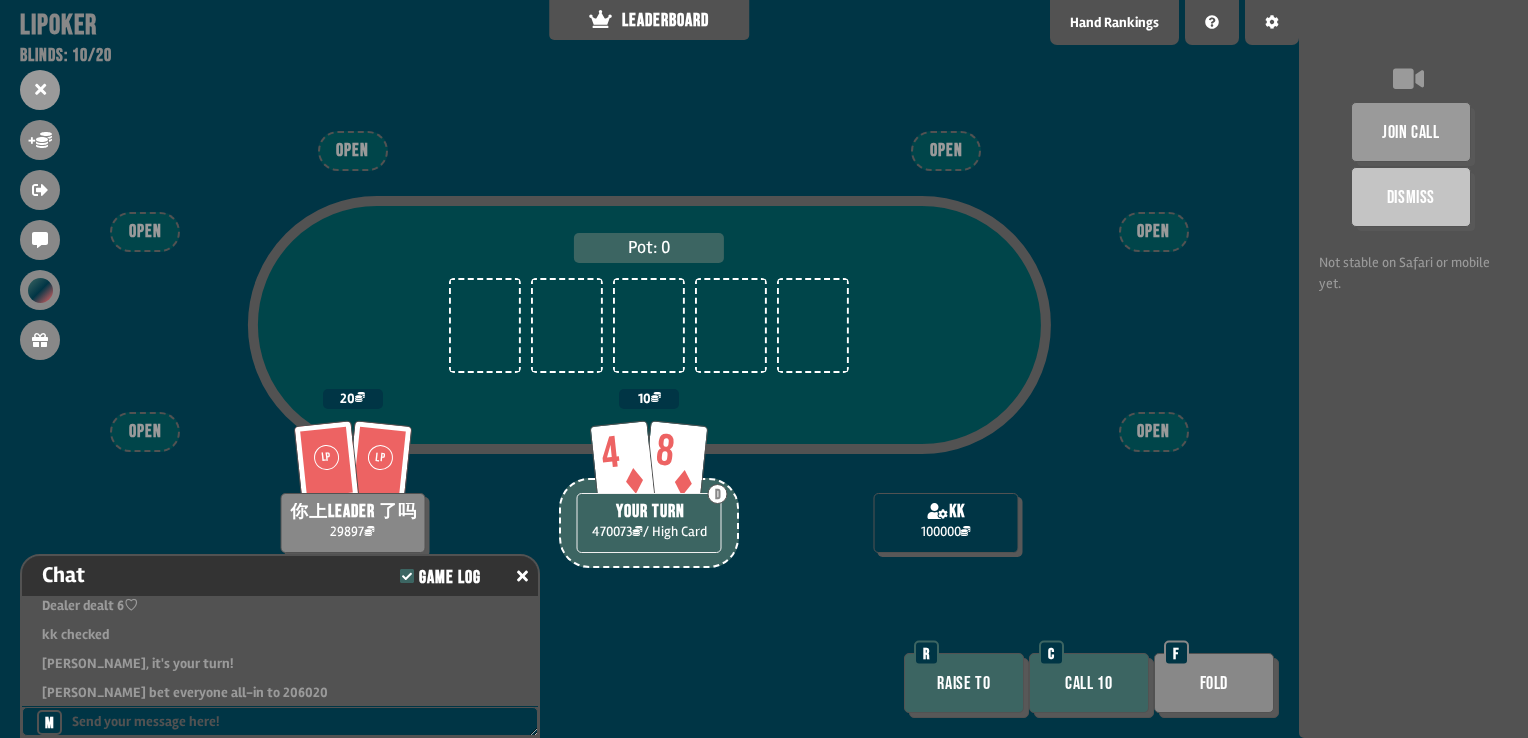 click on "Call 10" at bounding box center [1089, 683] 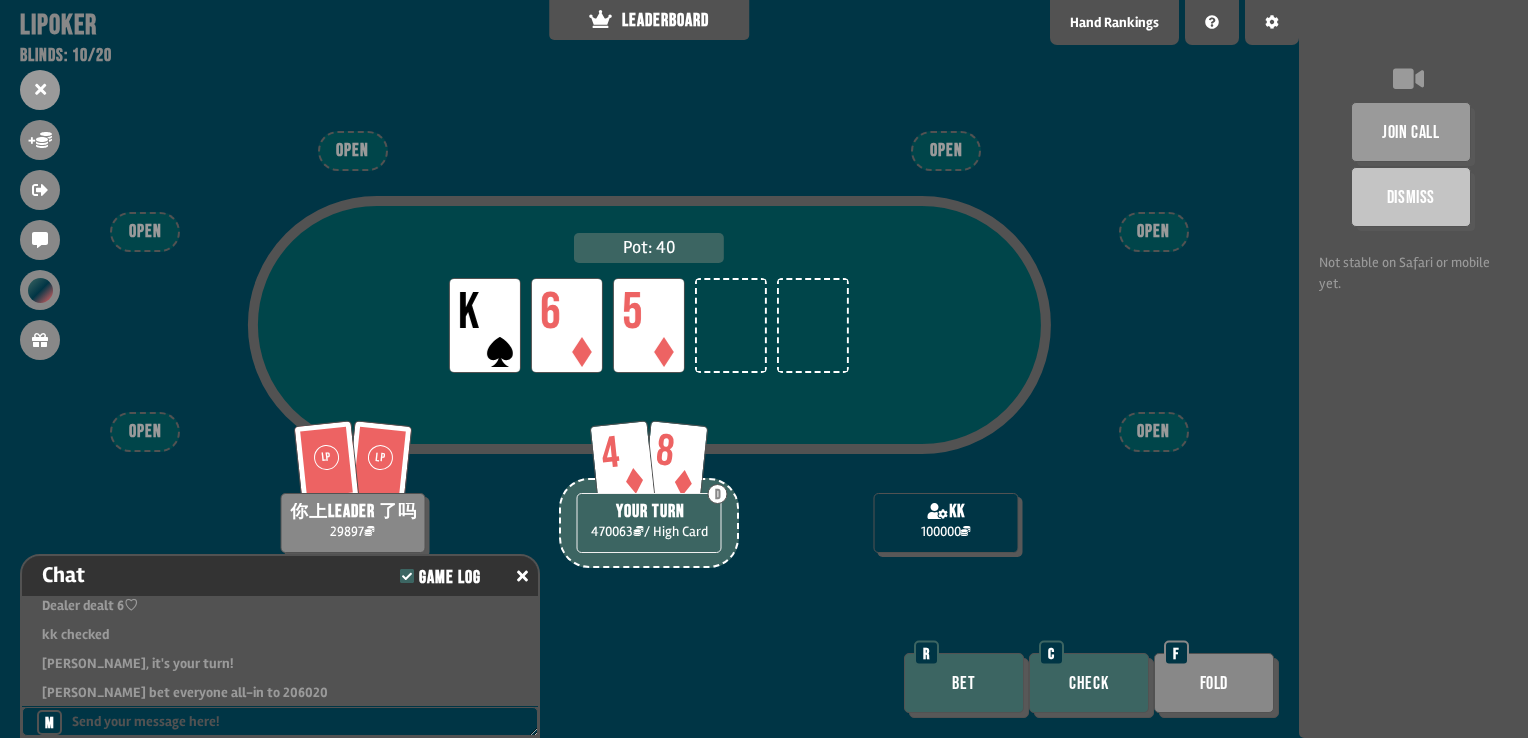 click on "Check" at bounding box center [1089, 683] 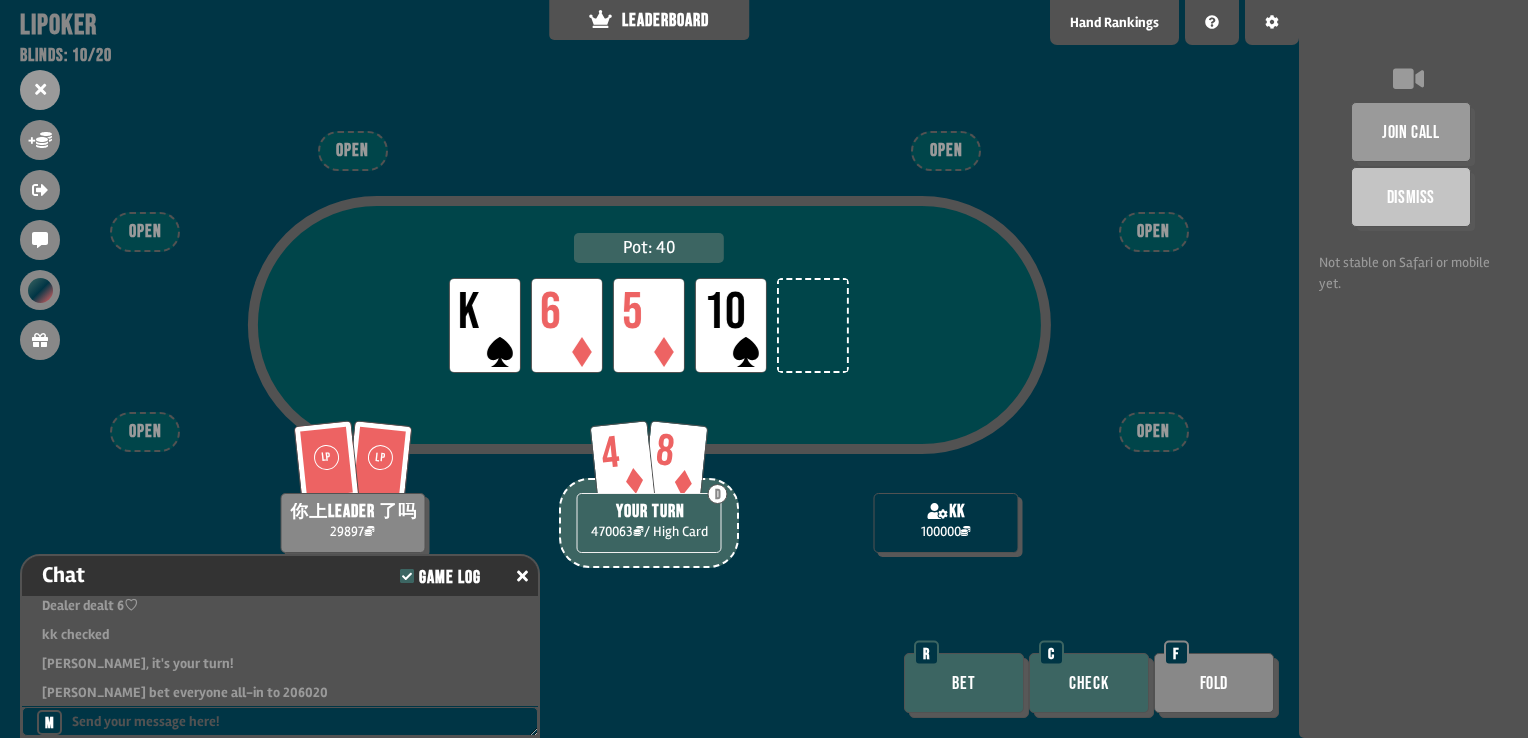click on "Check" at bounding box center (1089, 683) 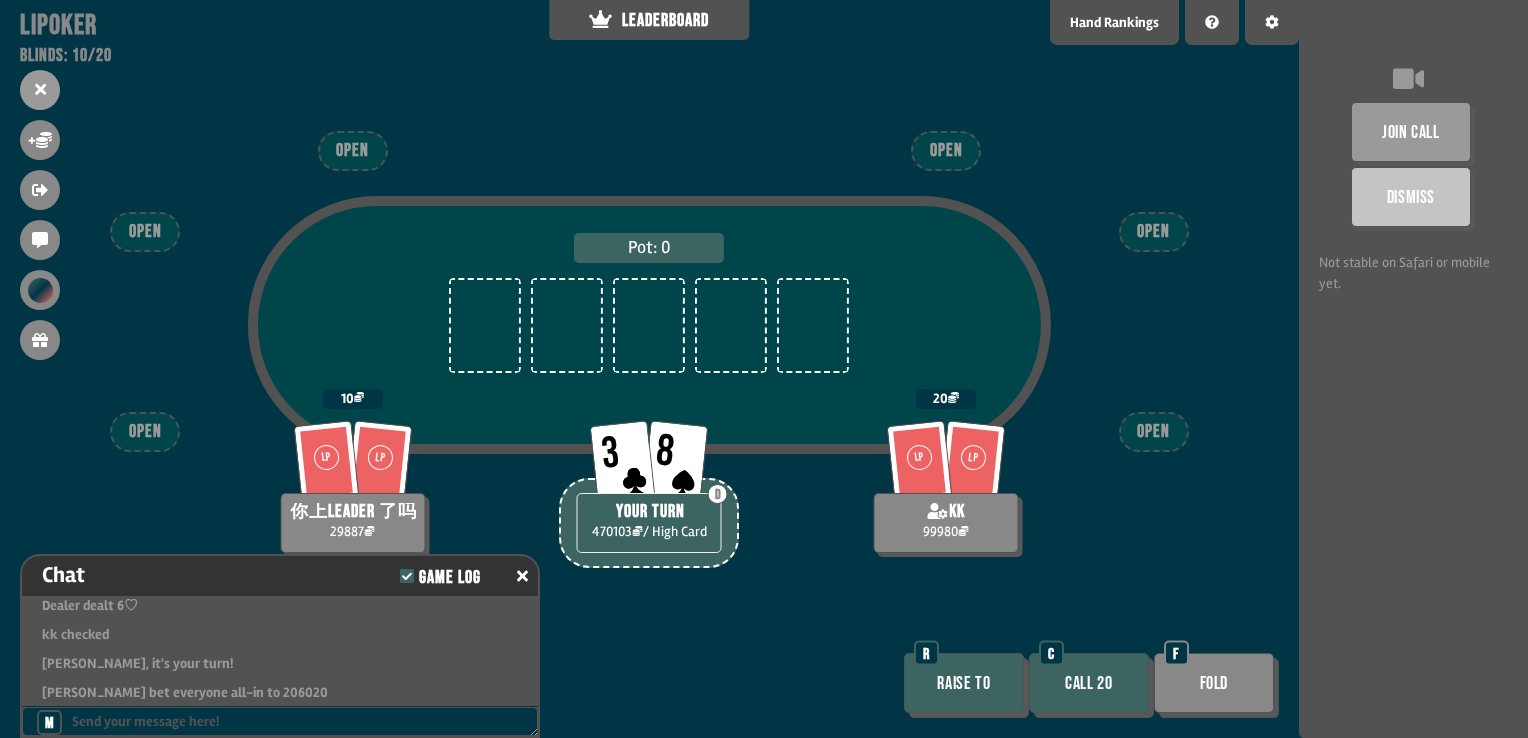 click on "Call 20" at bounding box center [1089, 683] 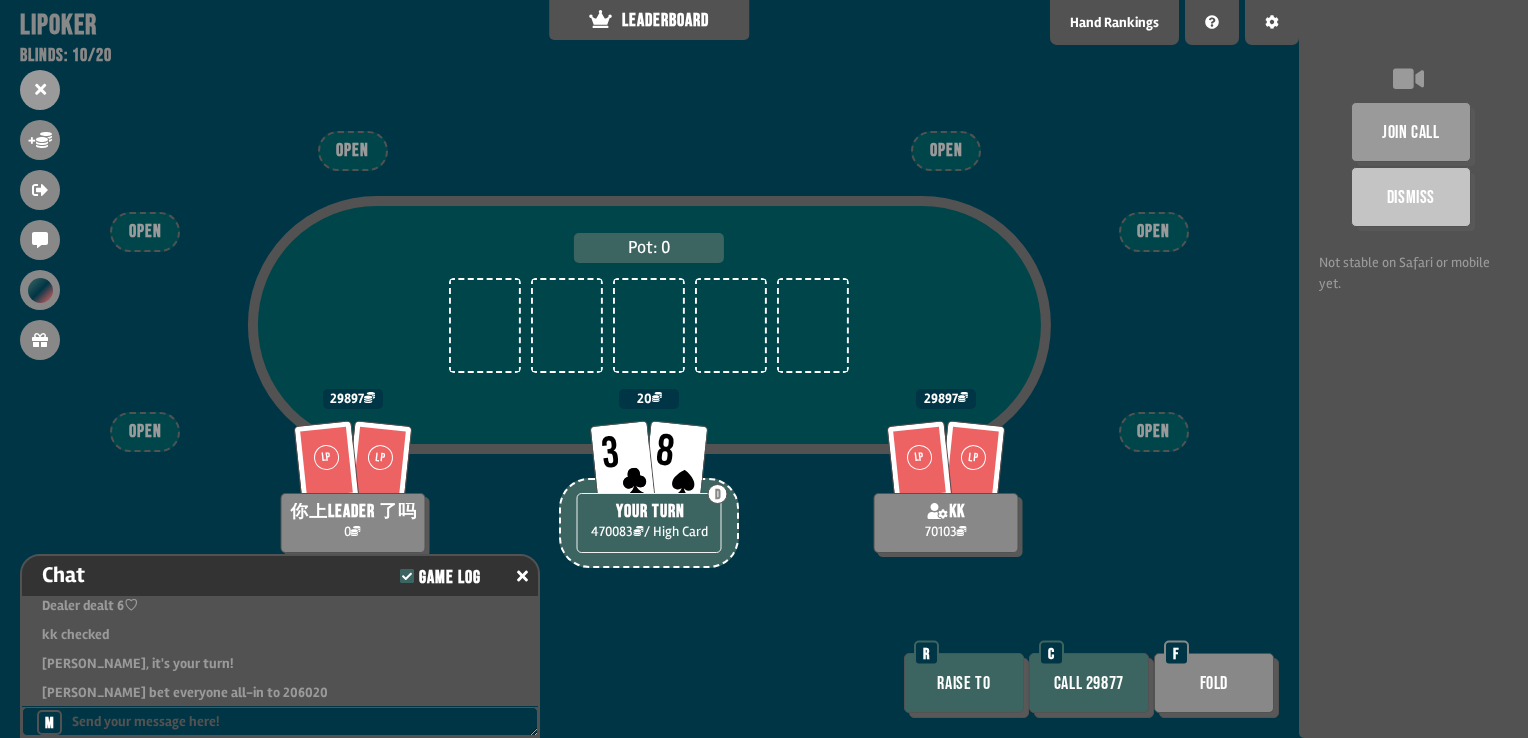 click on "Fold" at bounding box center [1214, 683] 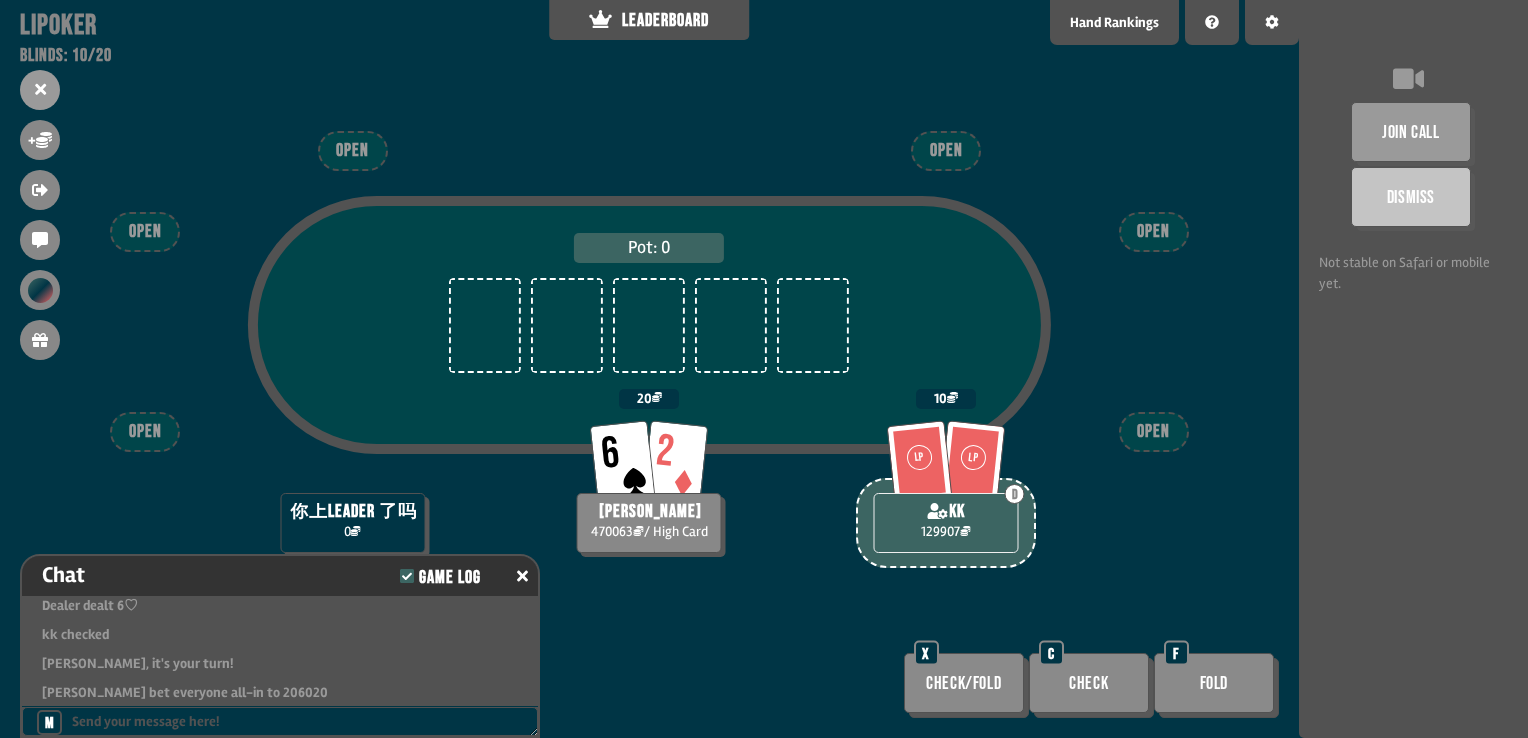 scroll, scrollTop: 98, scrollLeft: 0, axis: vertical 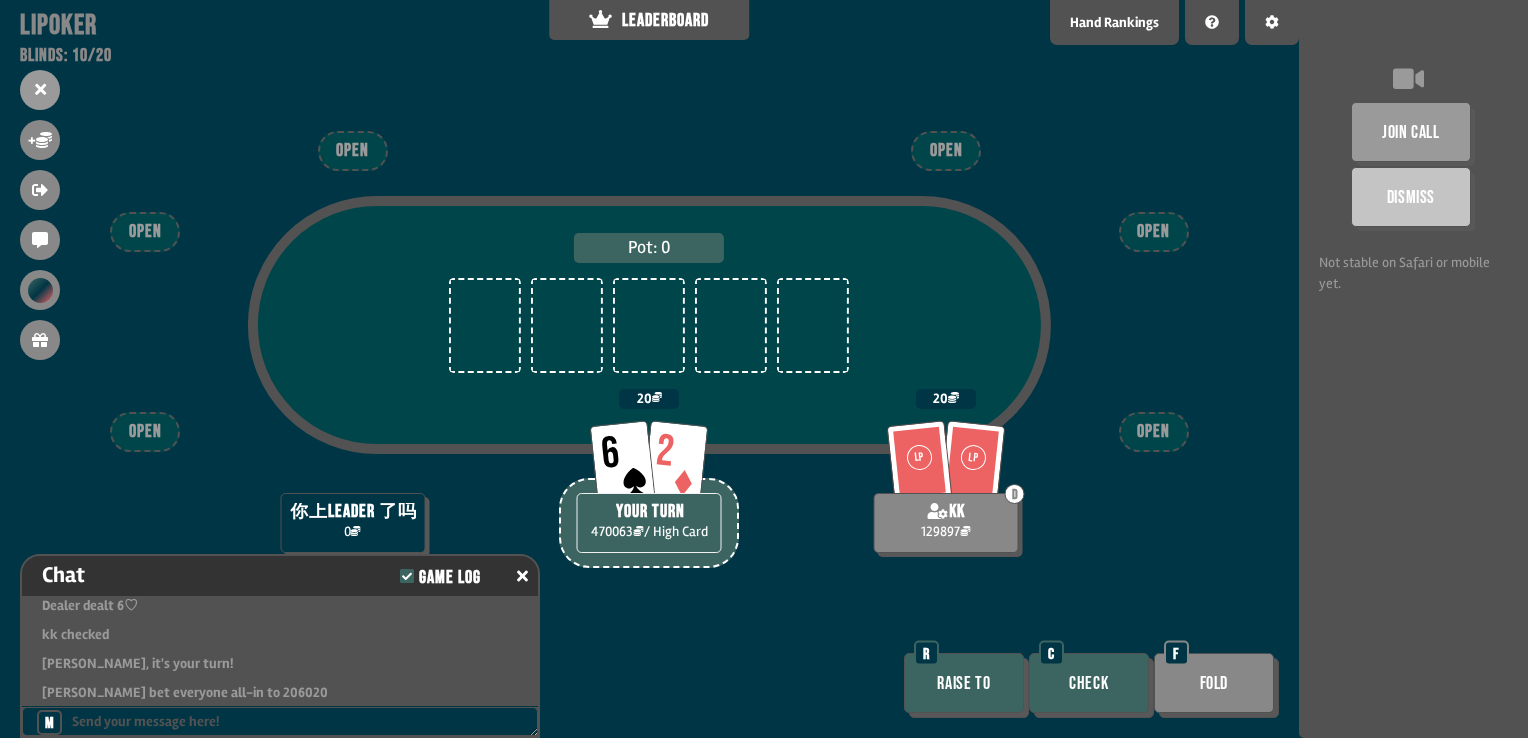 click on "Check" at bounding box center [1089, 683] 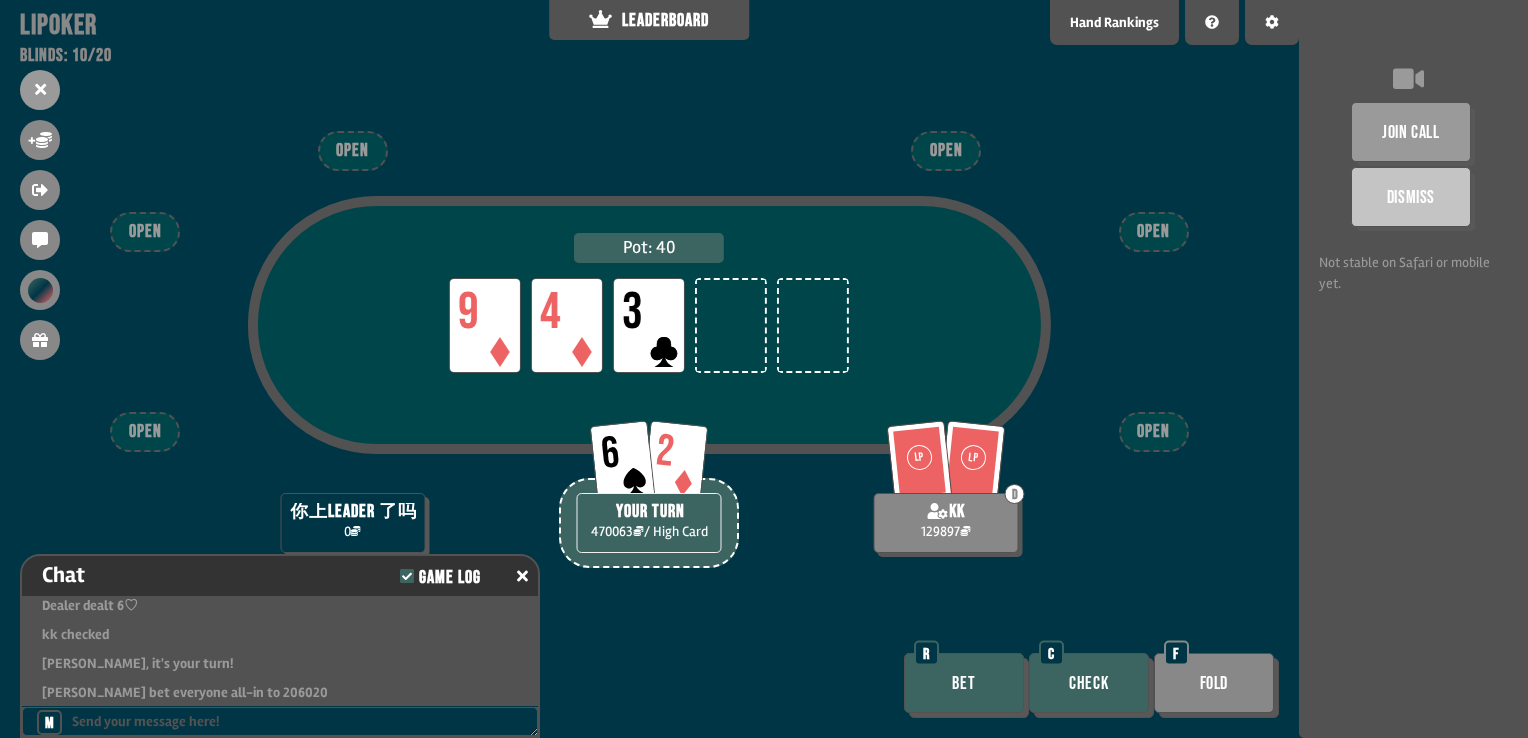 click on "Check" at bounding box center (1089, 683) 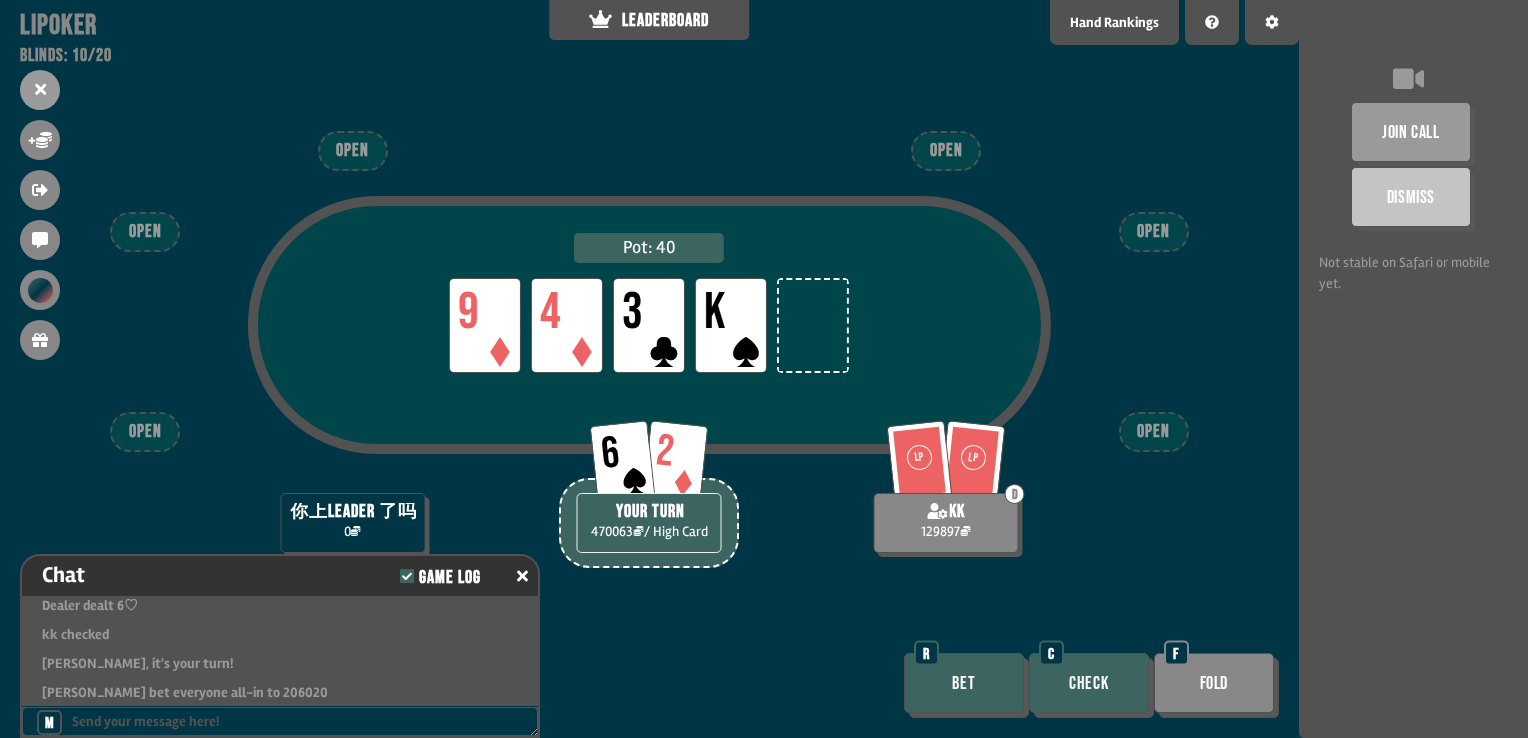 click on "Check" at bounding box center (1089, 683) 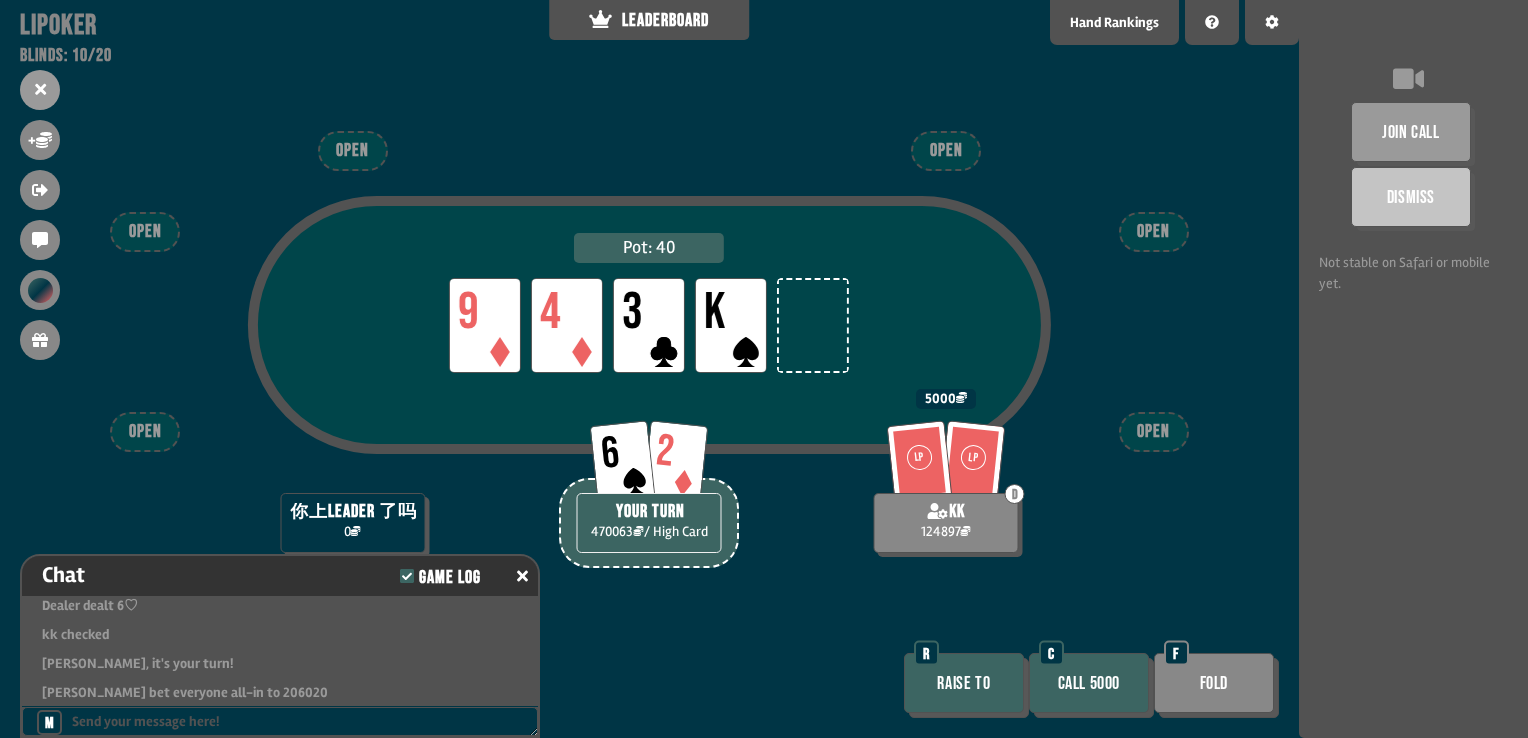 click on "Fold" at bounding box center [1214, 683] 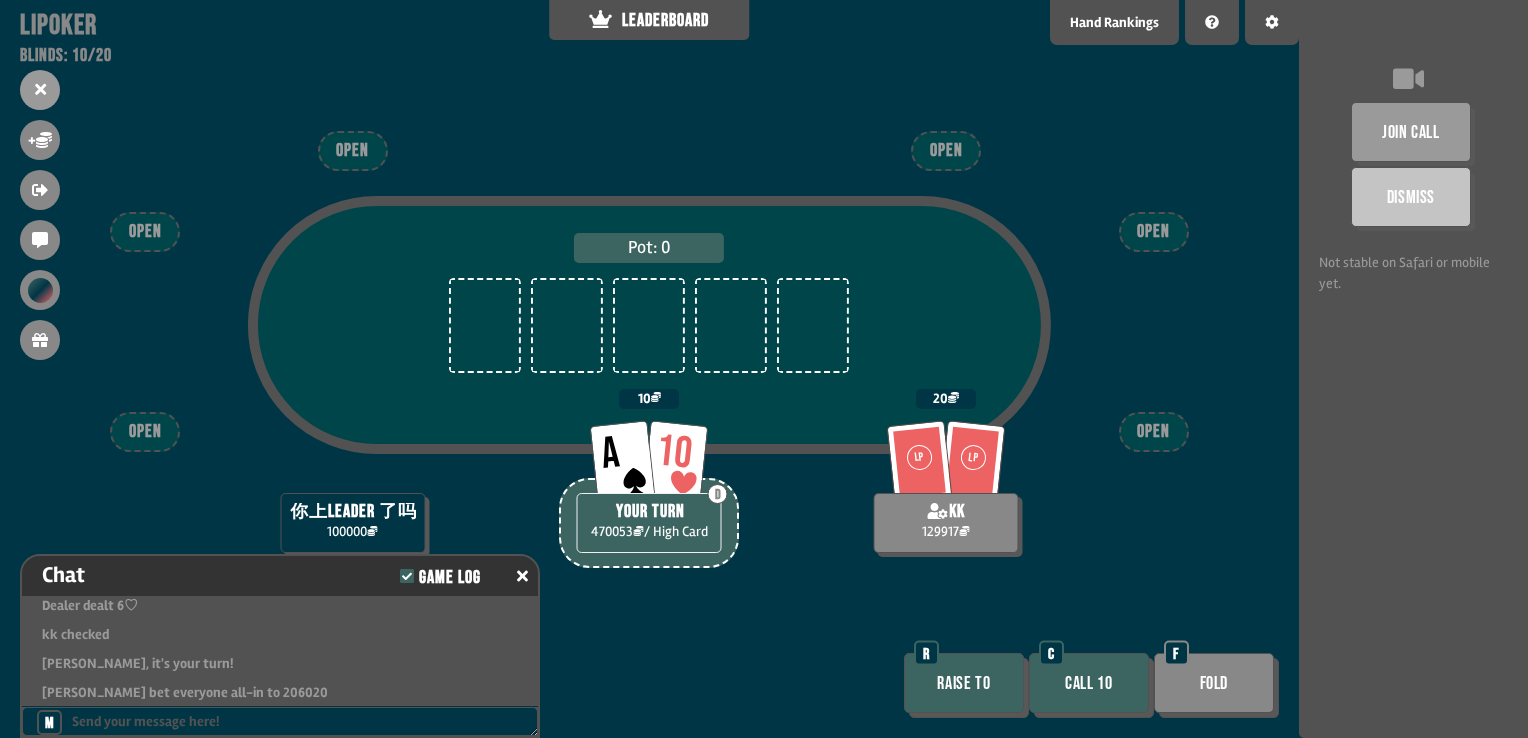 click on "Call 10" at bounding box center (1089, 683) 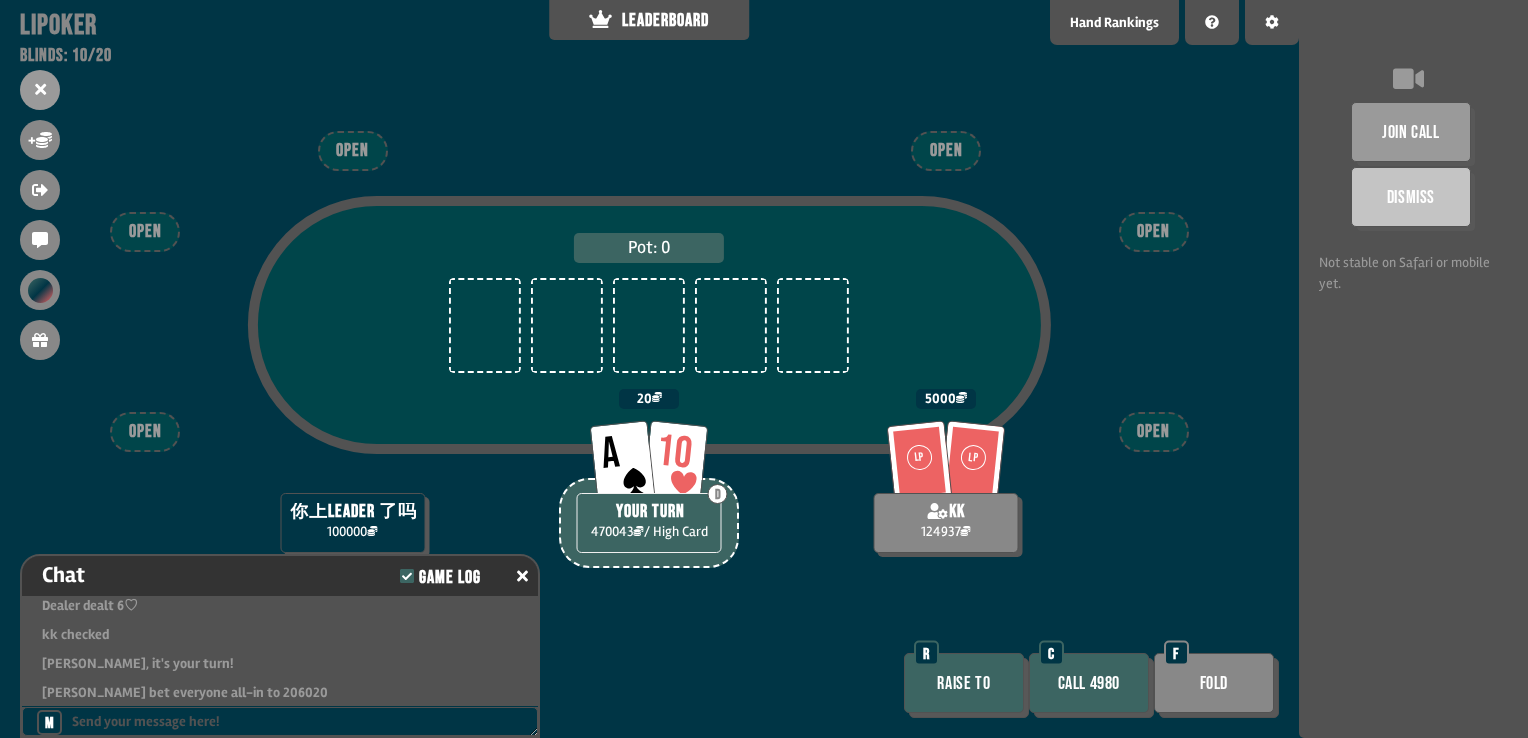click on "Call 4980" at bounding box center (1089, 683) 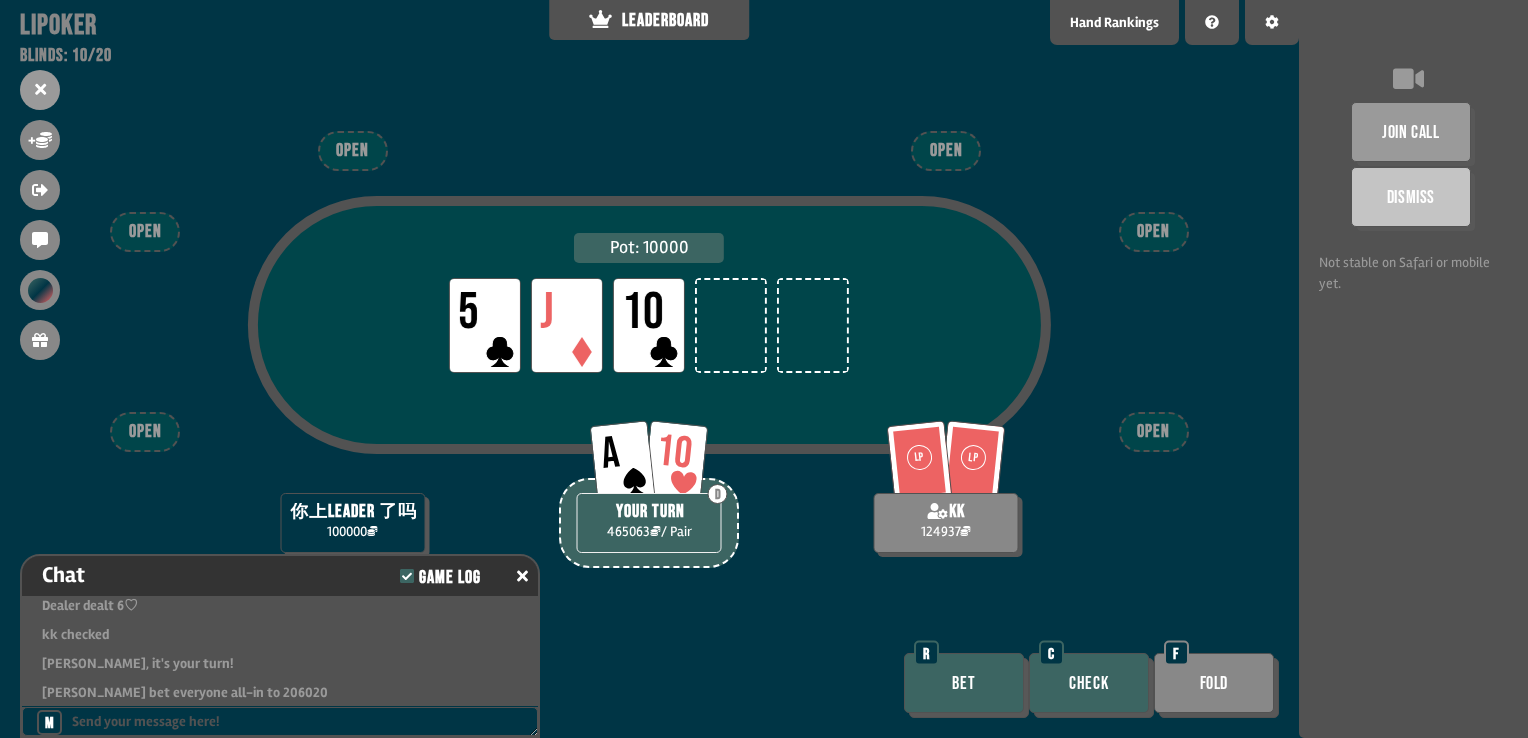 click on "Check" at bounding box center [1089, 683] 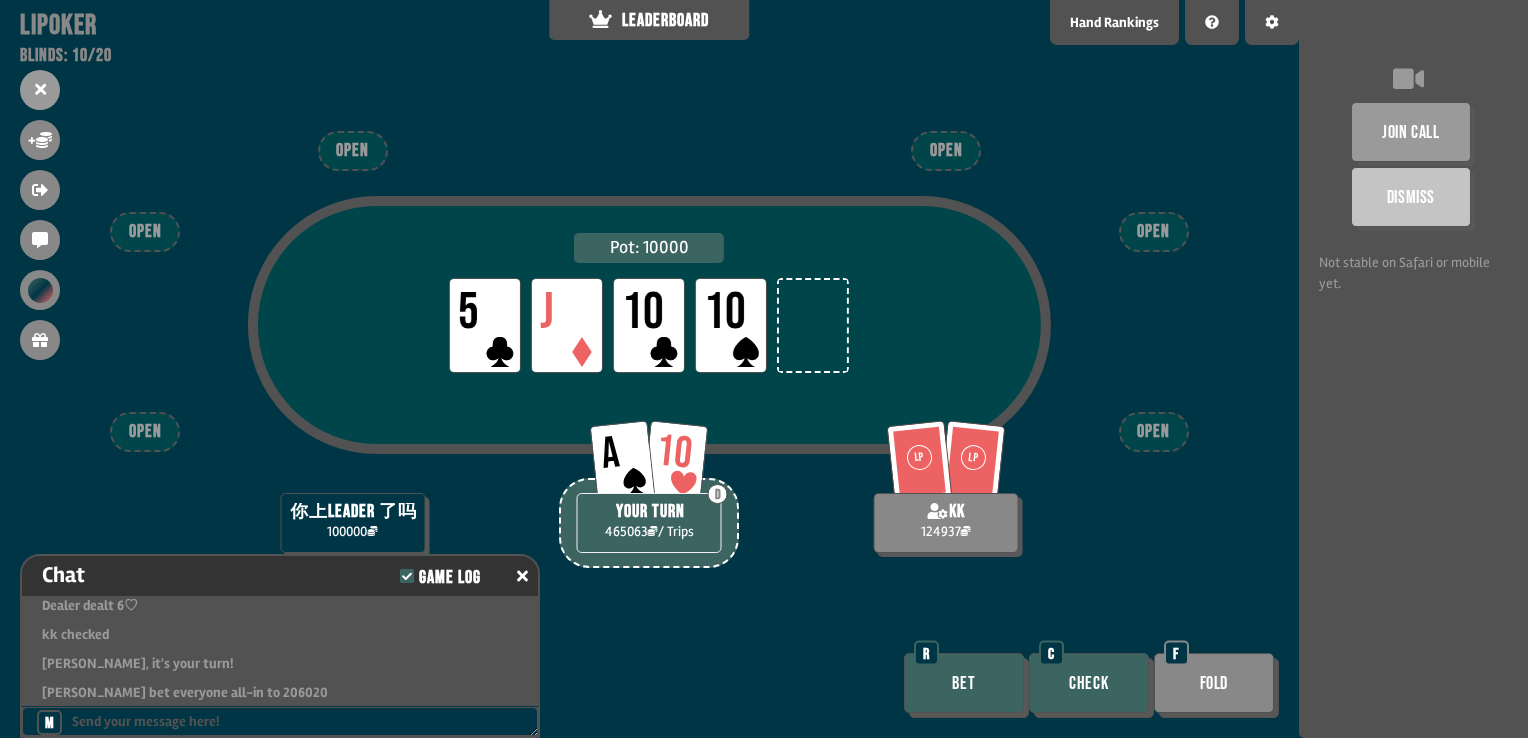 click on "Bet" at bounding box center [964, 683] 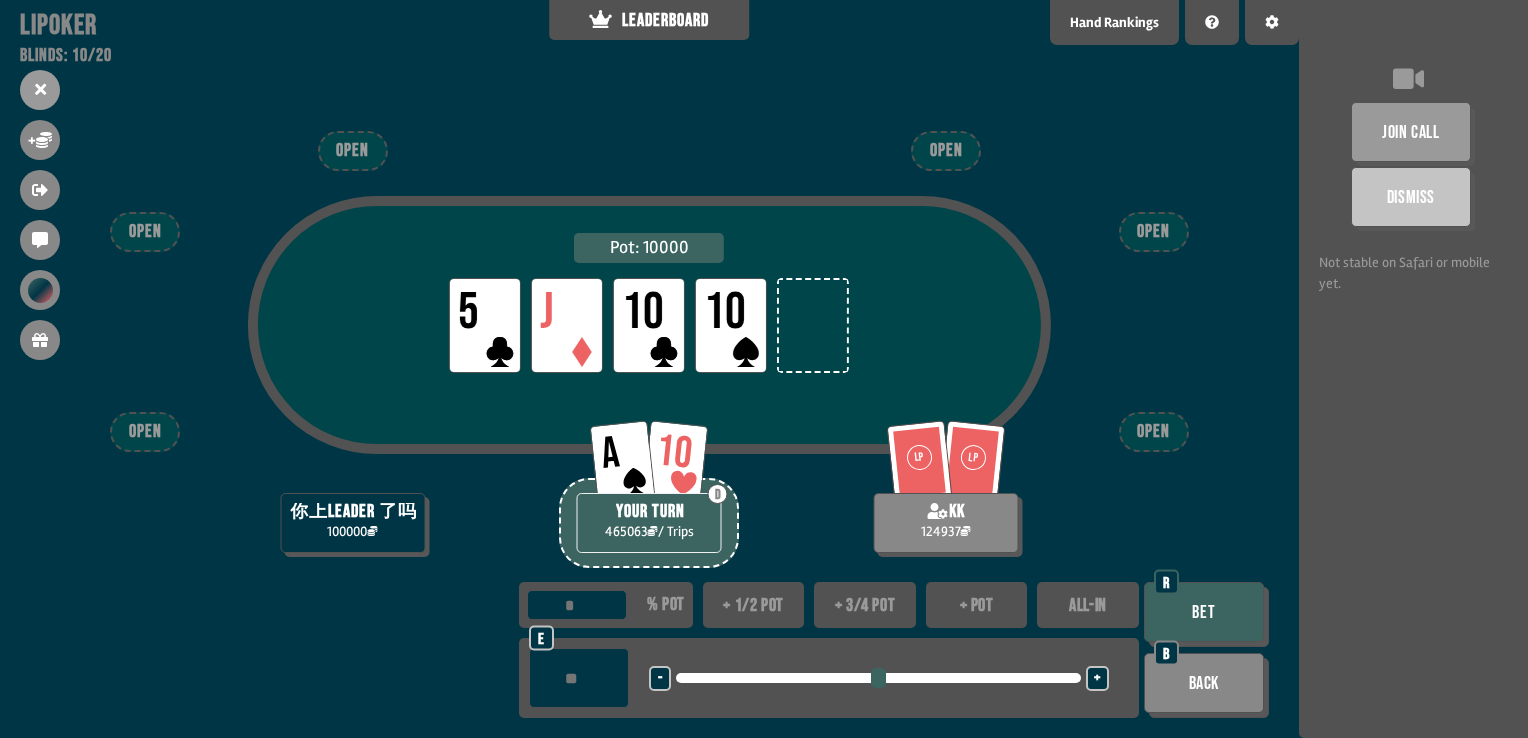 click on "e - <LEFT> <DOWN> + <UP> <RIGHT>" at bounding box center (829, 678) 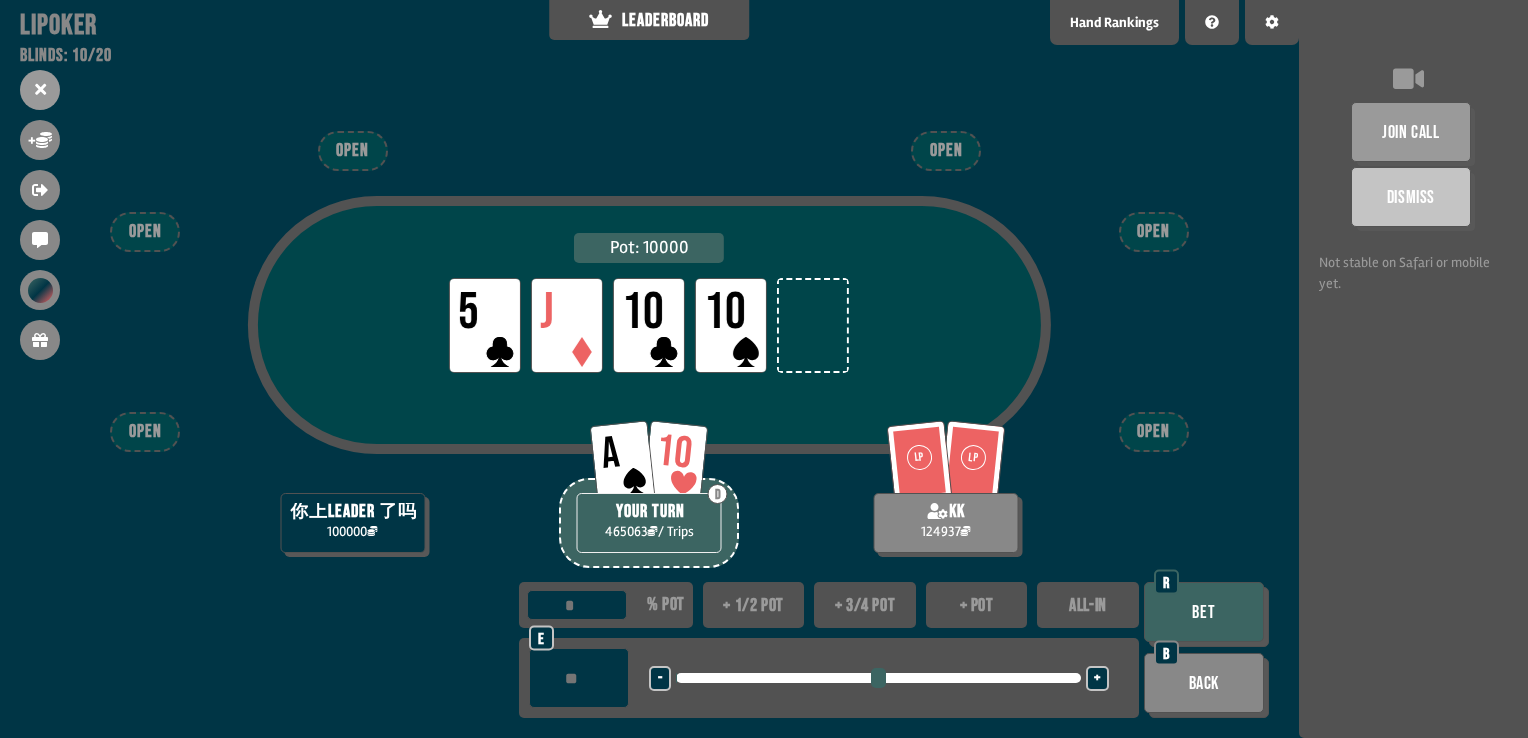 type on "**" 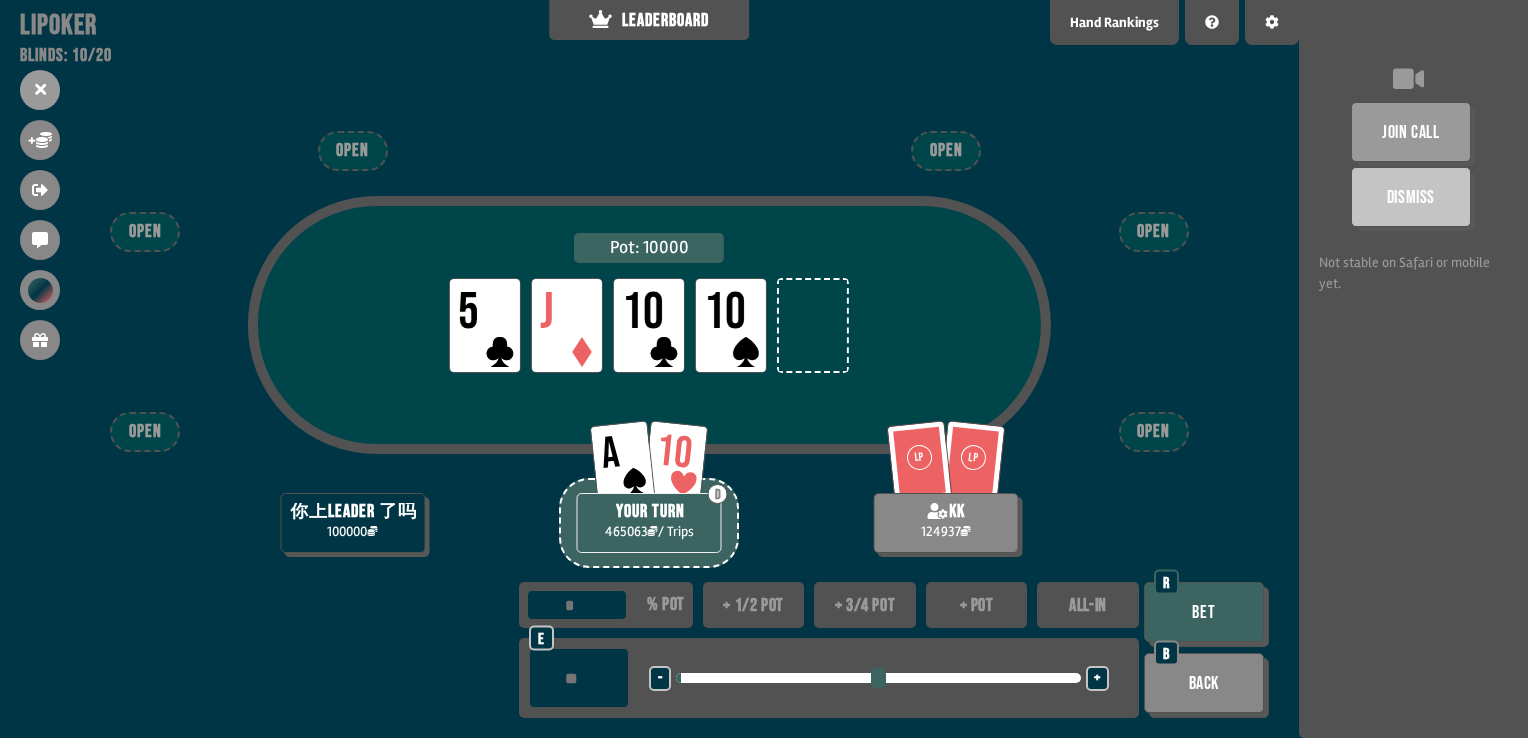 type on "****" 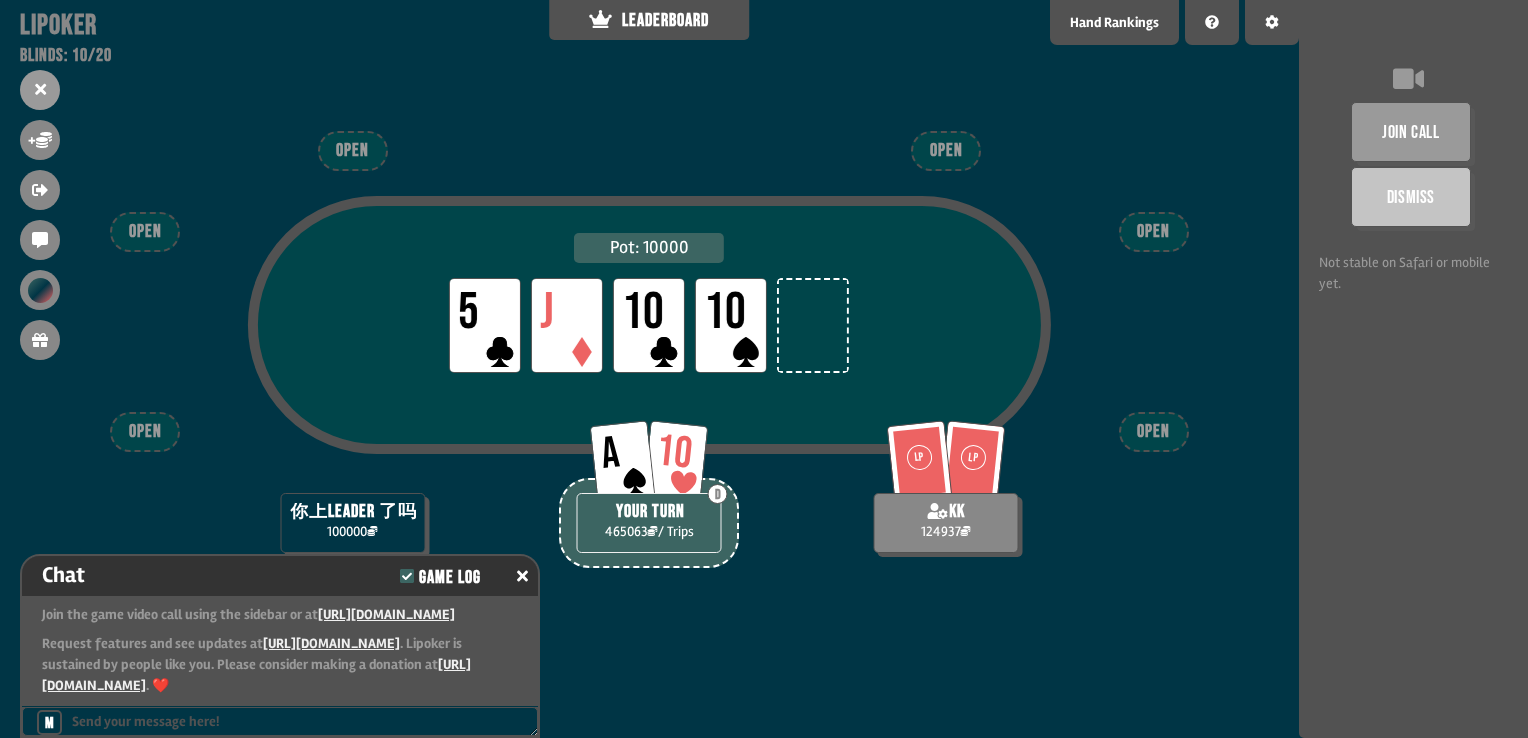 scroll, scrollTop: 7852, scrollLeft: 0, axis: vertical 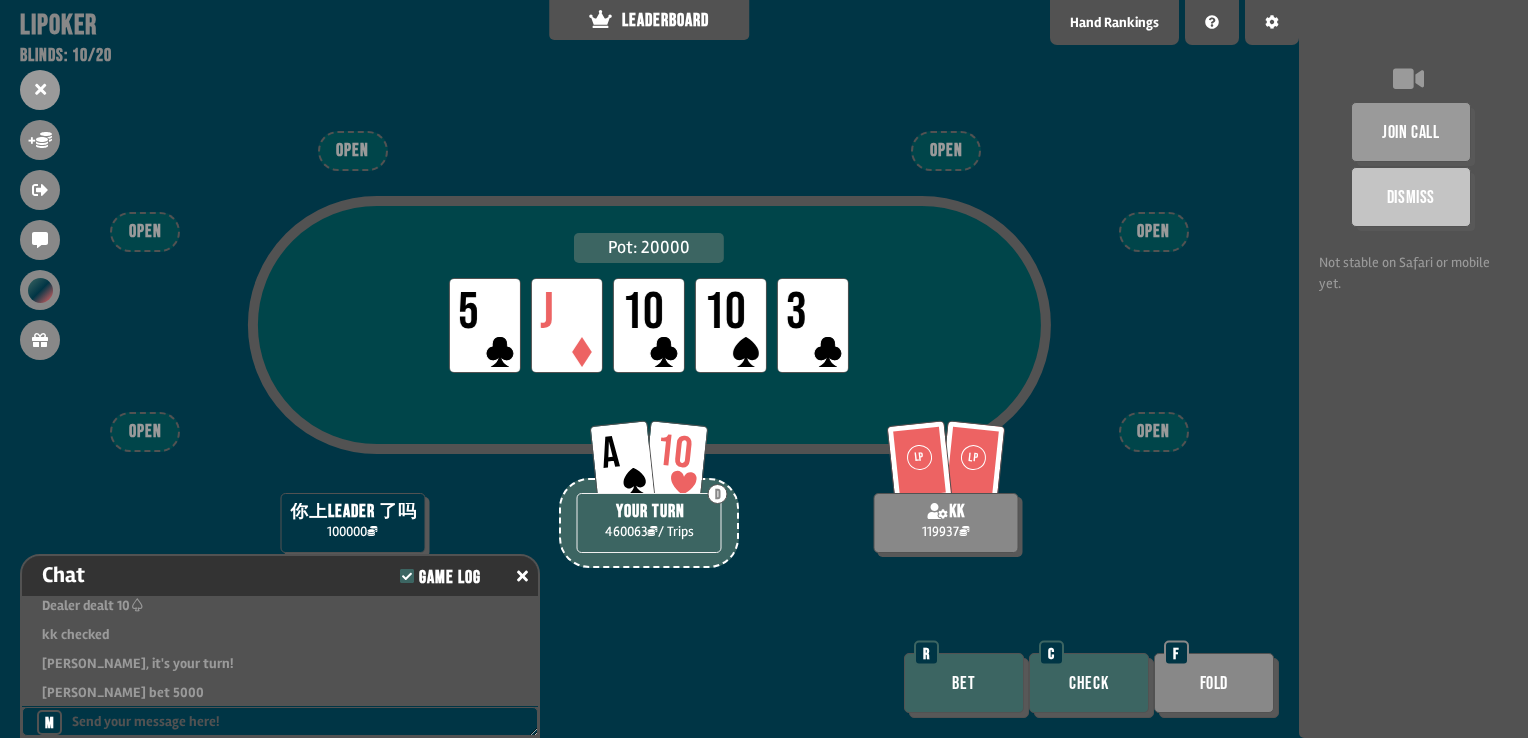 click on "Bet" at bounding box center (964, 683) 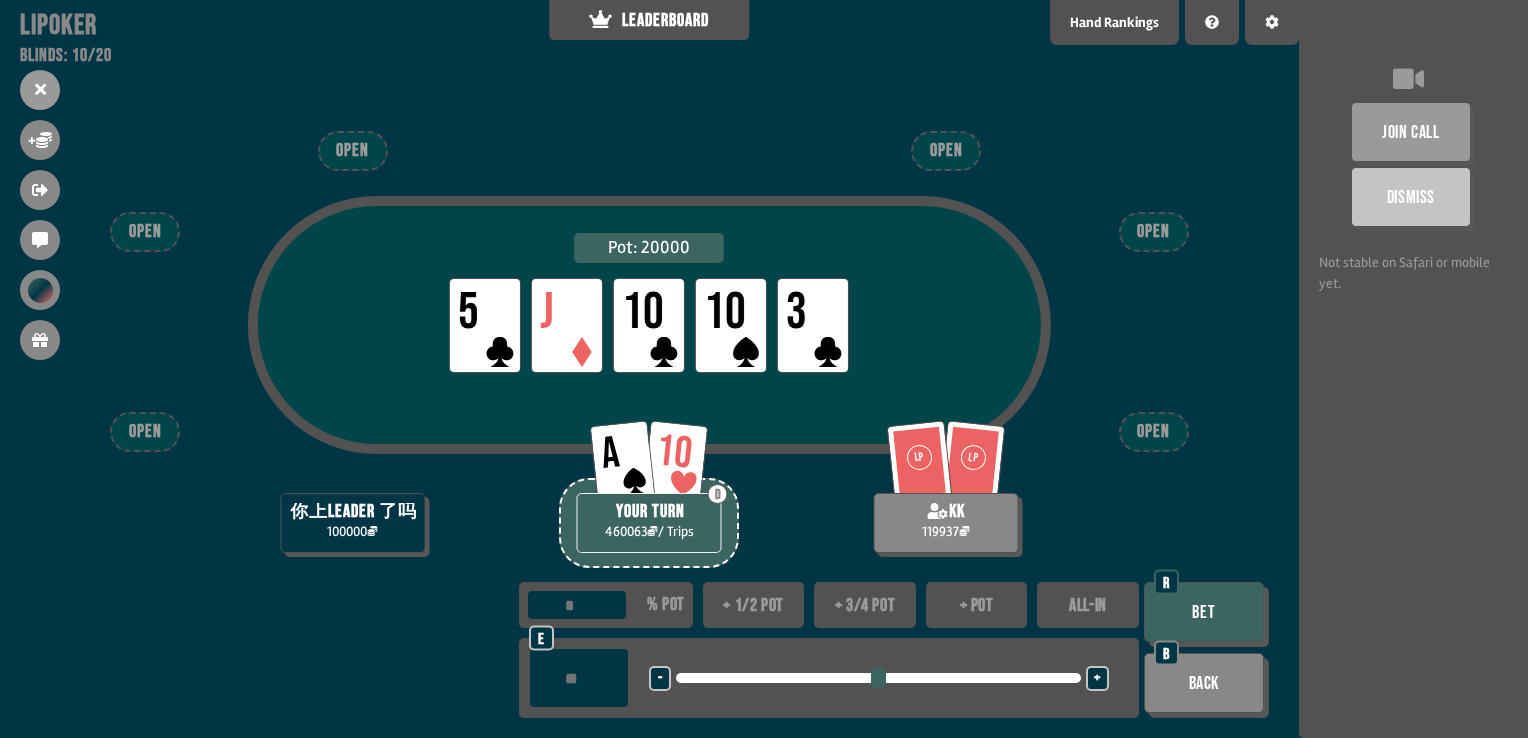 click on "ALL-IN" at bounding box center (1088, 605) 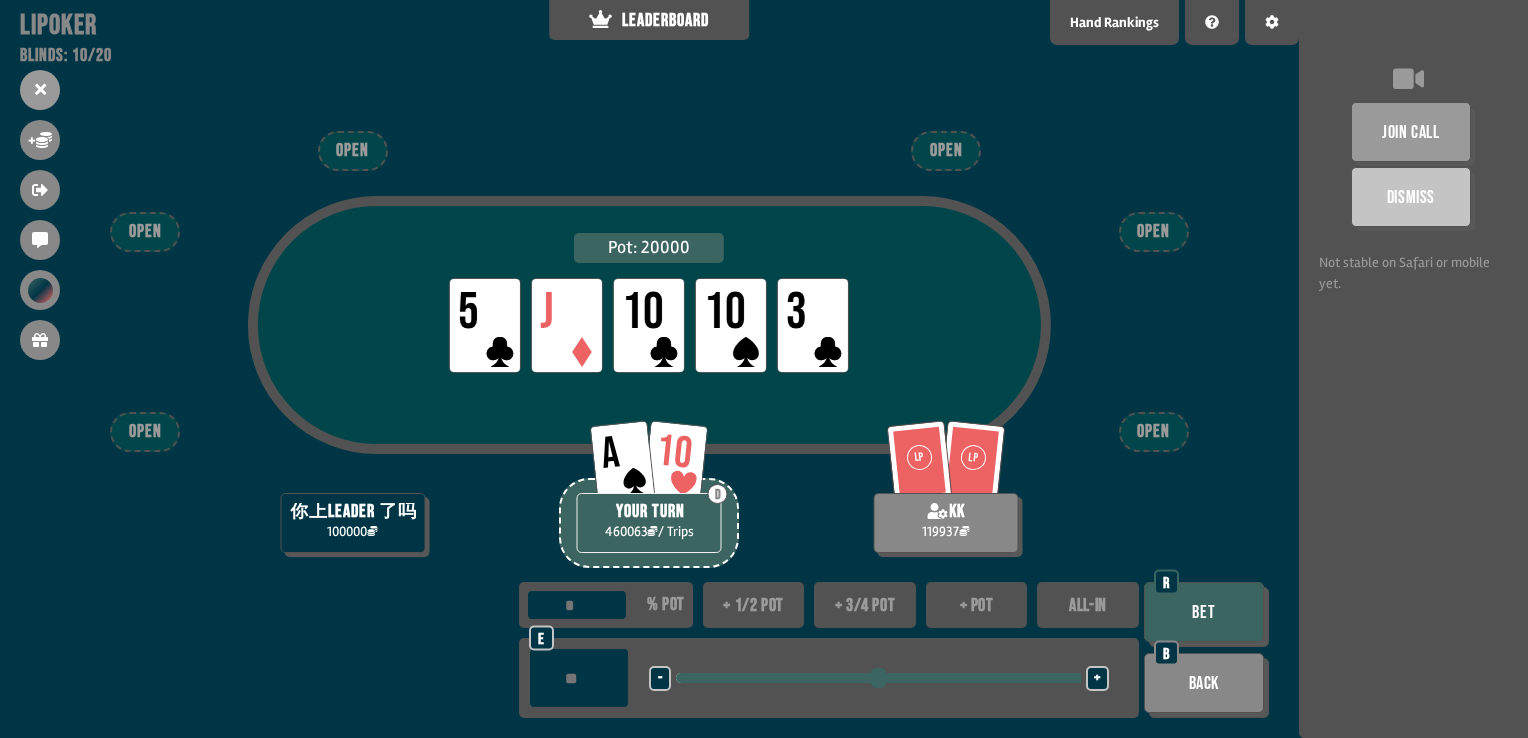 click on "Bet" at bounding box center [1204, 612] 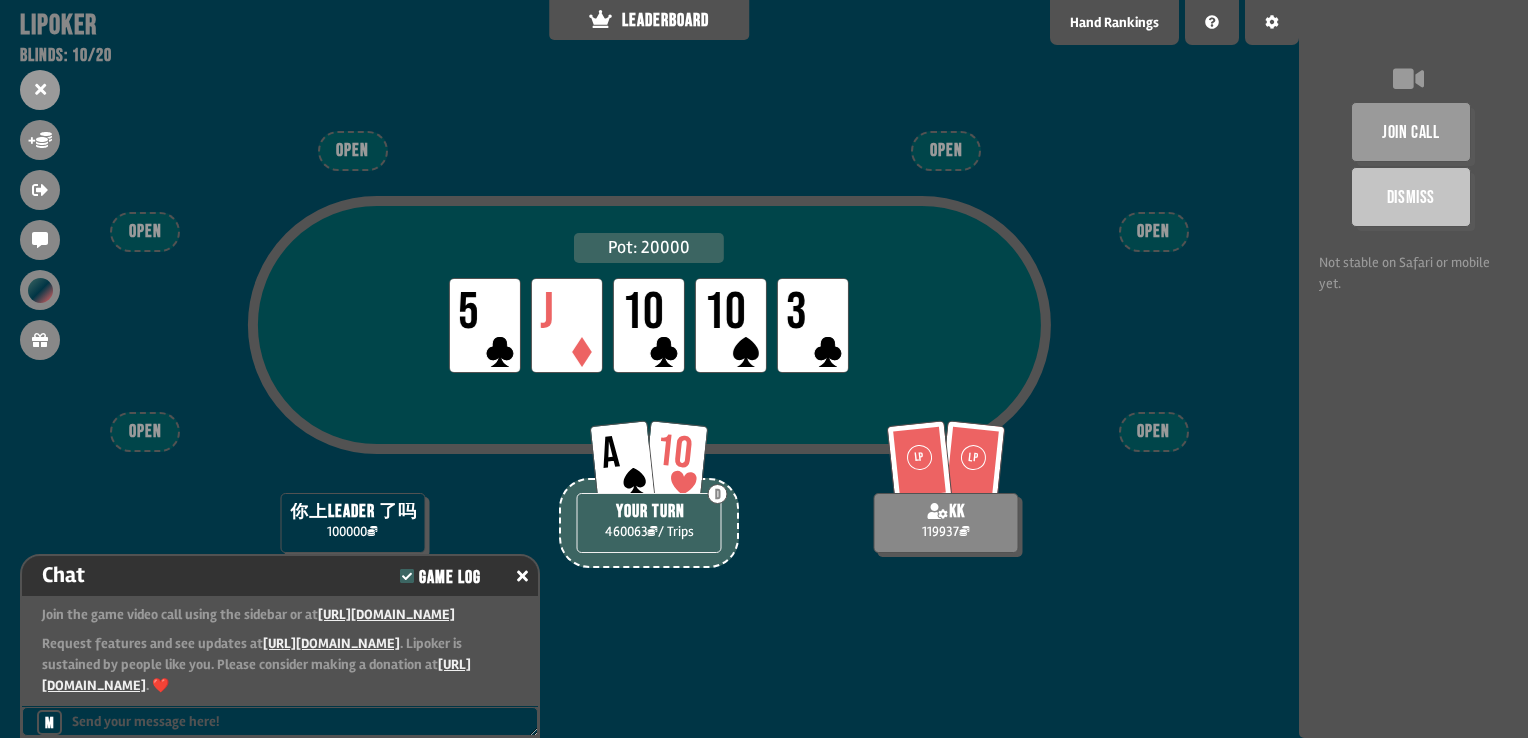 scroll, scrollTop: 7997, scrollLeft: 0, axis: vertical 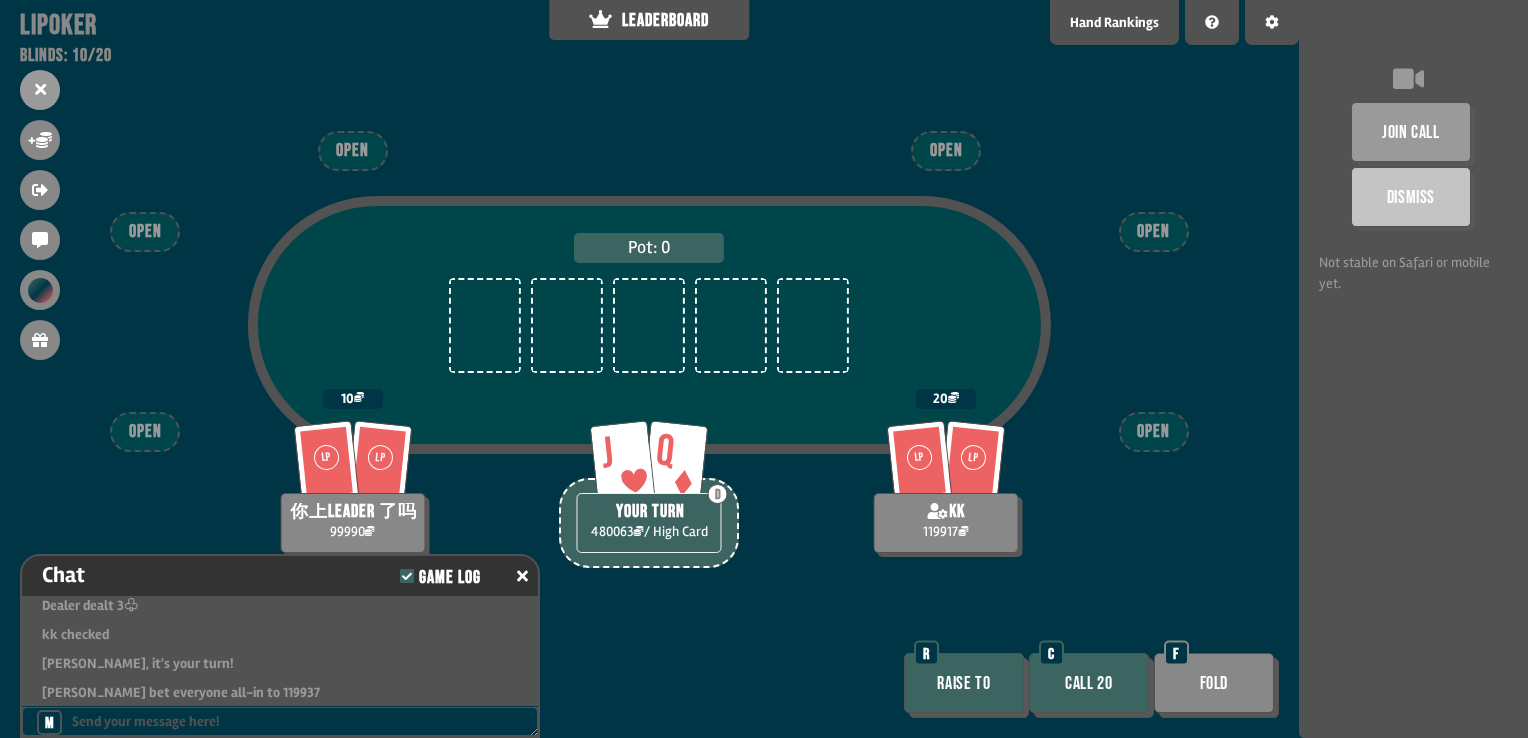 click on "Call 20" at bounding box center [1089, 683] 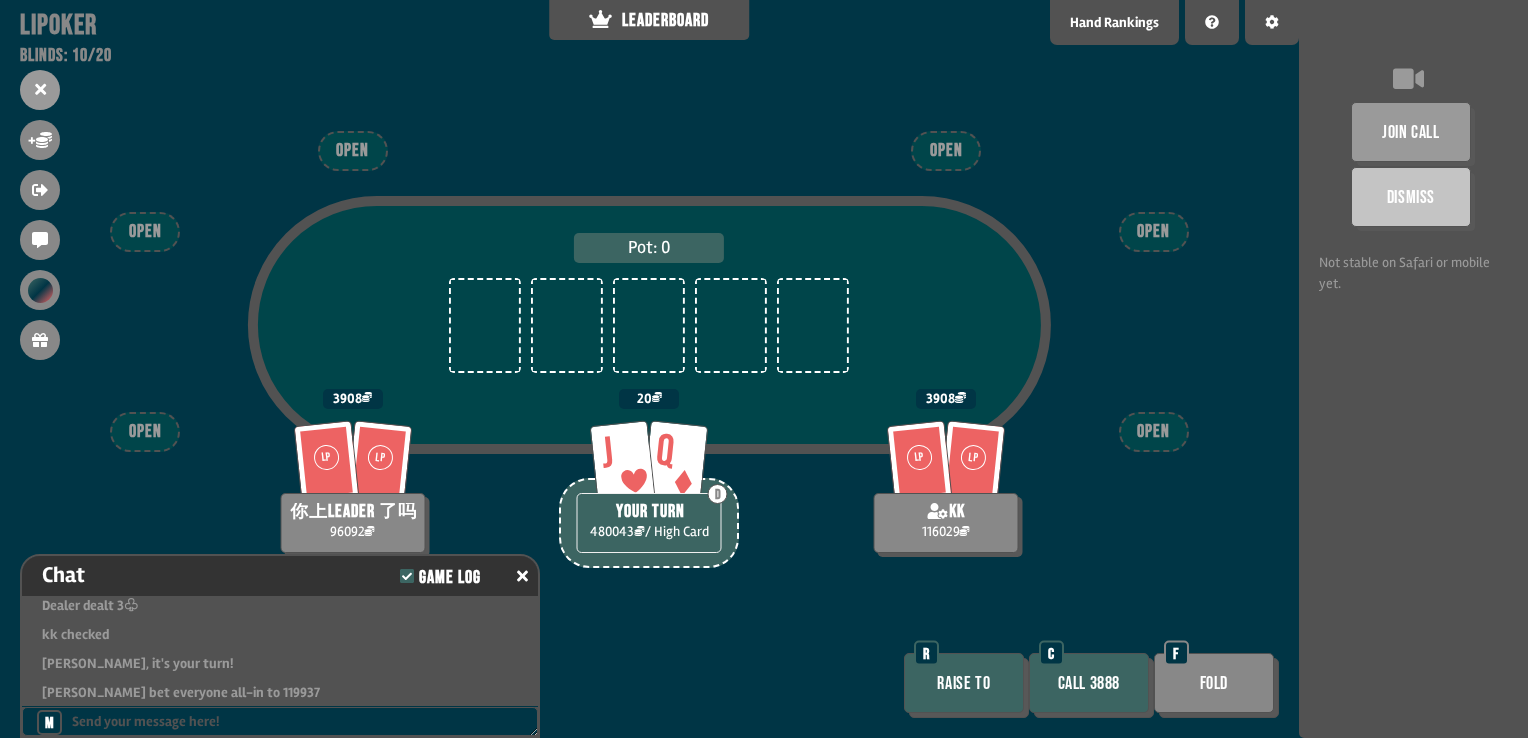 click on "Call 3888" at bounding box center (1089, 683) 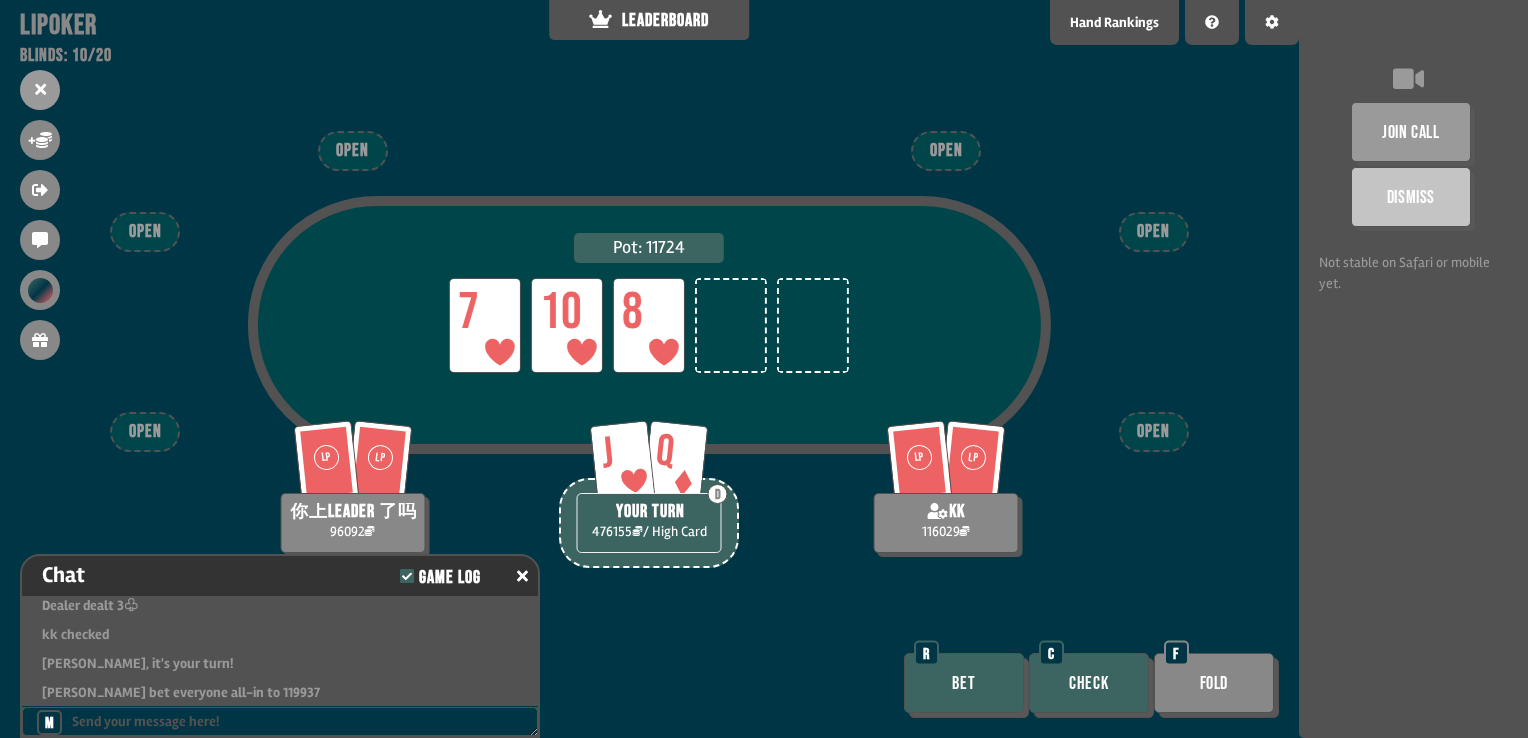 click on "Check" at bounding box center (1089, 683) 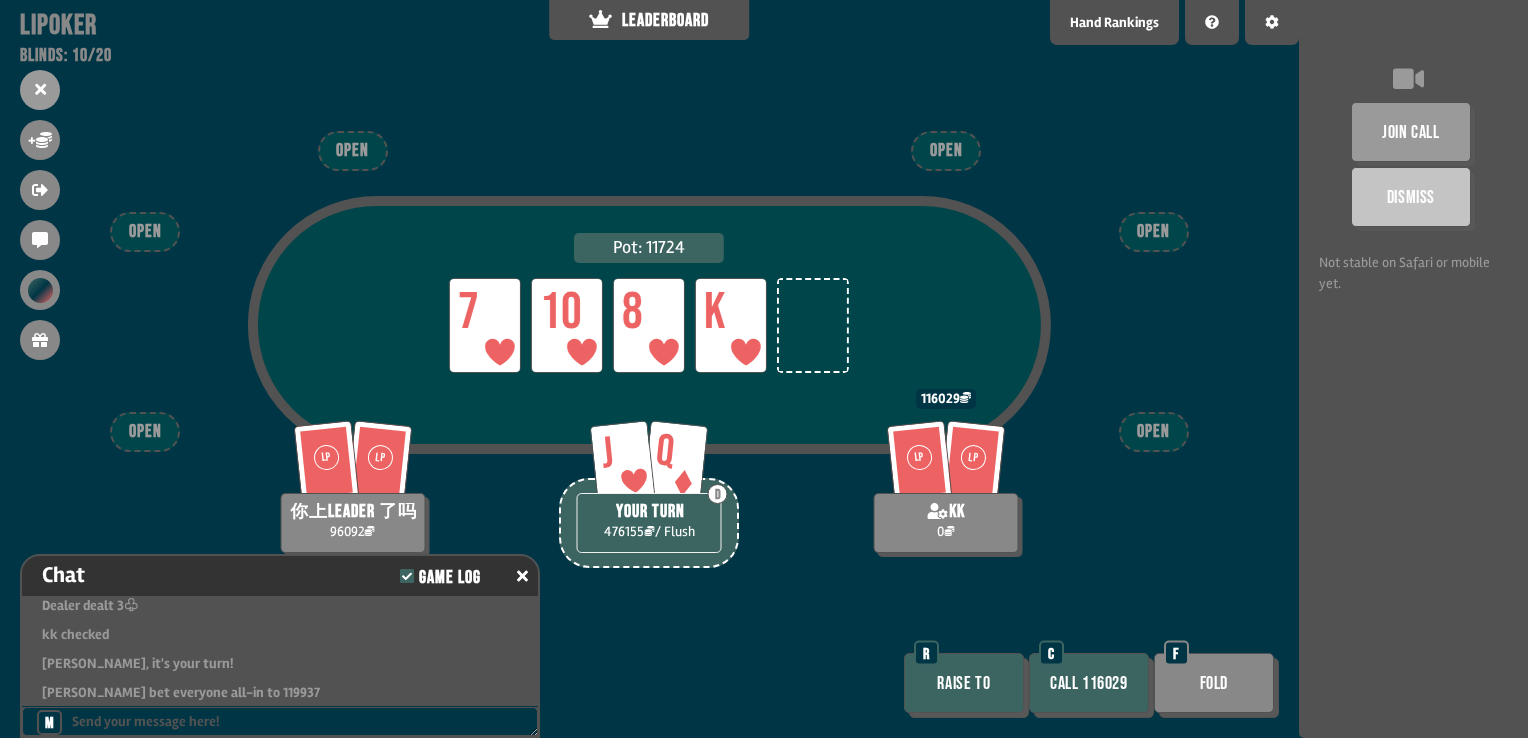 click on "Call 116029" at bounding box center (1089, 683) 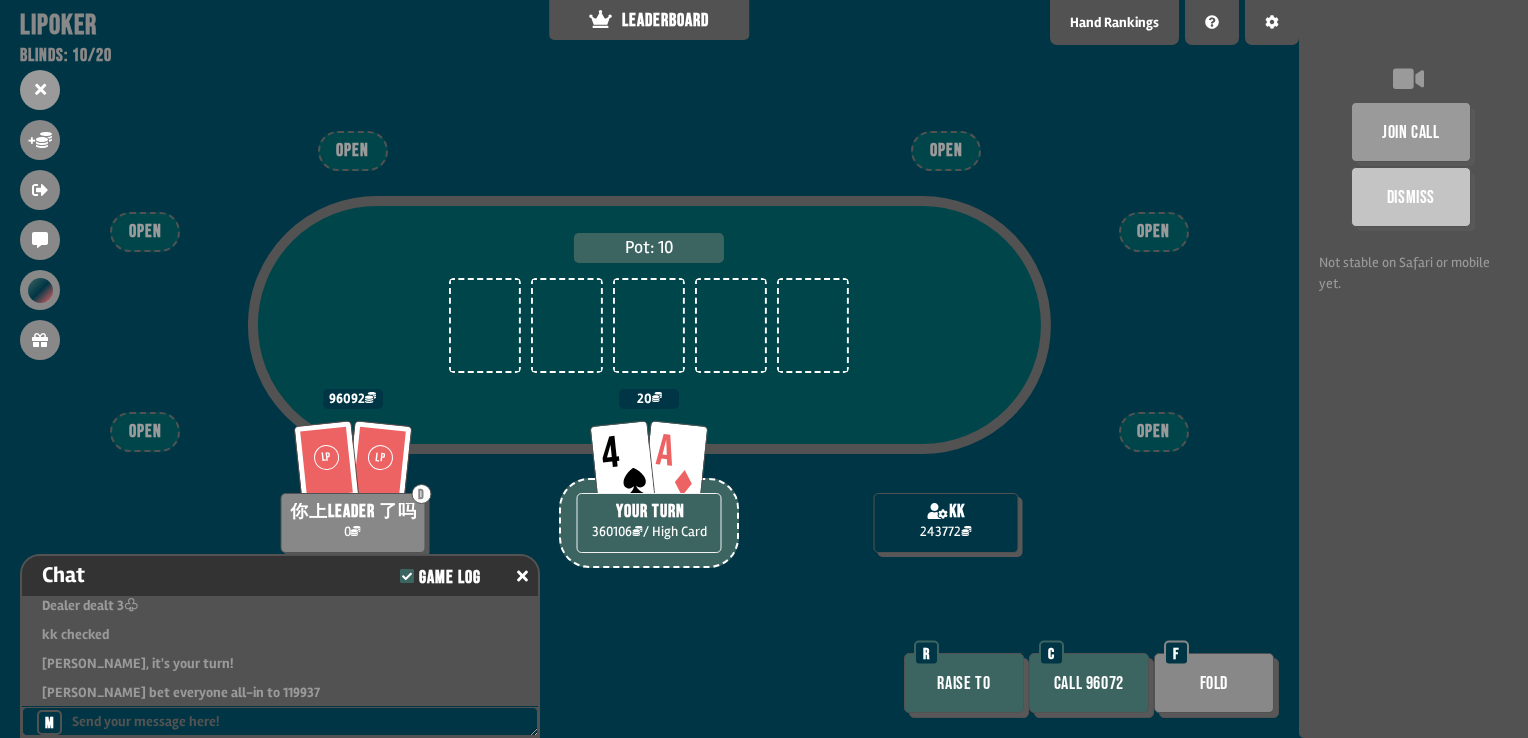click on "Call 96072" at bounding box center [1089, 683] 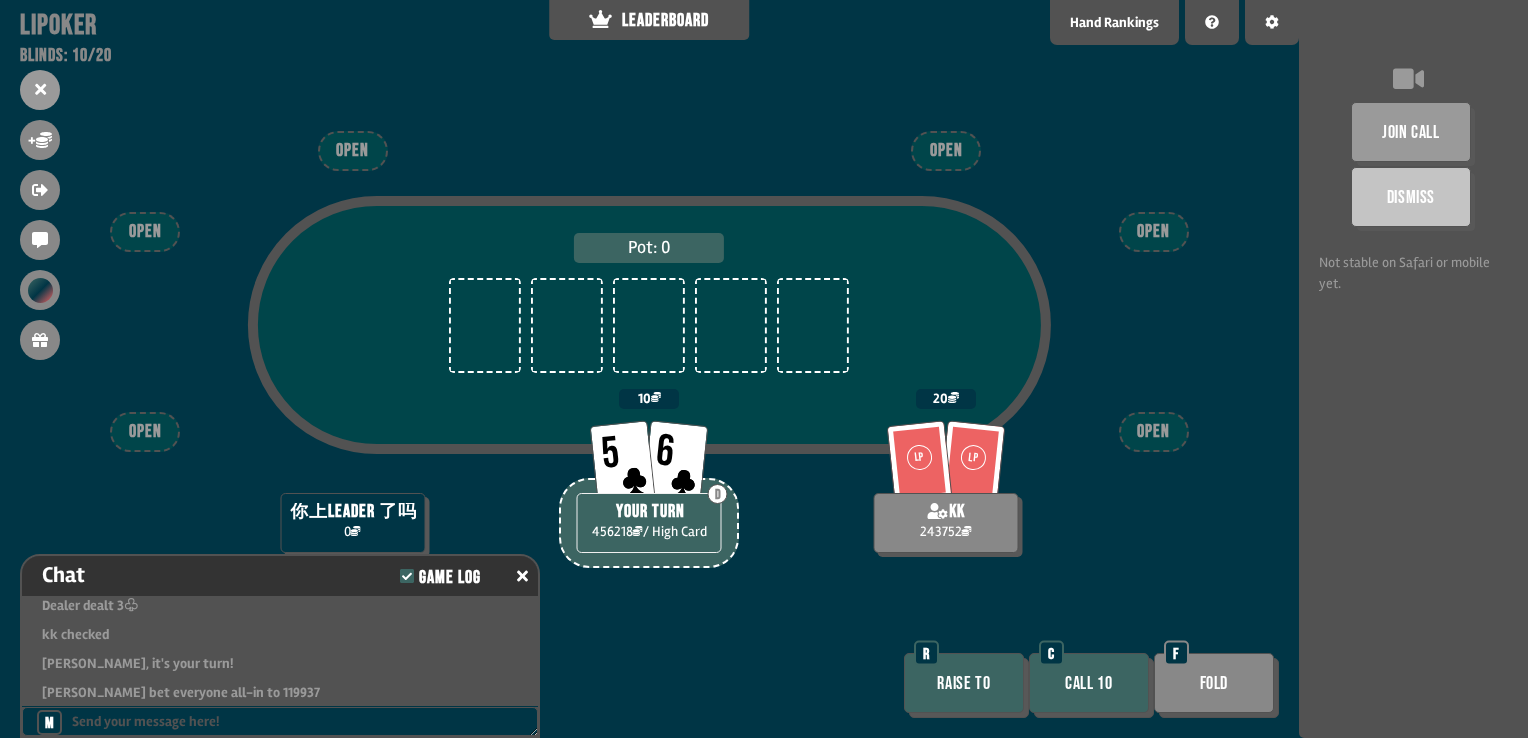 click on "Call 10" at bounding box center (1089, 683) 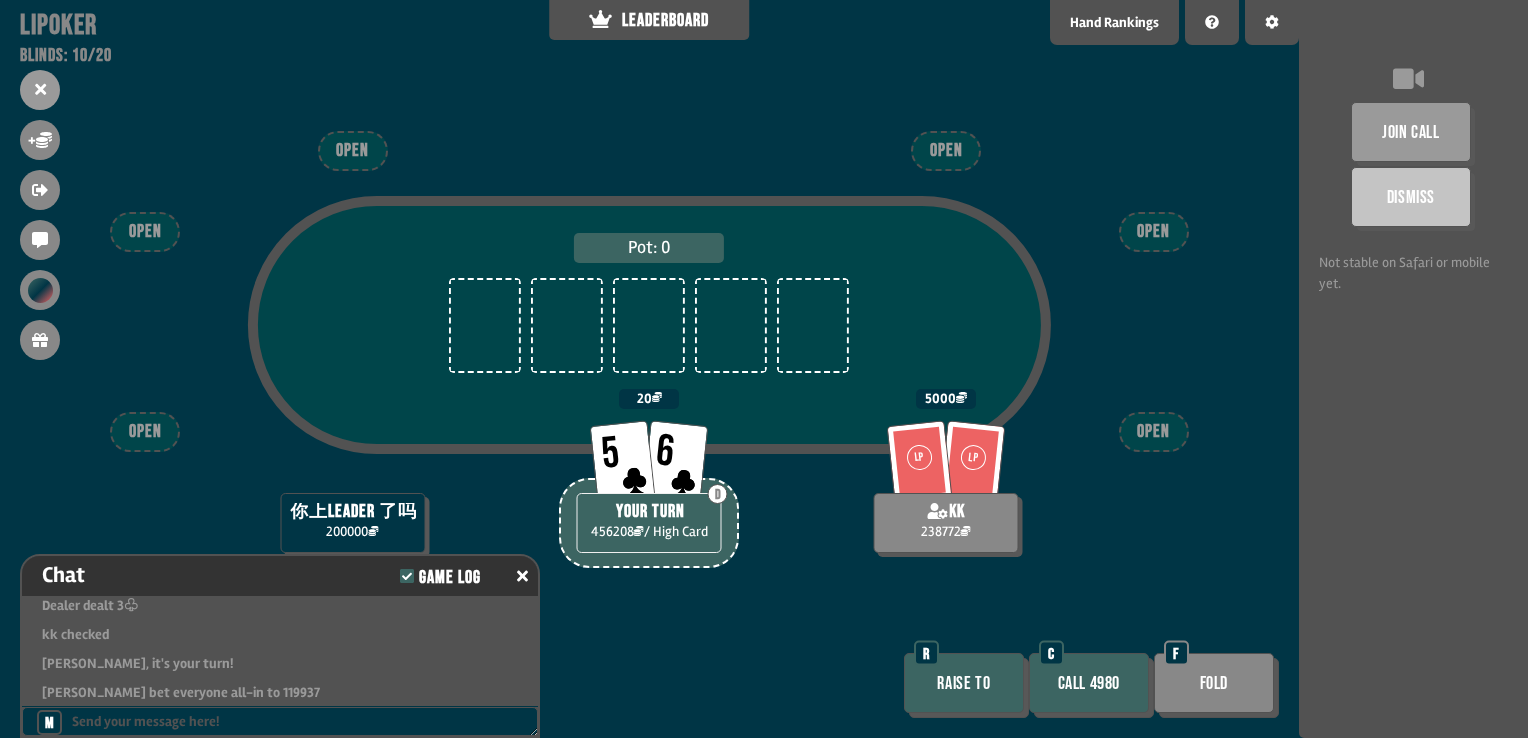 click on "Call 4980" at bounding box center (1089, 683) 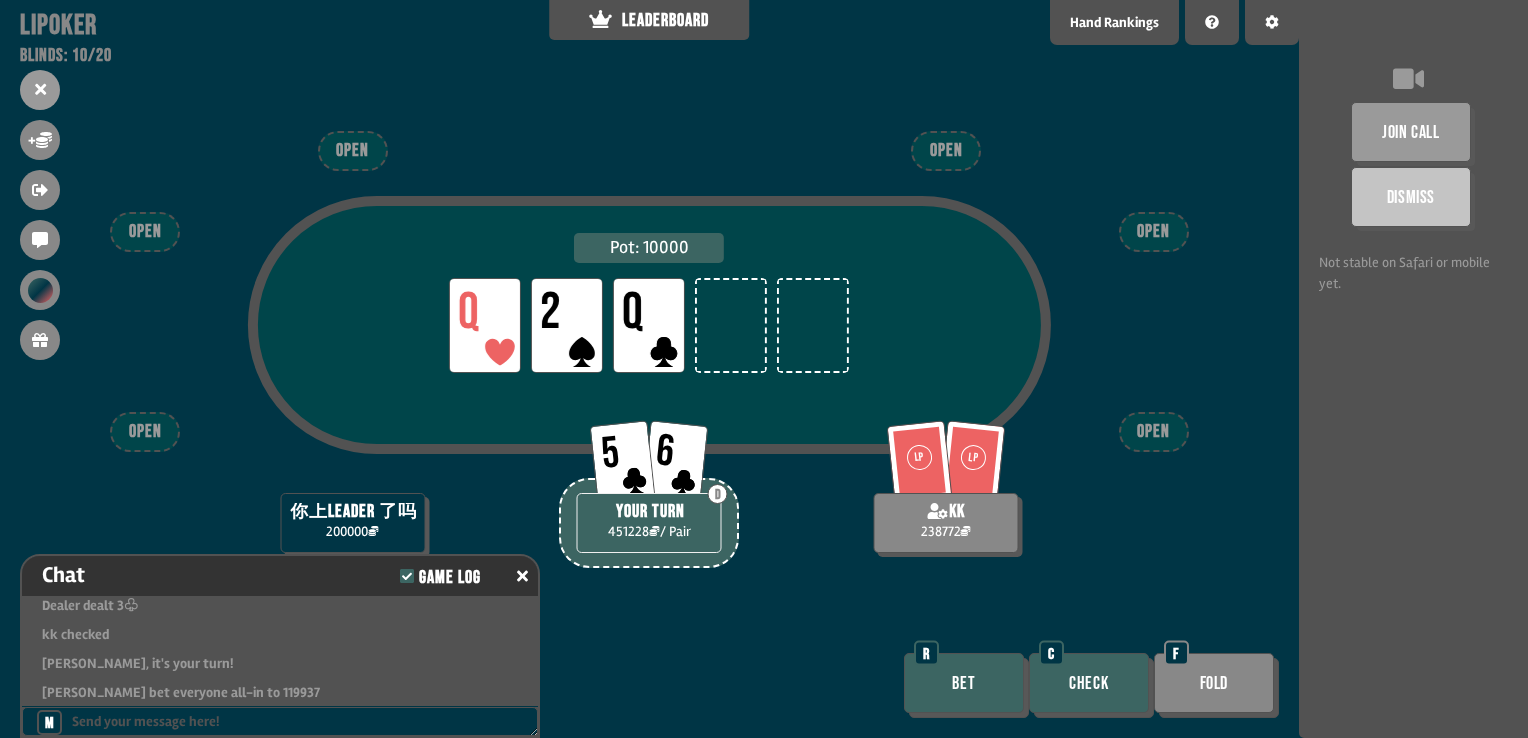 click on "Check" at bounding box center (1089, 683) 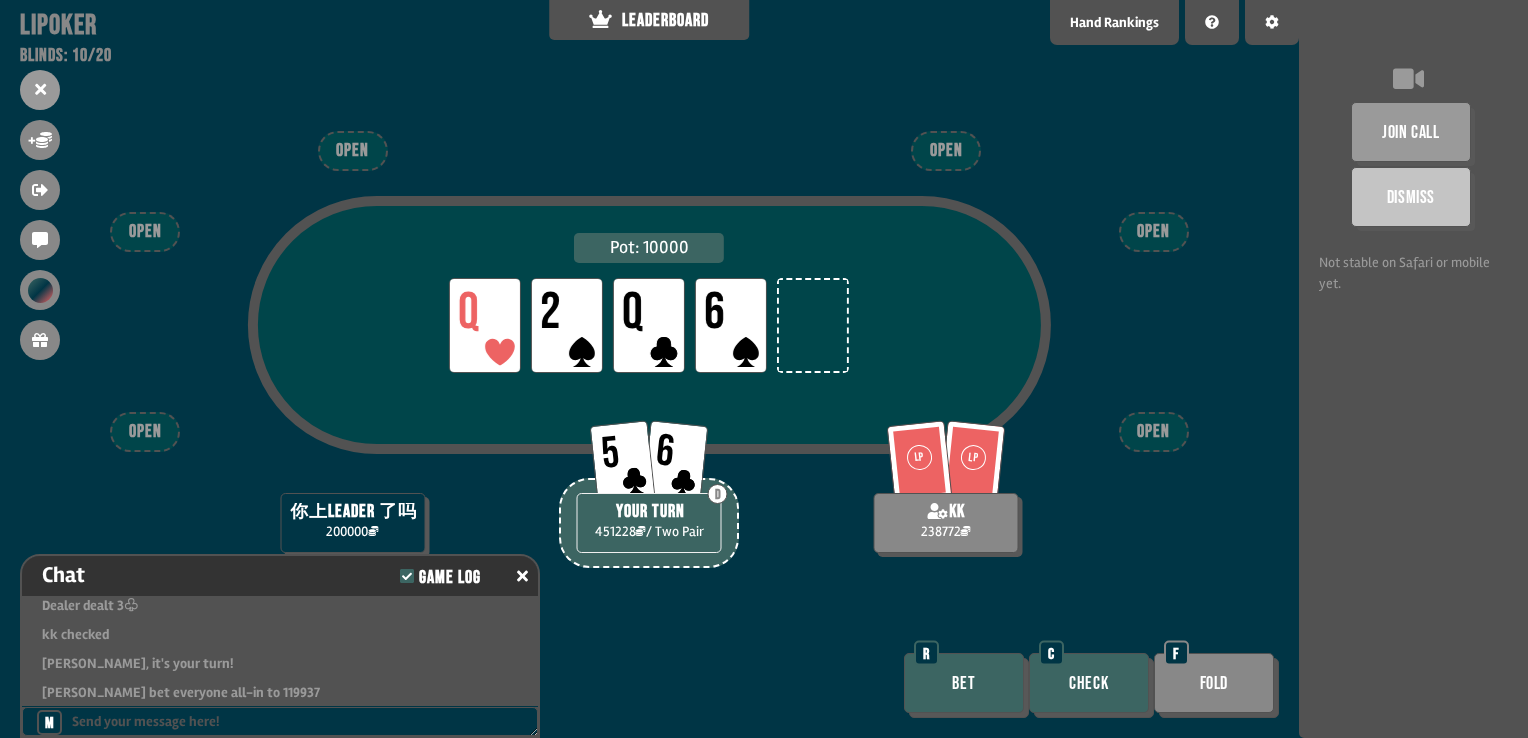 click on "Bet" at bounding box center [964, 683] 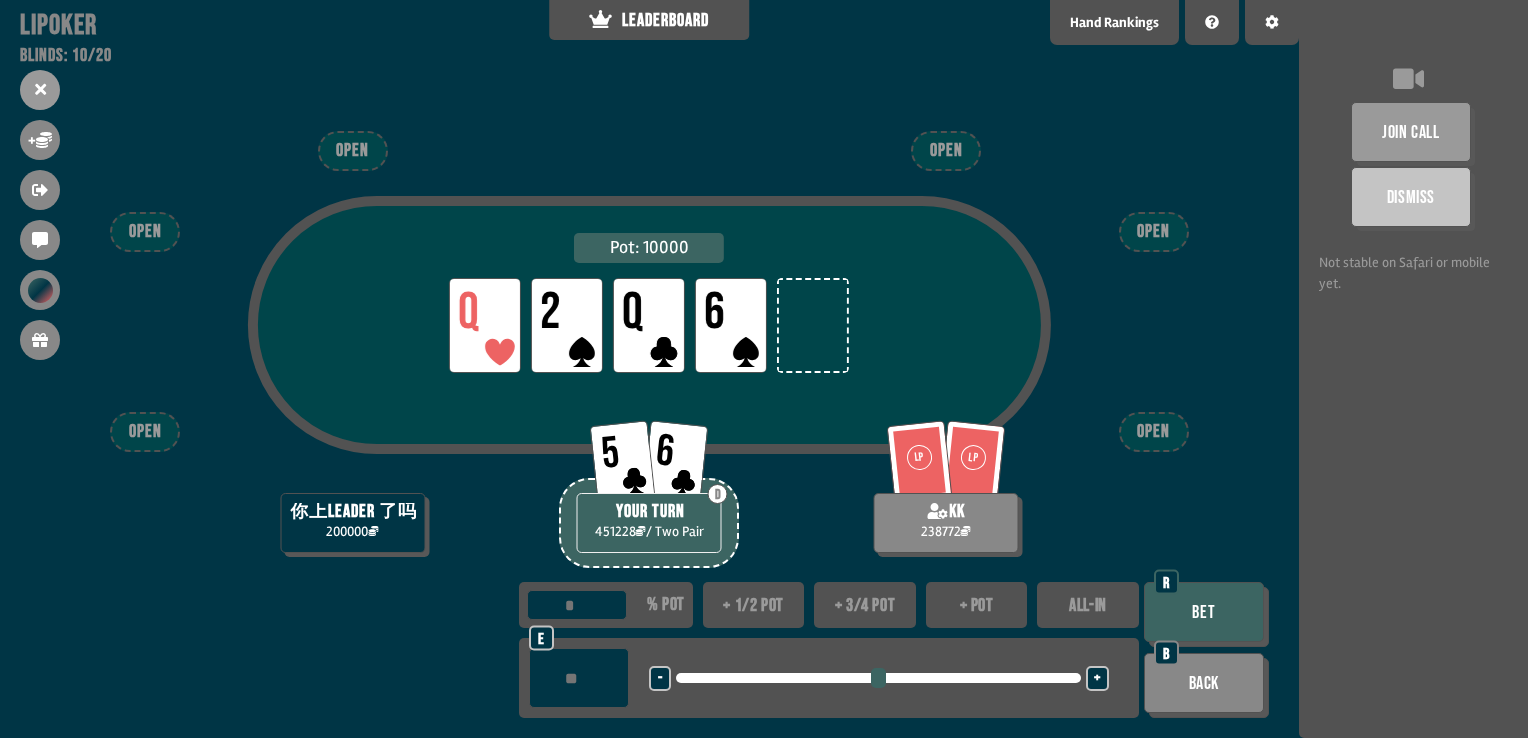 click on "+ pot" at bounding box center [977, 605] 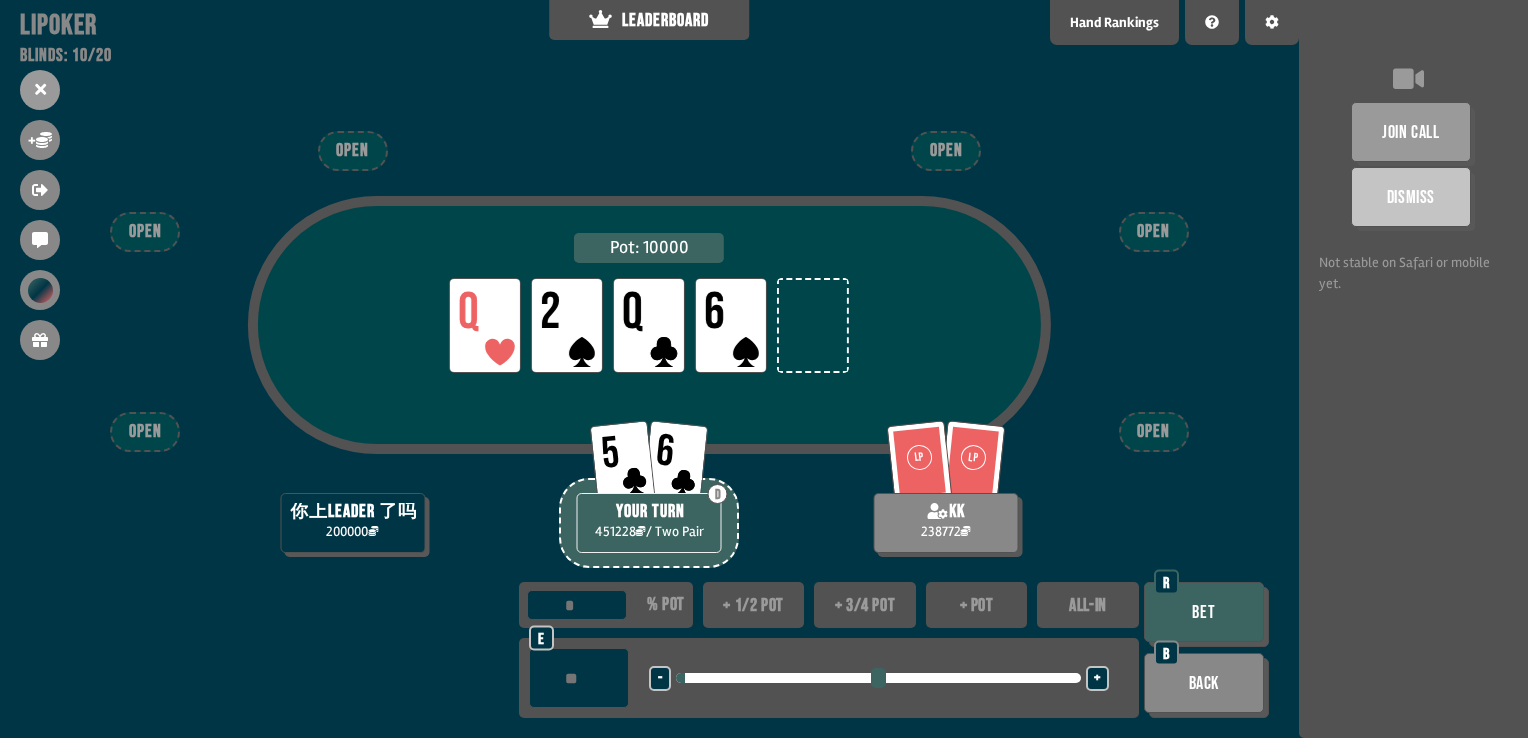 click on "Bet" at bounding box center [1204, 612] 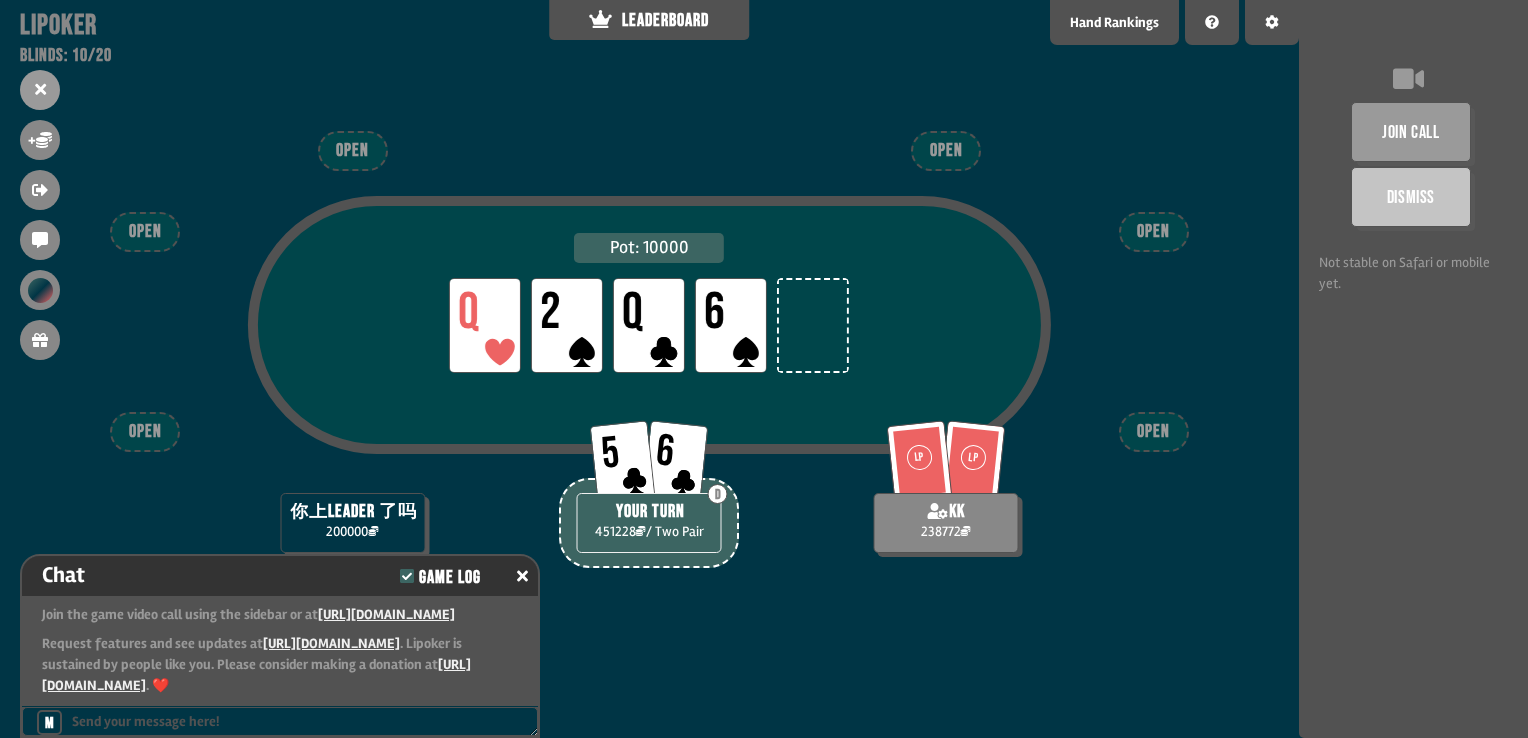 scroll, scrollTop: 9418, scrollLeft: 0, axis: vertical 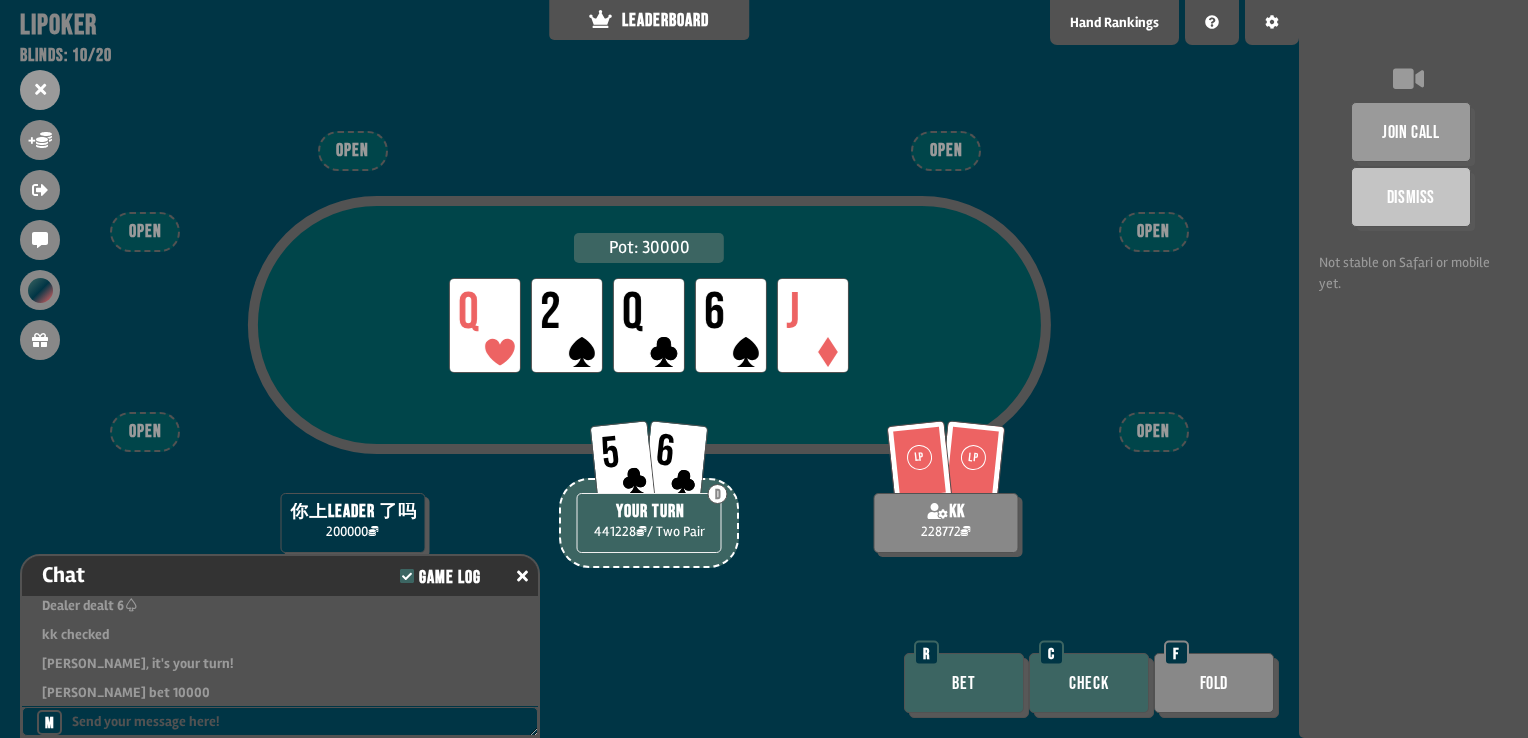 click on "Check" at bounding box center (1089, 683) 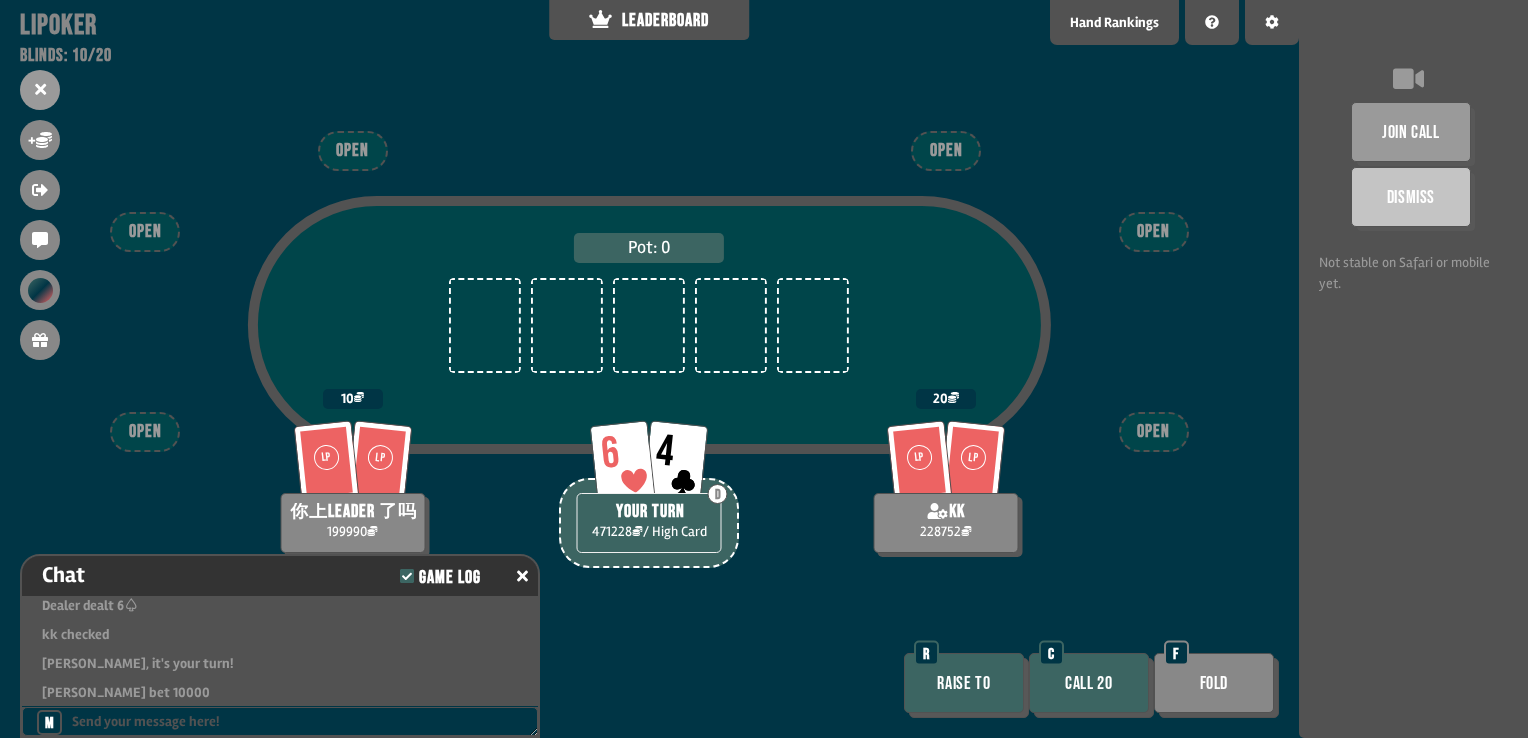 click on "Call 20" at bounding box center (1089, 683) 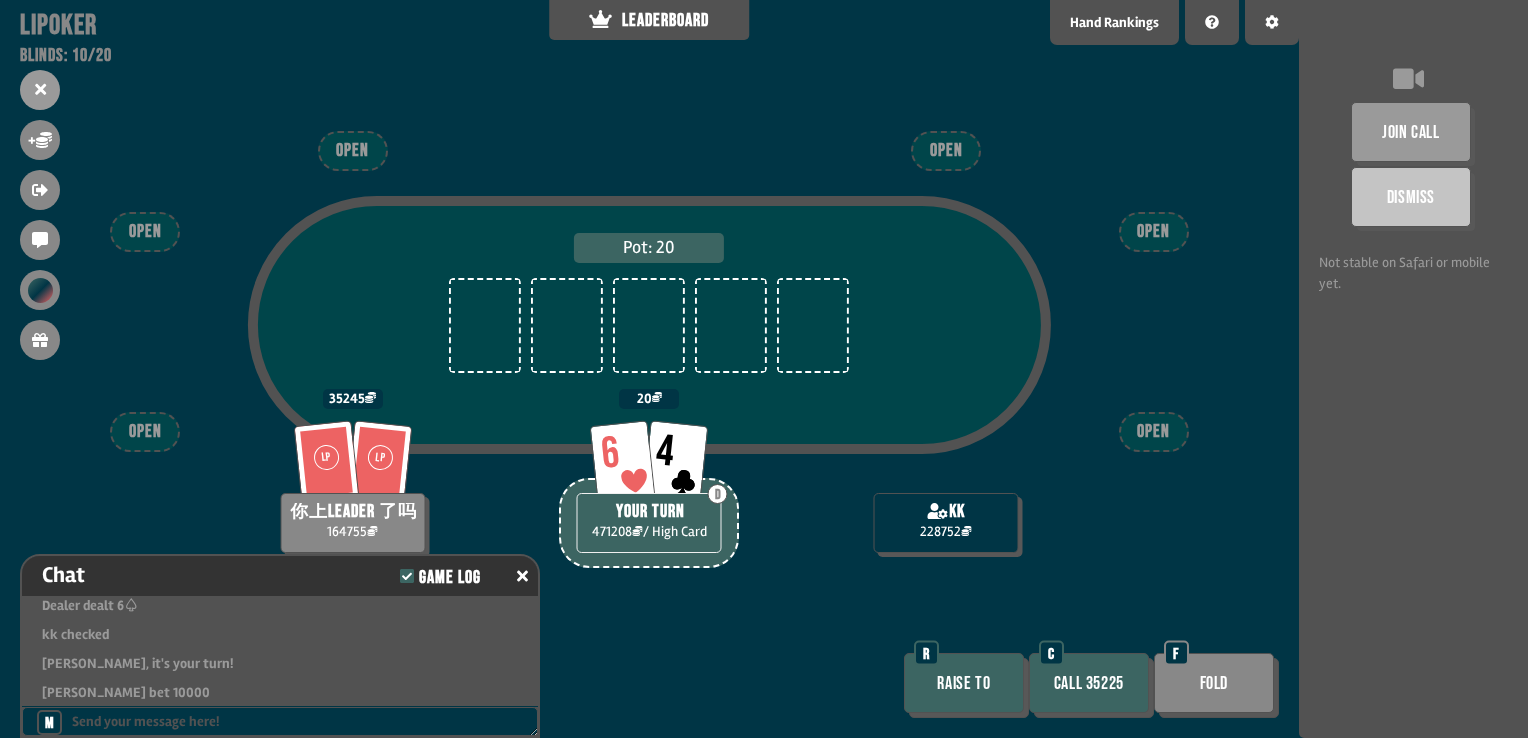 click on "Fold" at bounding box center [1214, 683] 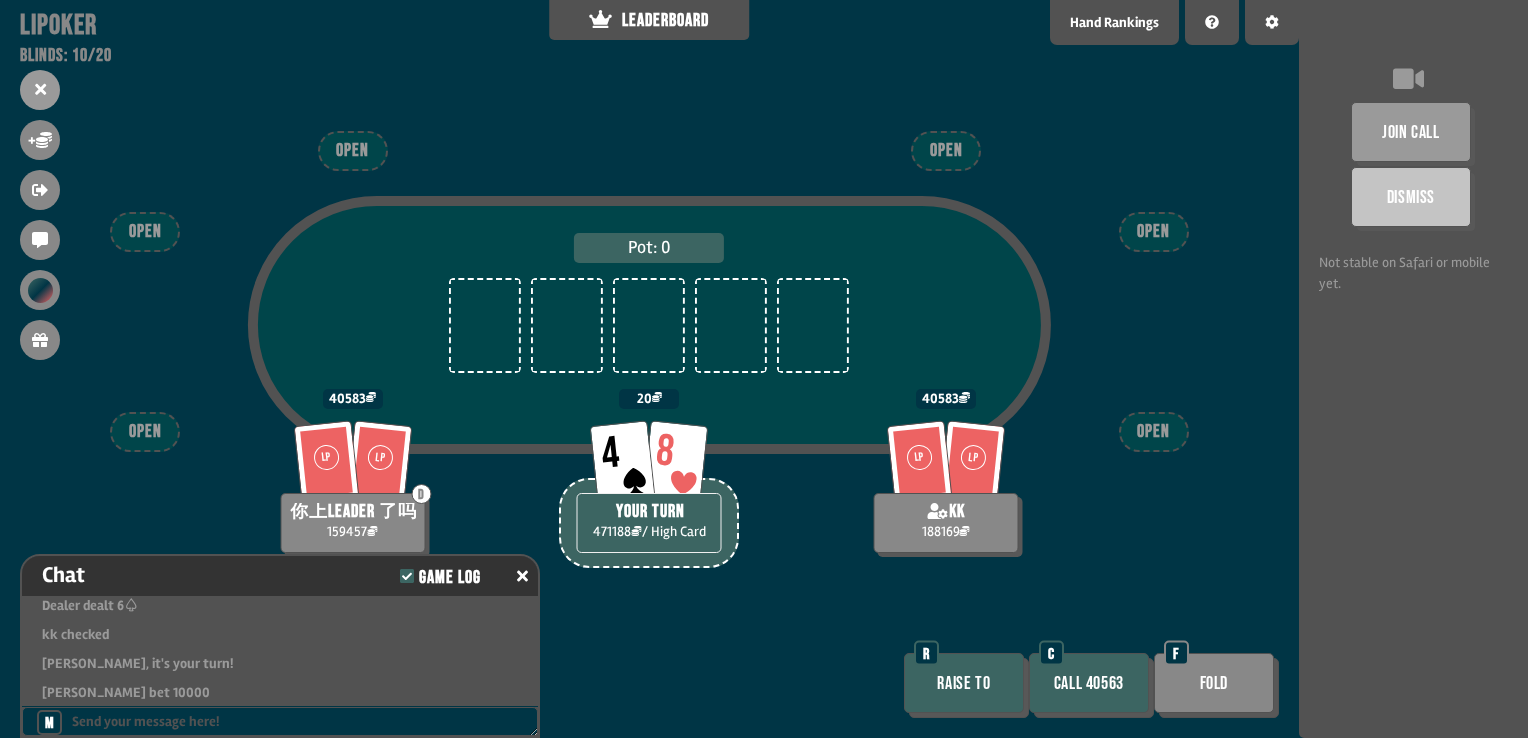 click on "Fold" at bounding box center (1214, 683) 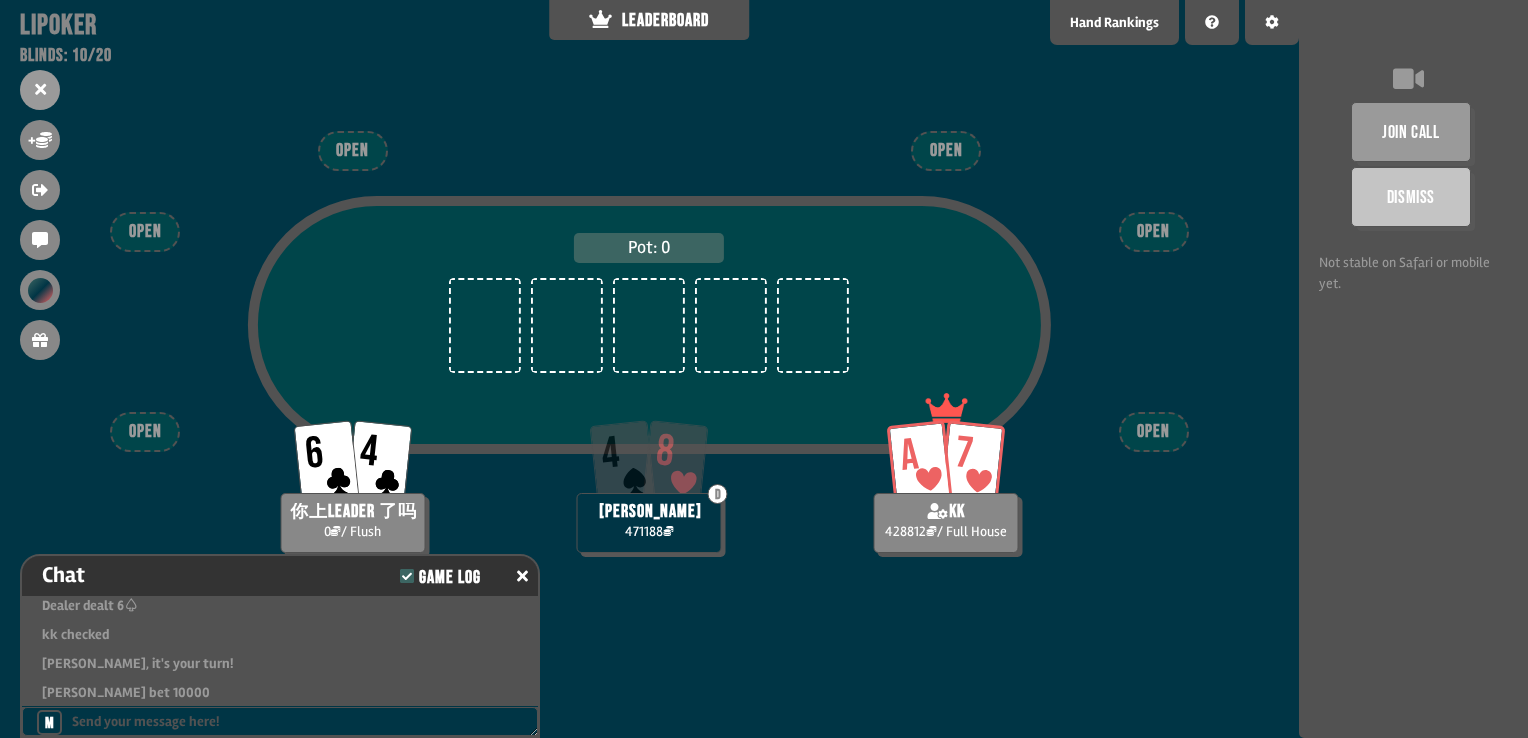 scroll, scrollTop: 98, scrollLeft: 0, axis: vertical 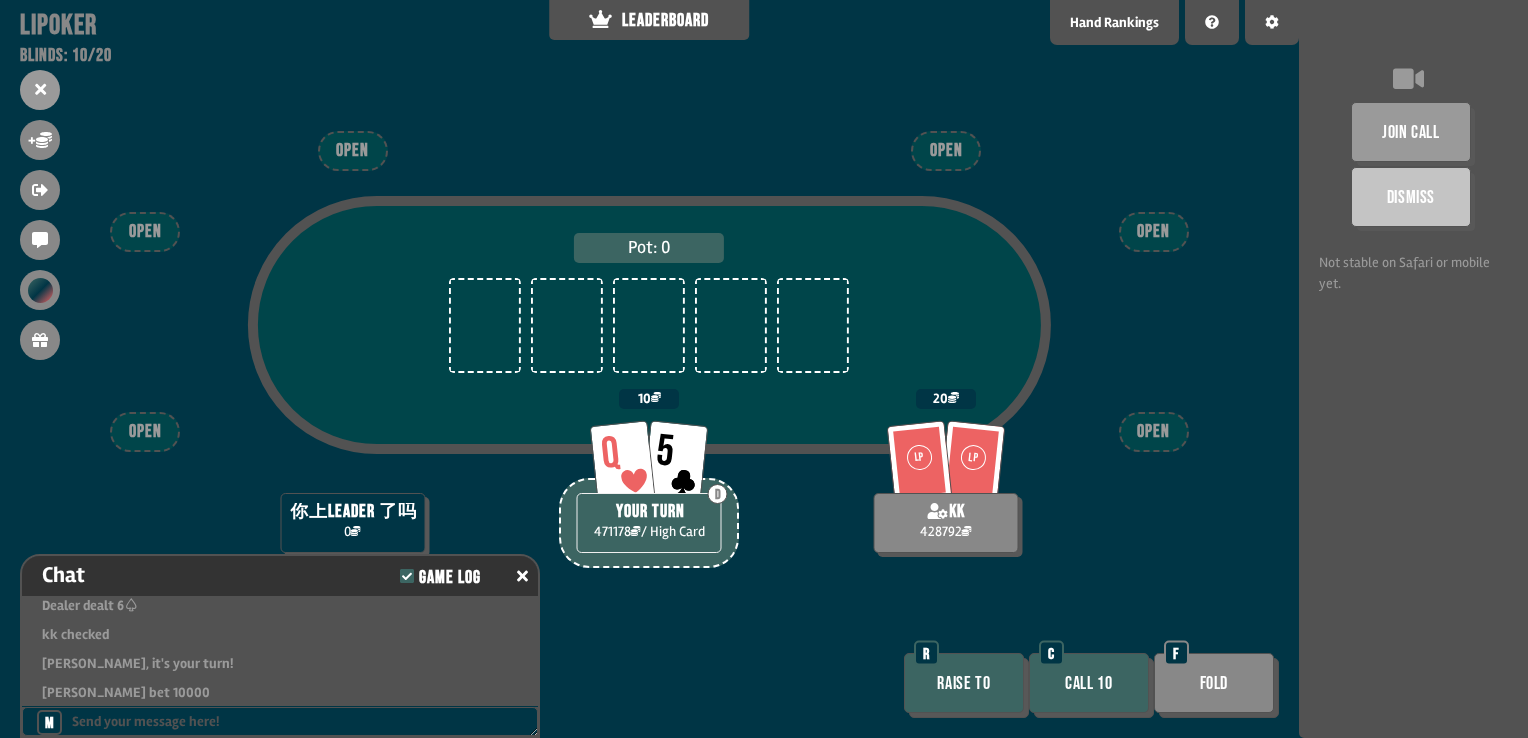 click on "Call 10" at bounding box center (1089, 683) 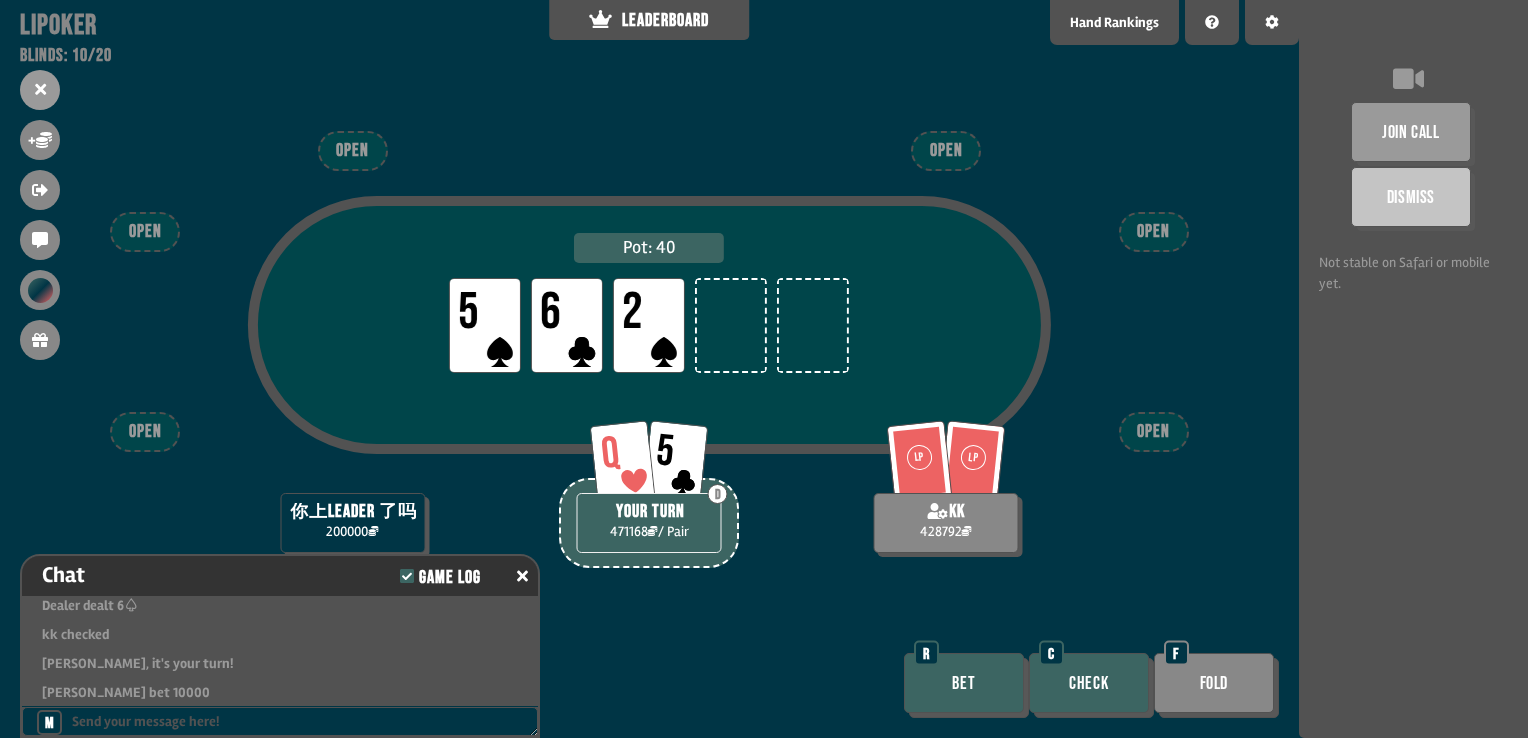 click on "Check" at bounding box center [1089, 683] 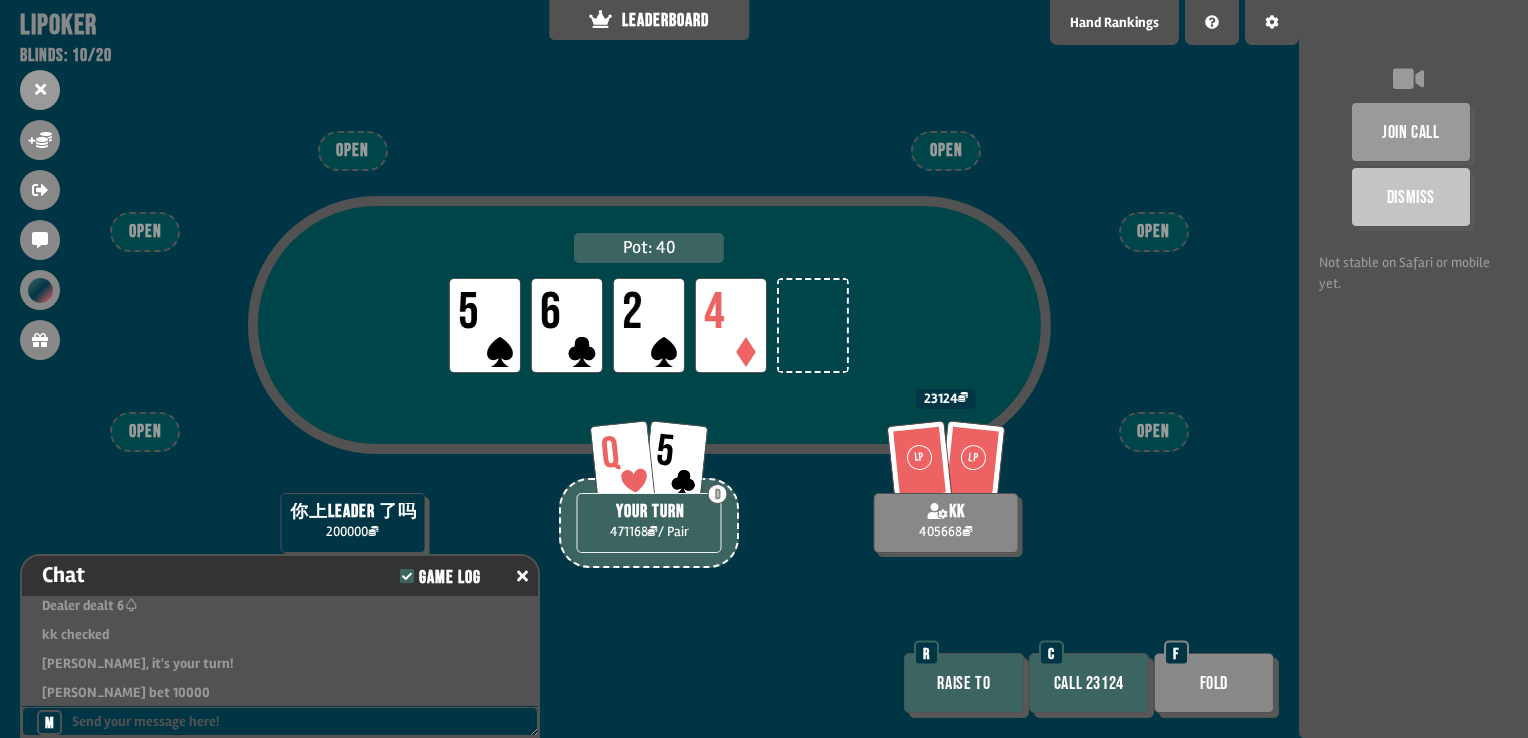 click on "Call 23124" at bounding box center (1089, 683) 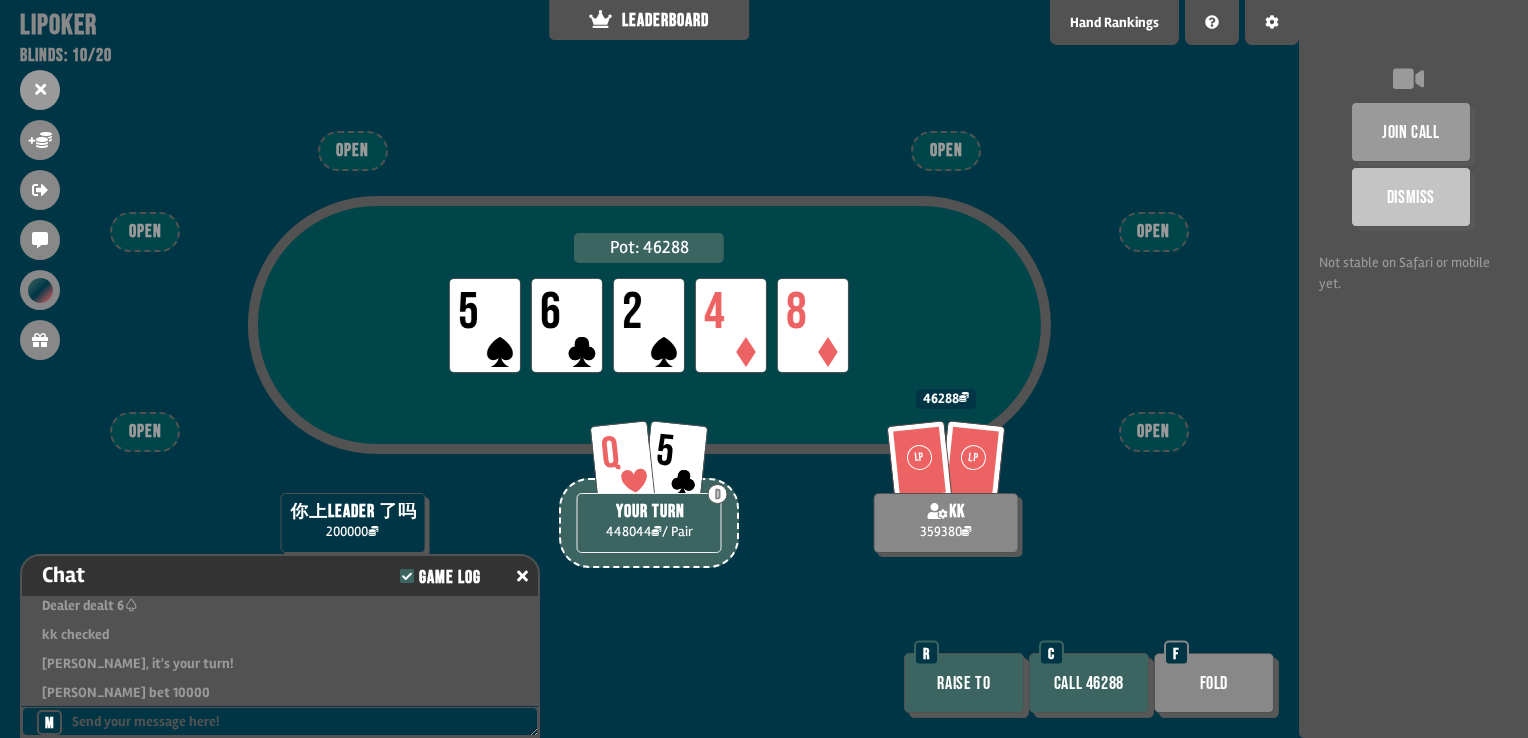 click on "Fold" at bounding box center [1214, 683] 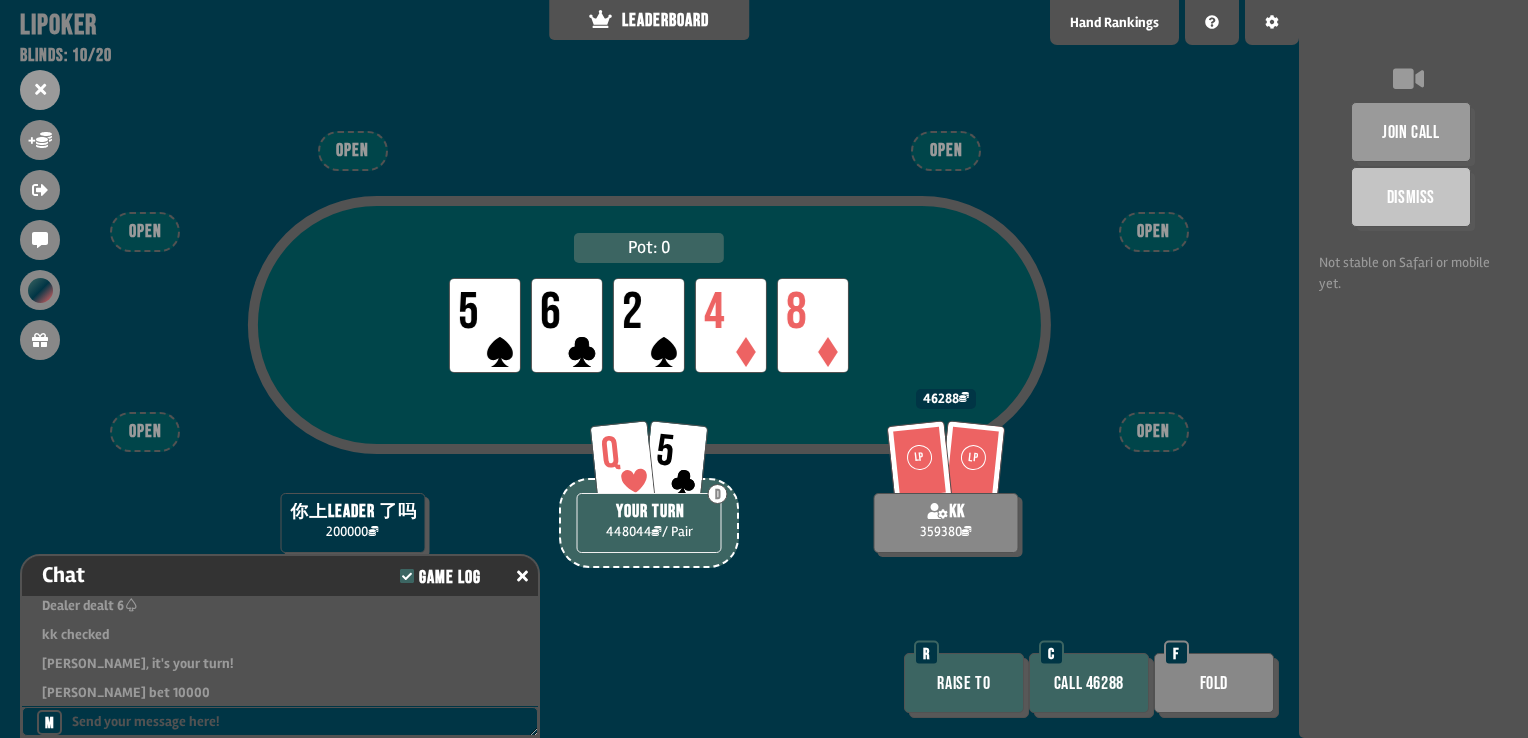scroll, scrollTop: 100, scrollLeft: 0, axis: vertical 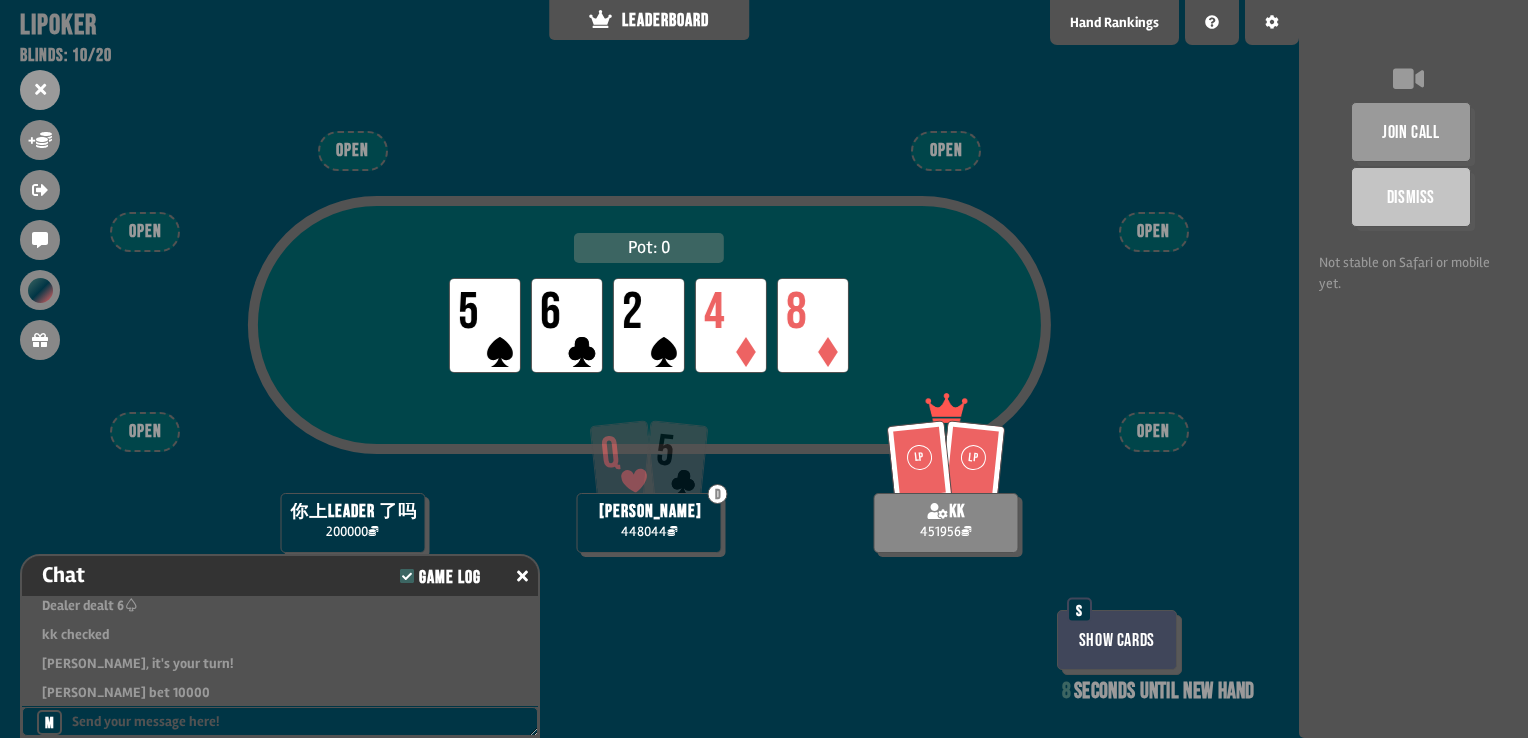 click on "Show Cards" at bounding box center [1117, 640] 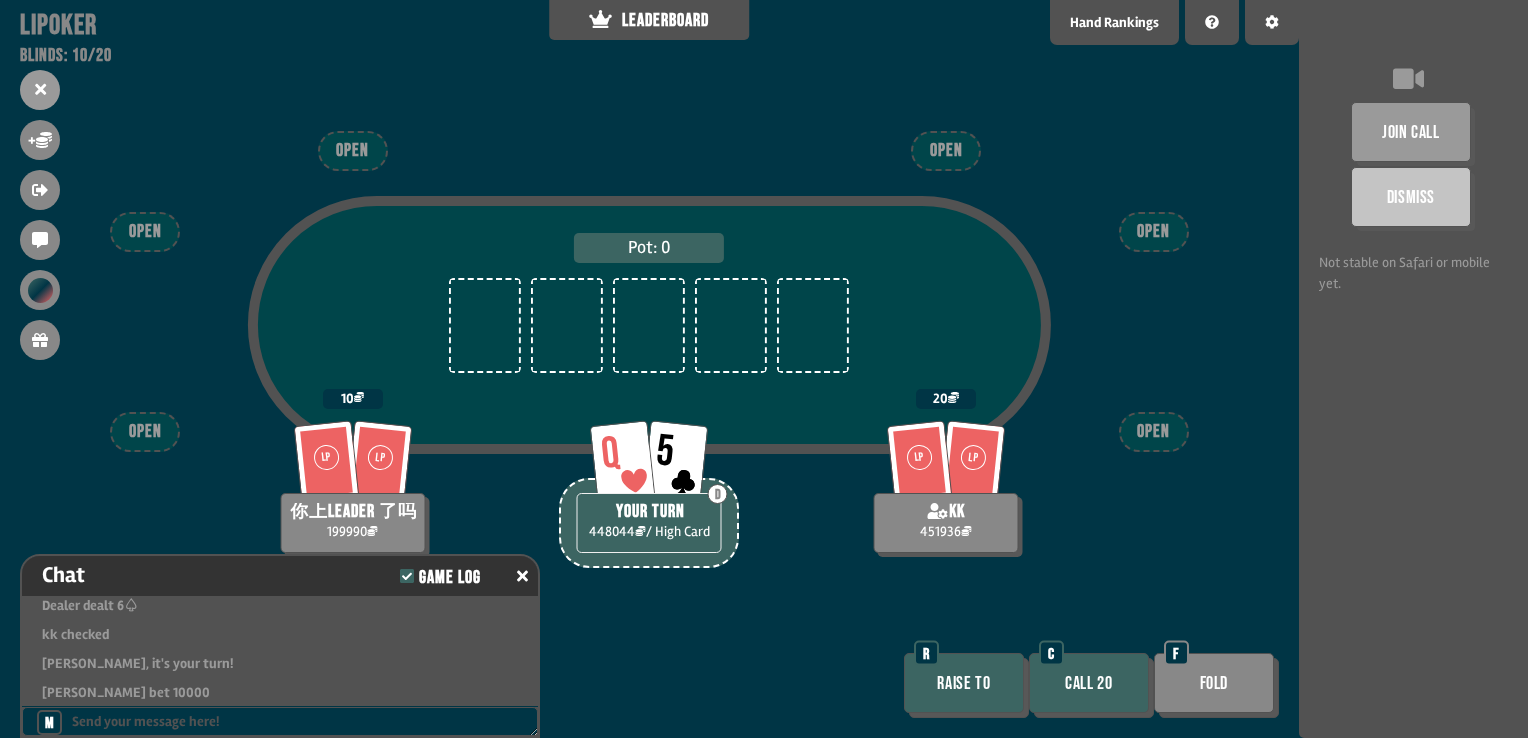 scroll, scrollTop: 98, scrollLeft: 0, axis: vertical 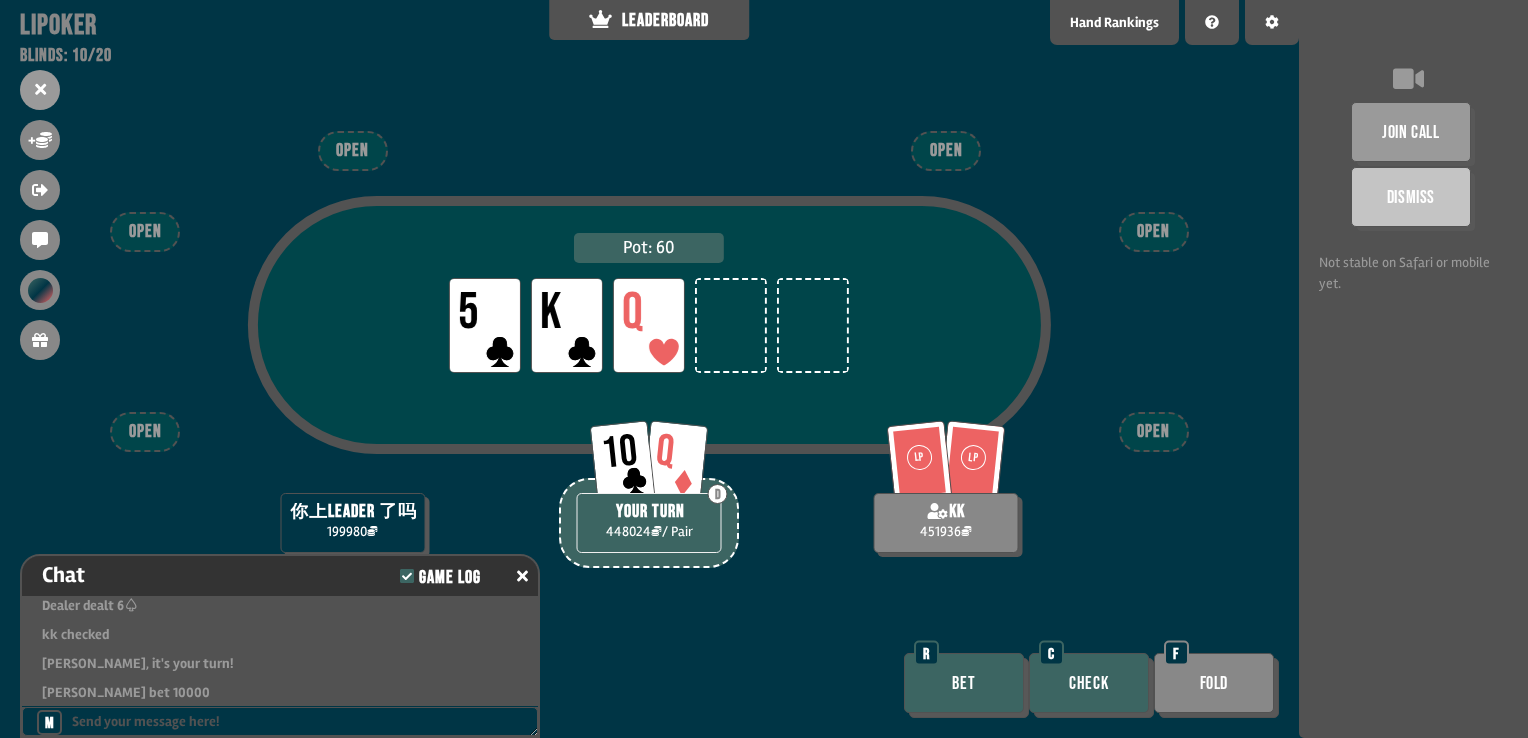 click on "Check" at bounding box center [1089, 683] 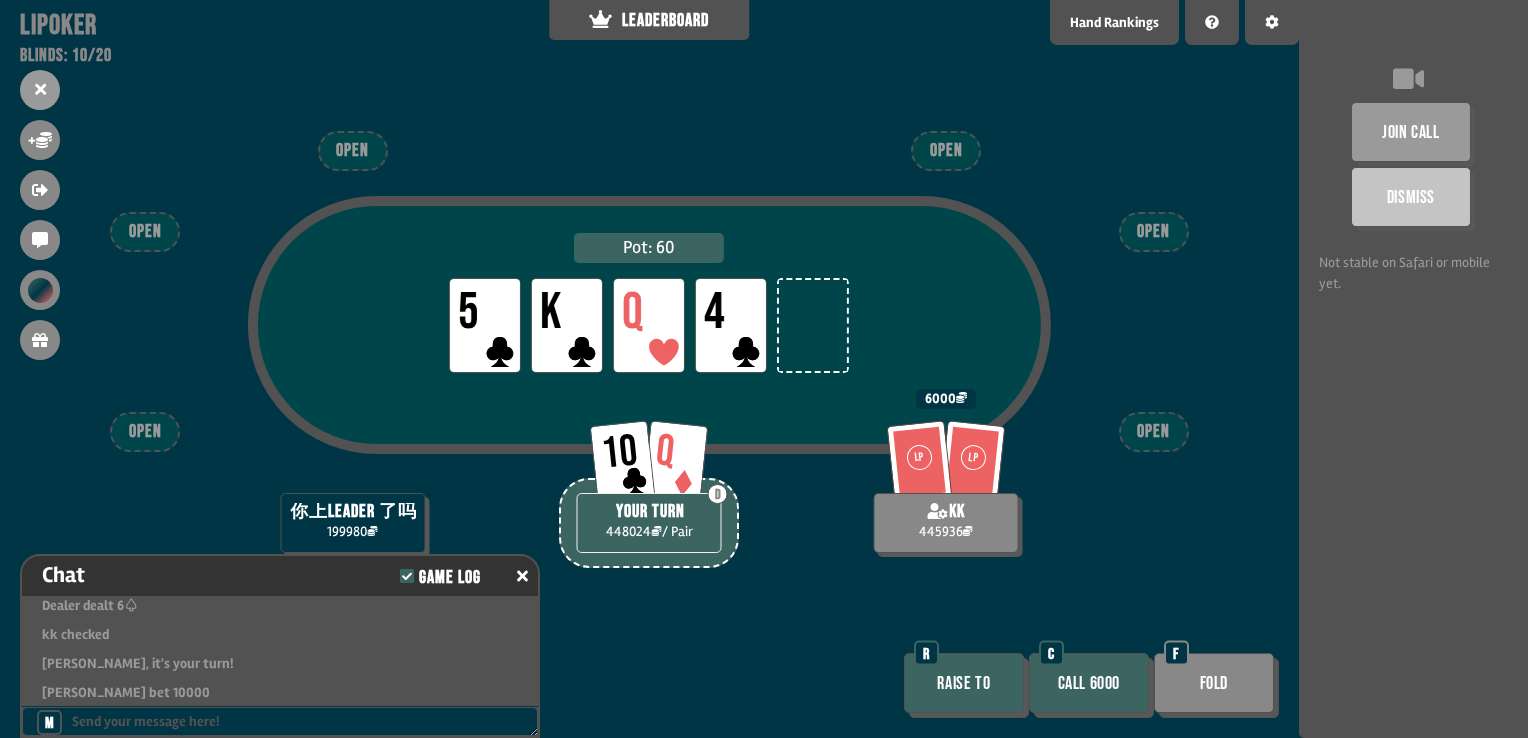 click on "Call 6000" at bounding box center (1089, 683) 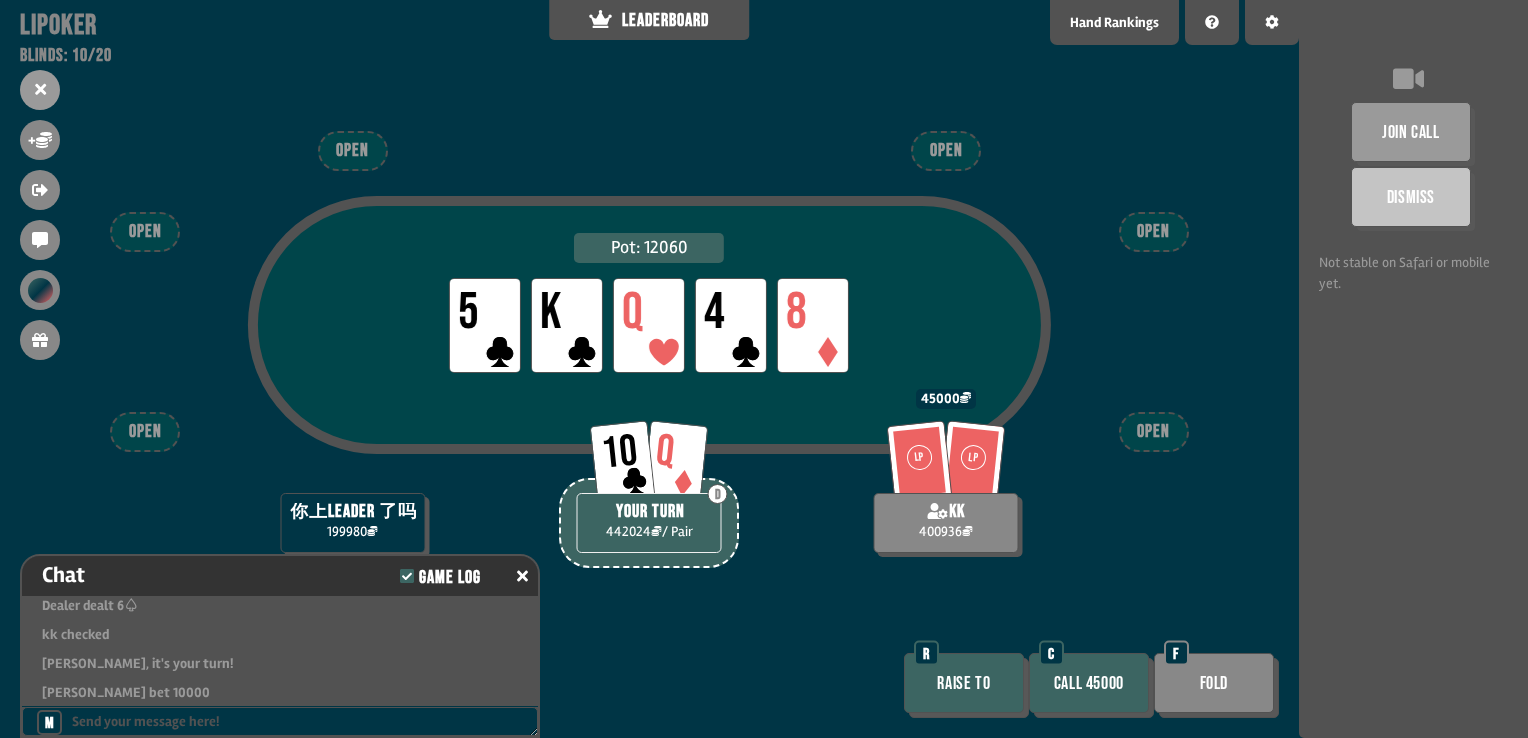 click on "Call 45000" at bounding box center (1089, 683) 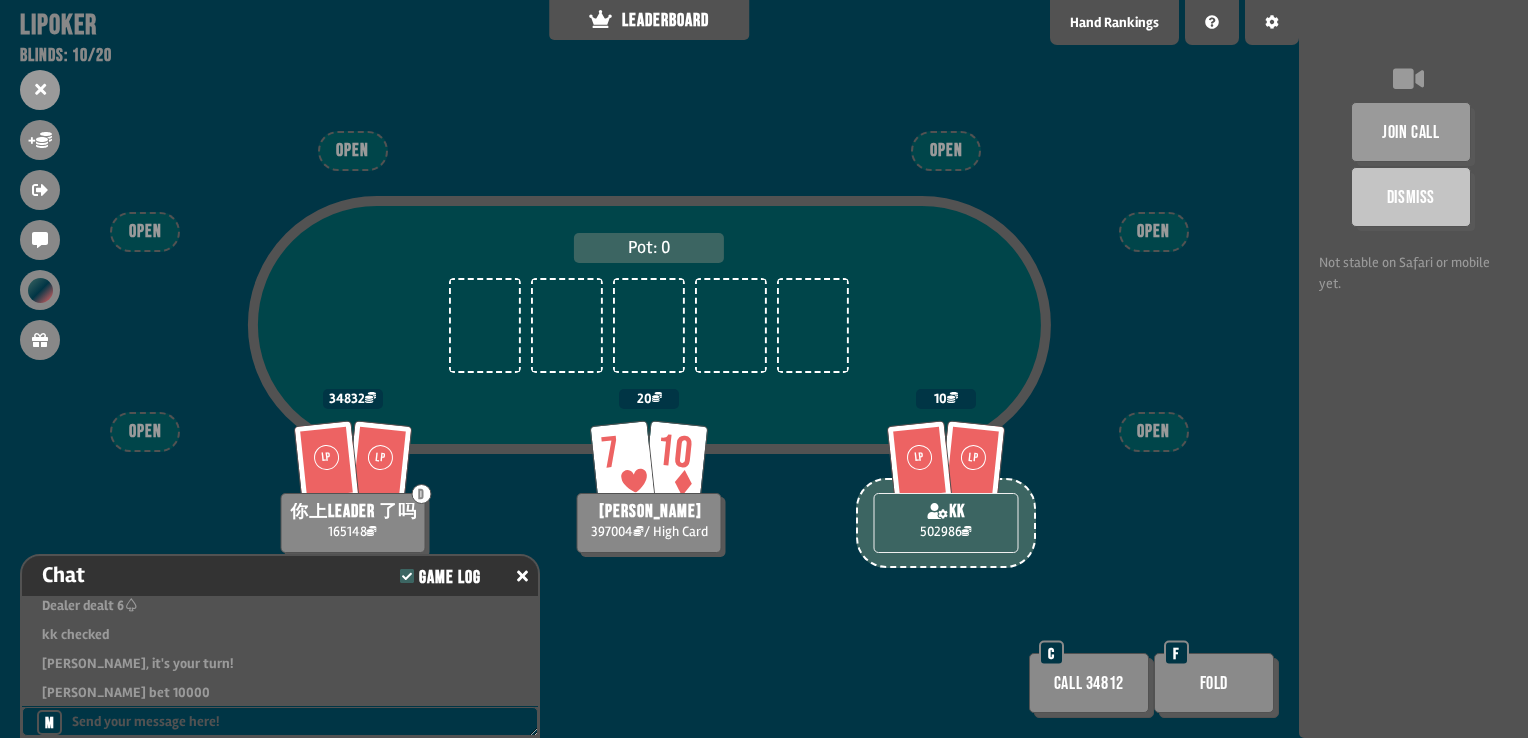 click on "Fold" at bounding box center (1214, 683) 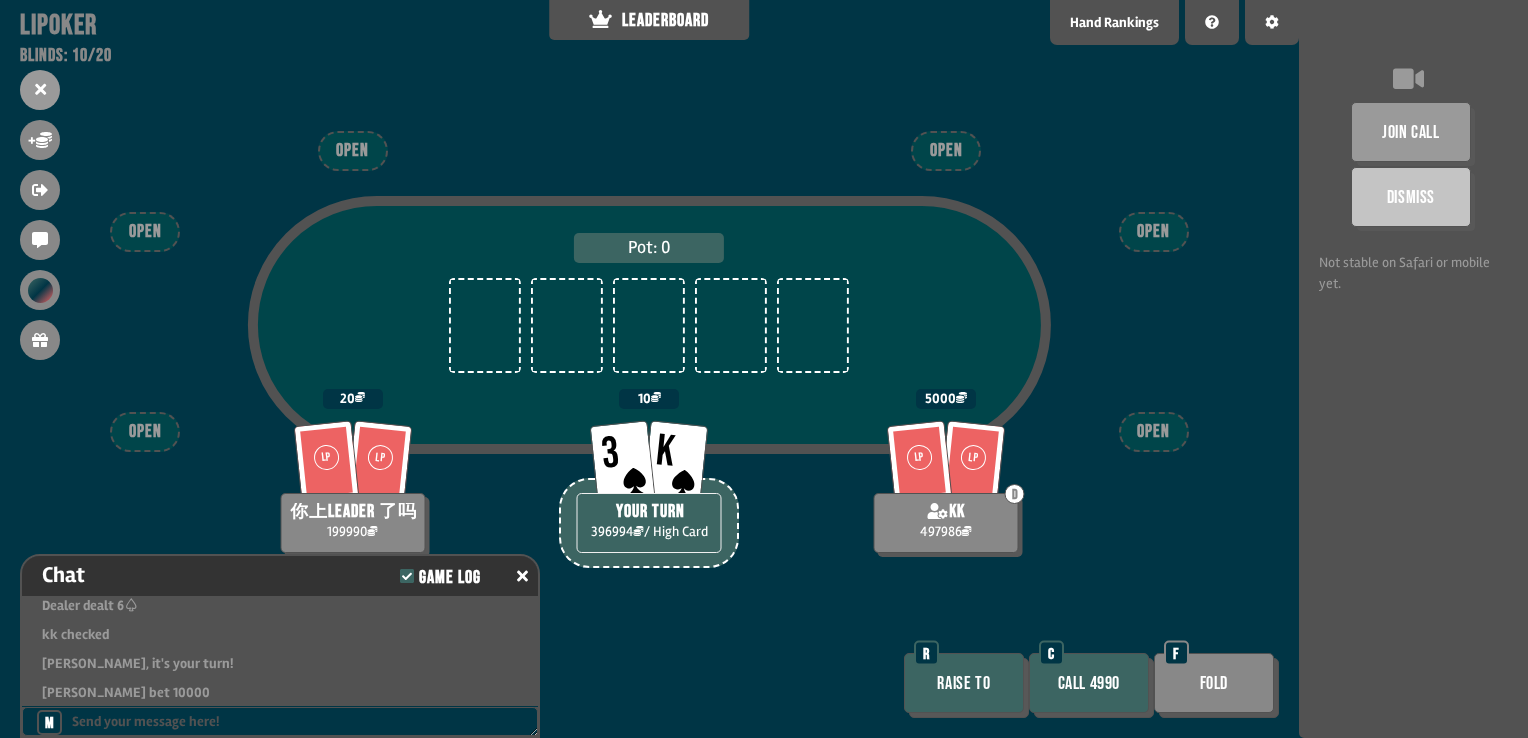 click on "Call 4990" at bounding box center (1089, 683) 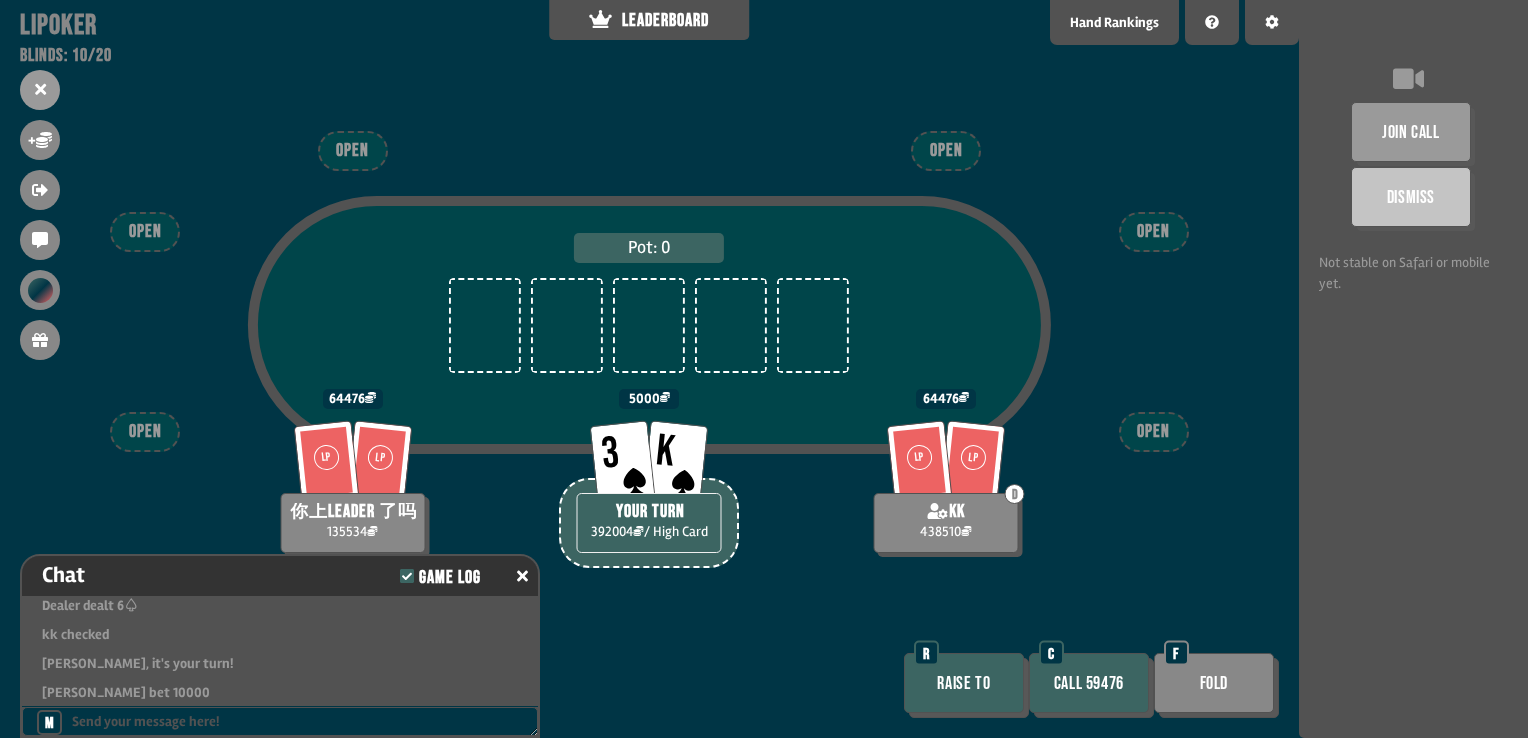 click on "Call 59476" at bounding box center [1089, 683] 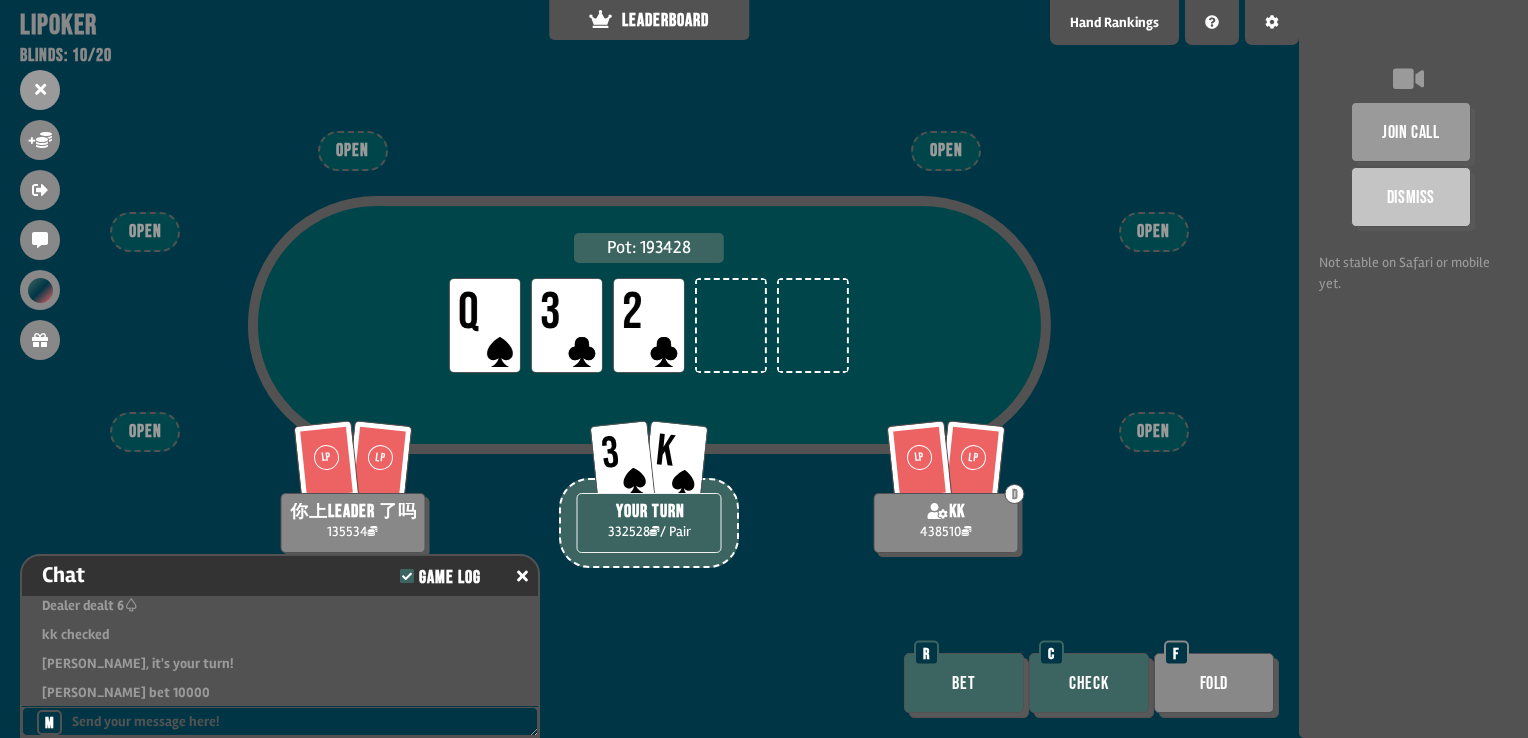 click on "Check" at bounding box center [1089, 683] 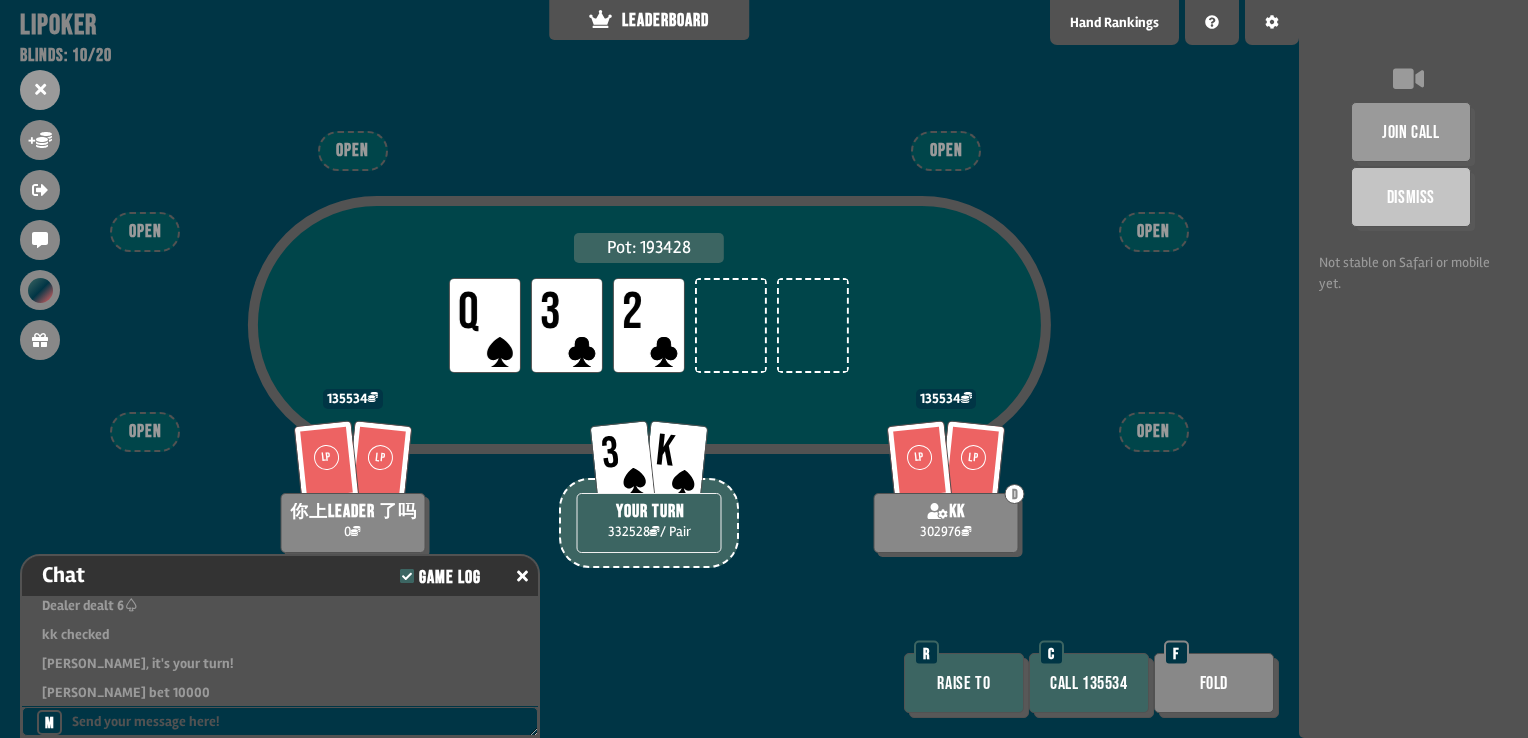 click on "Fold" at bounding box center (1214, 683) 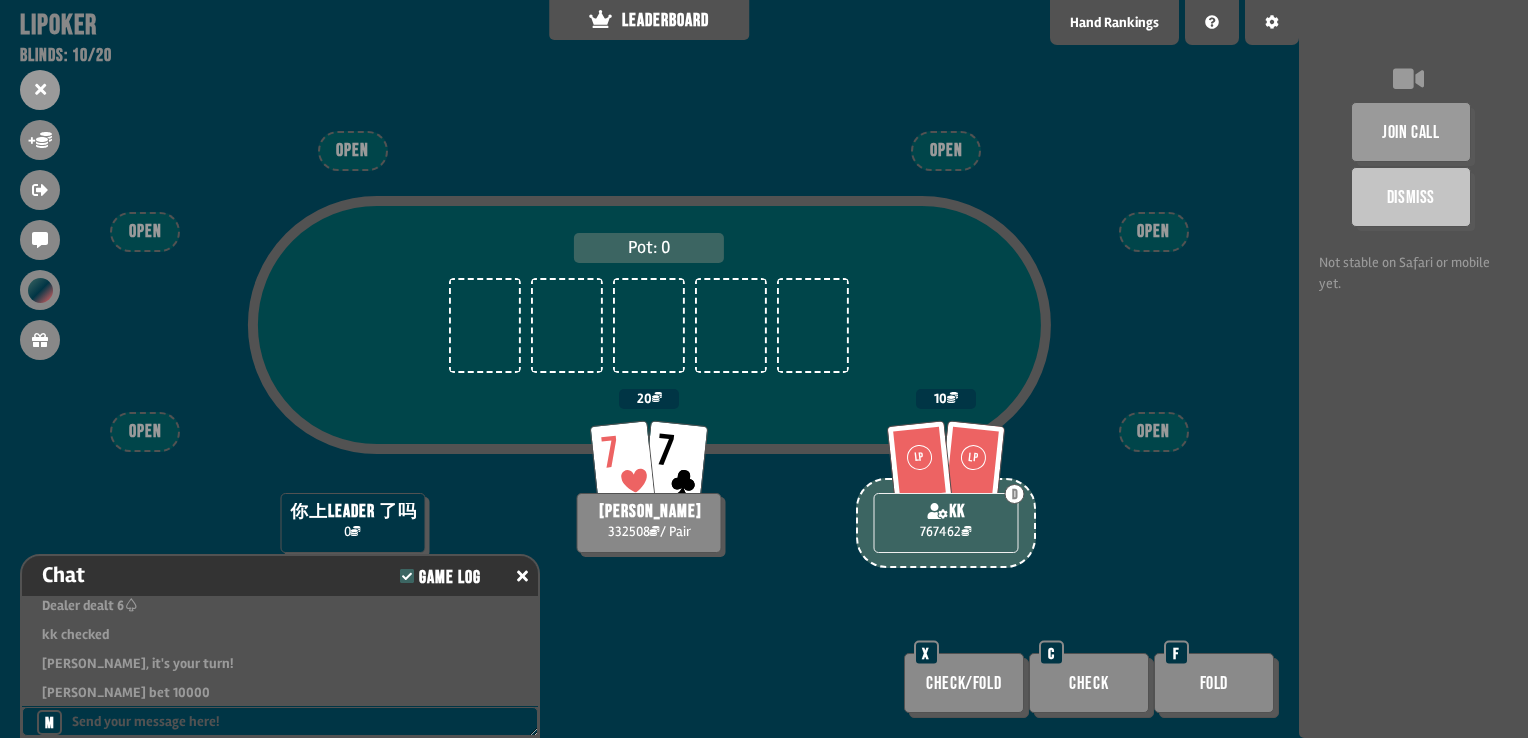 scroll, scrollTop: 98, scrollLeft: 0, axis: vertical 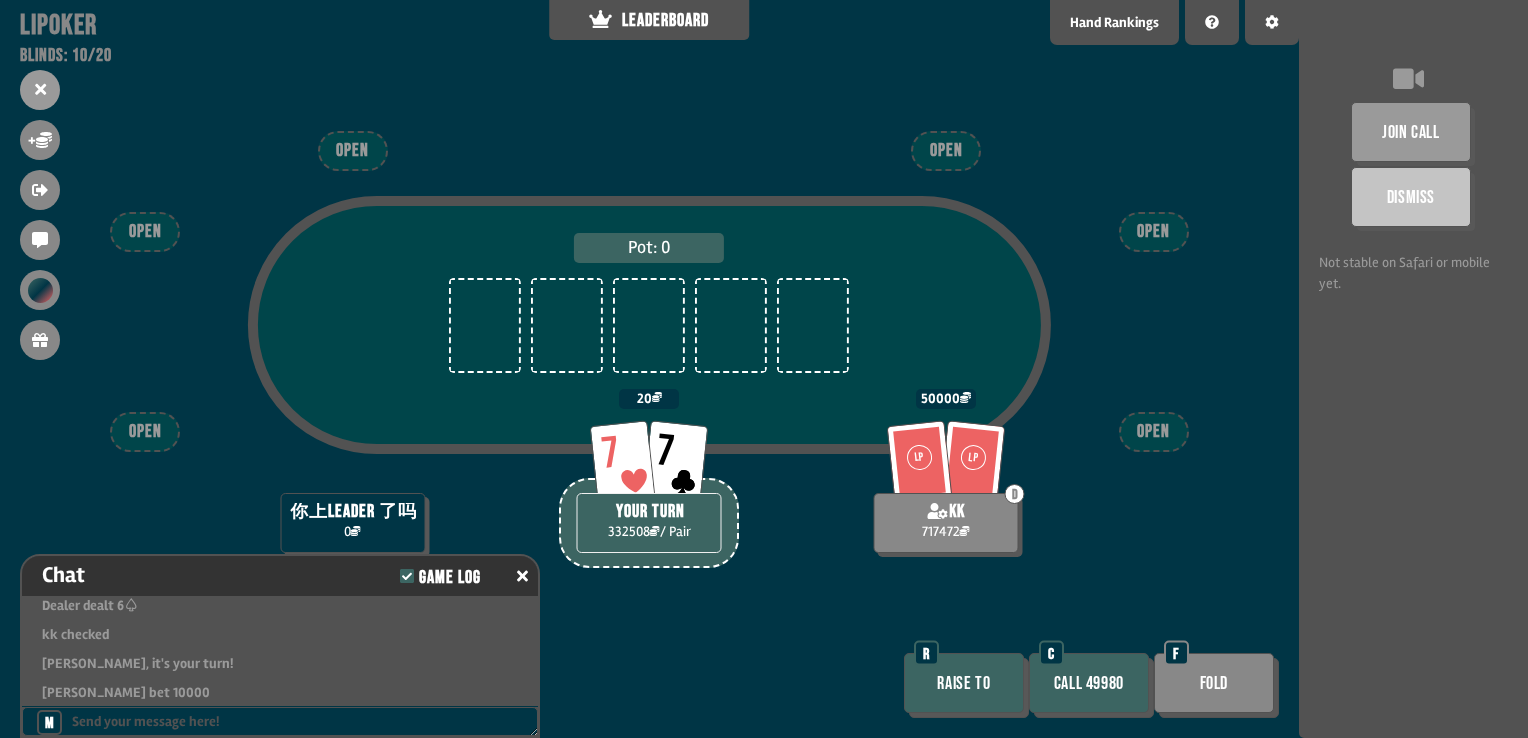click on "Call 49980" at bounding box center [1089, 683] 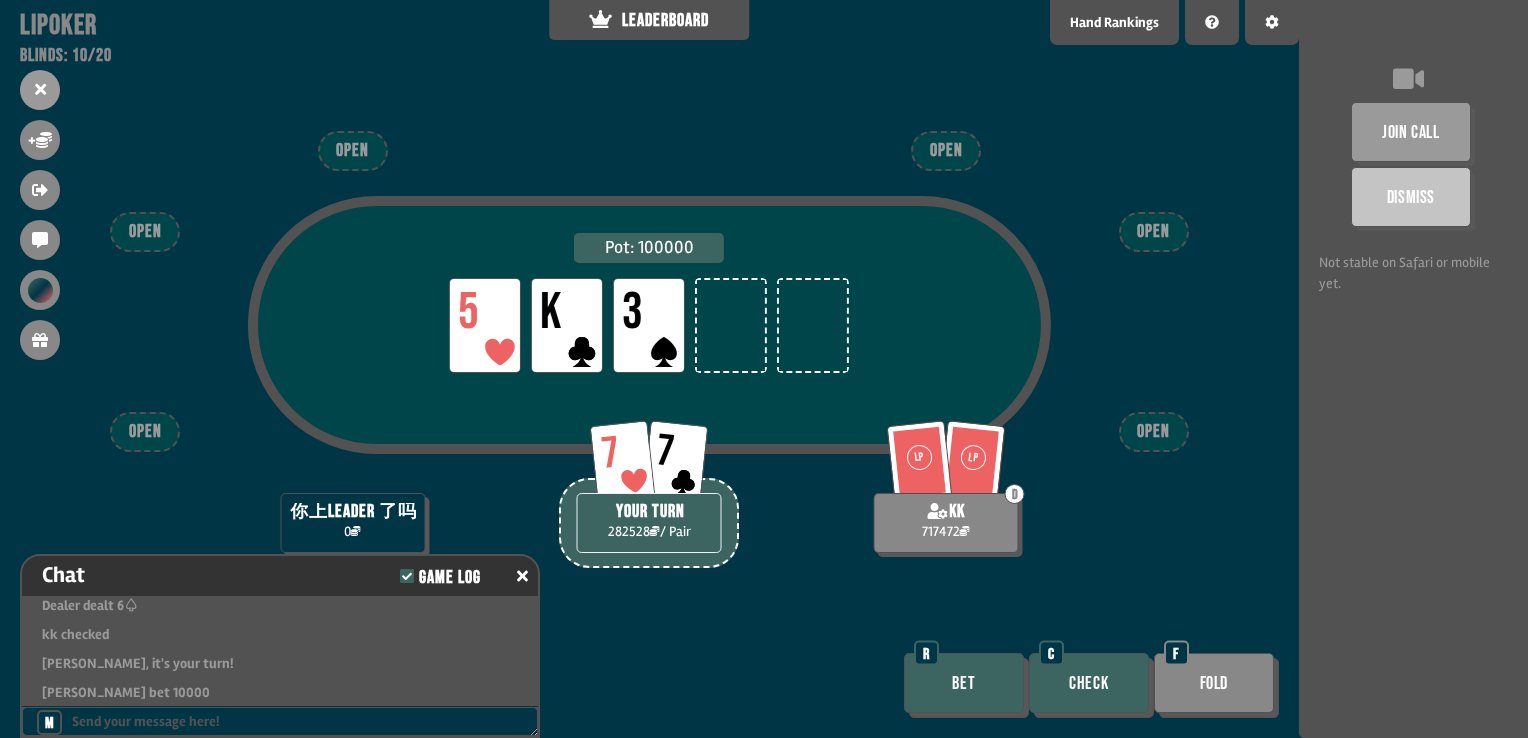click on "Check" at bounding box center [1089, 683] 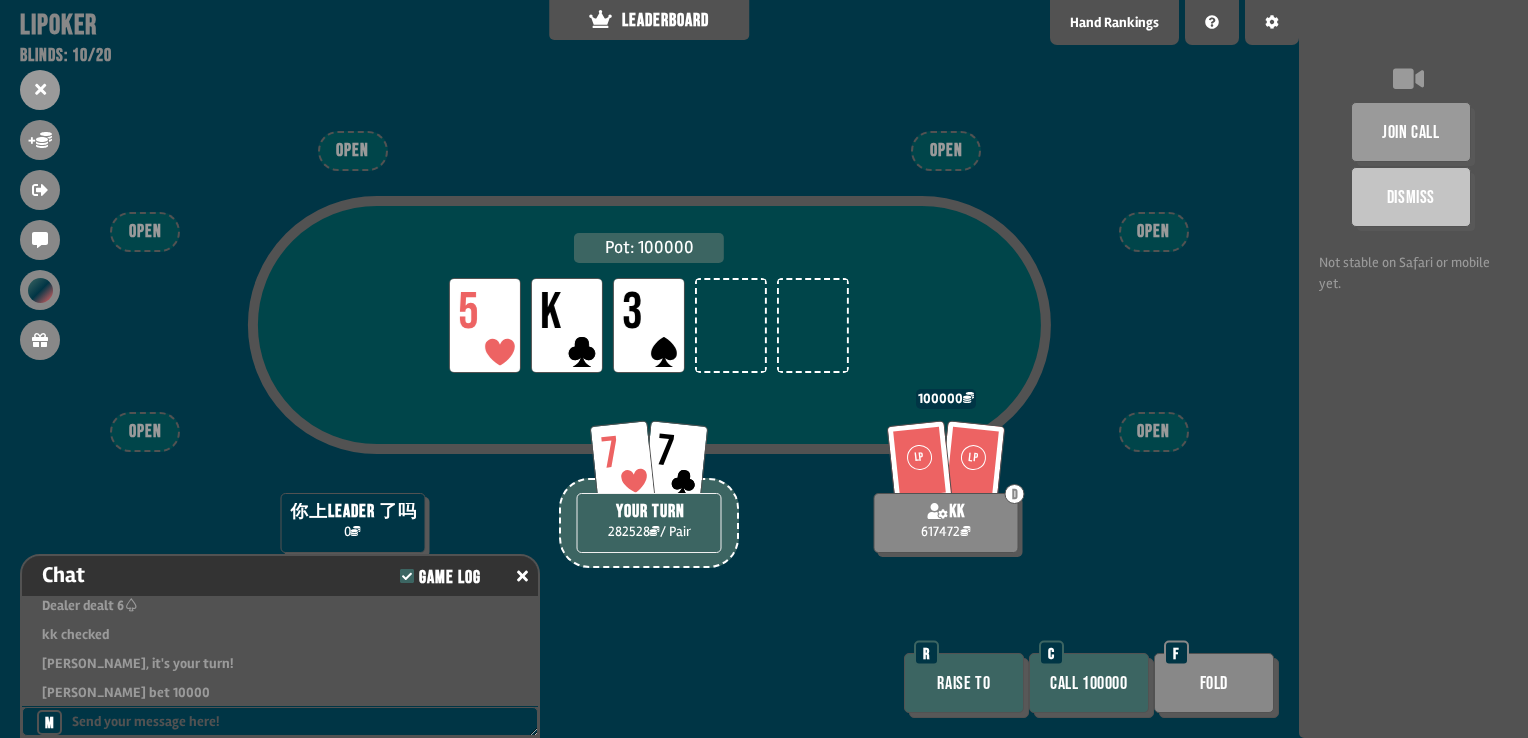 click on "Call 100000" at bounding box center (1089, 683) 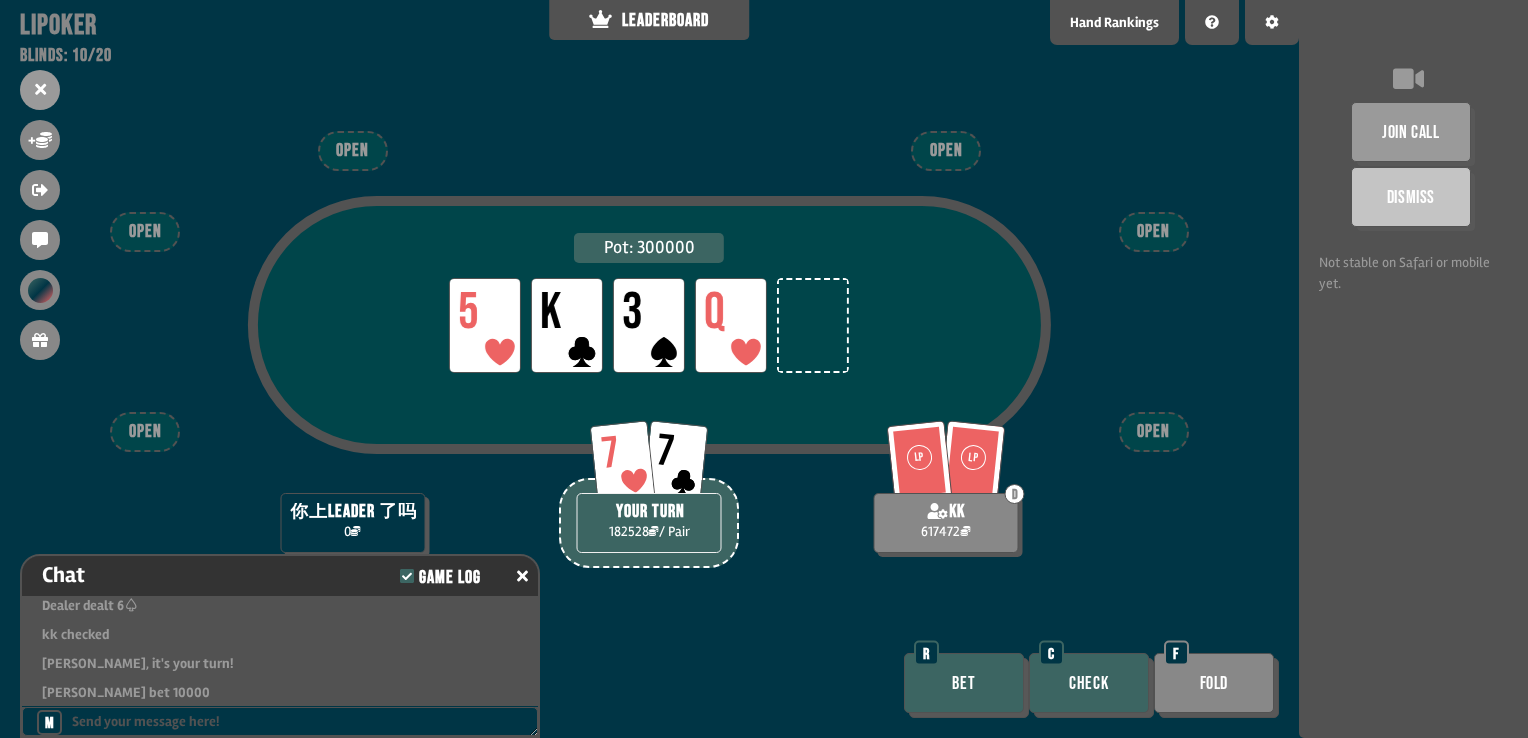 click on "Check" at bounding box center (1089, 683) 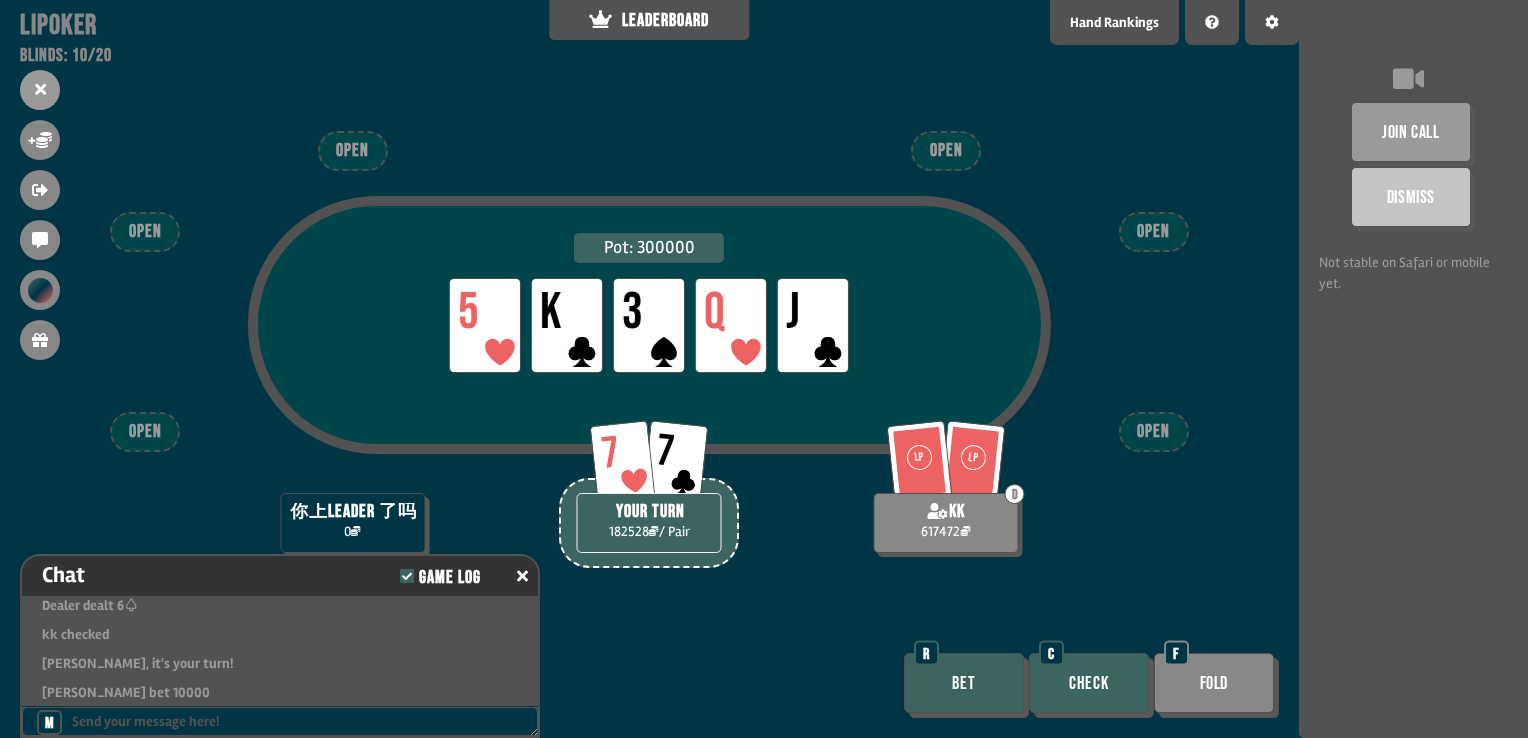 click on "Check" at bounding box center [1089, 683] 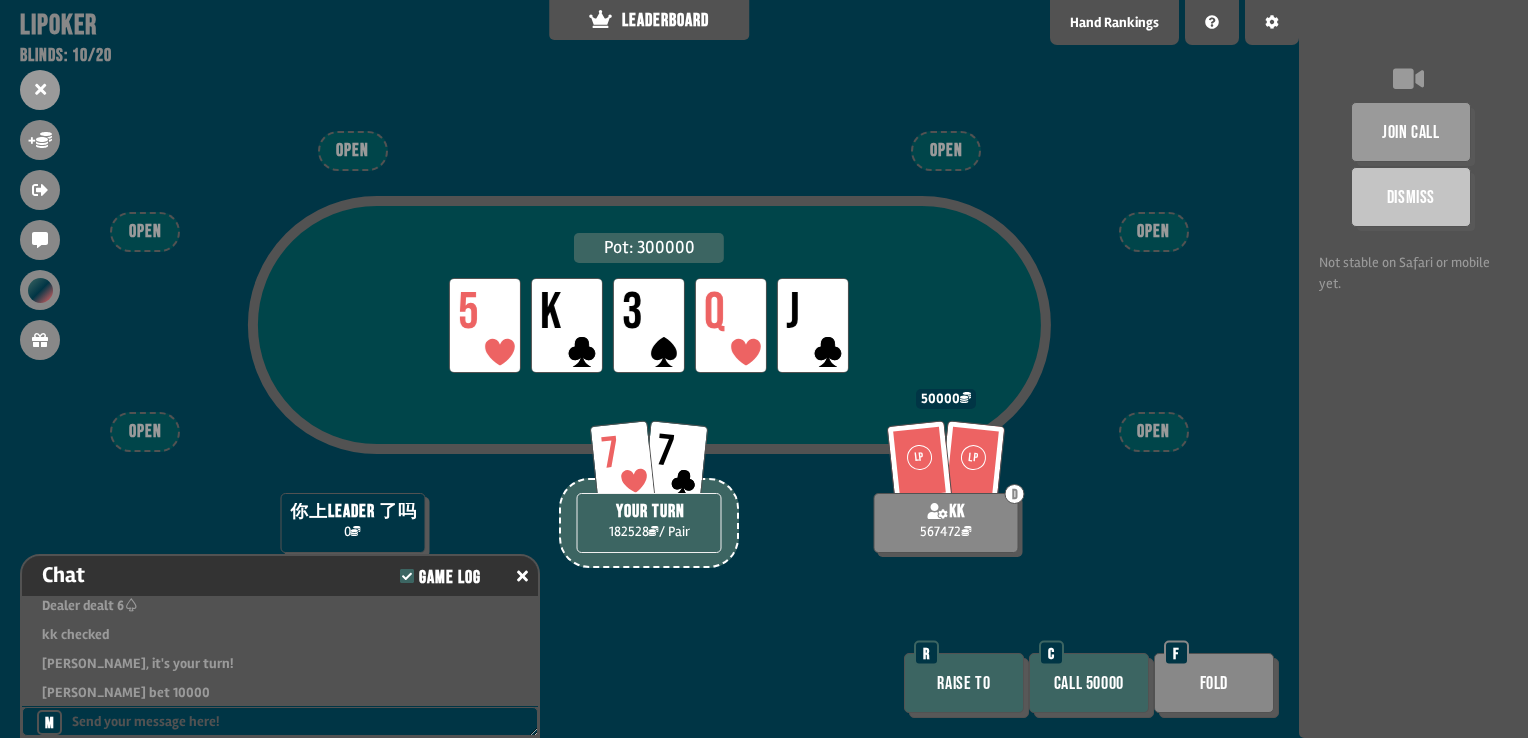click on "Call 50000" at bounding box center (1089, 683) 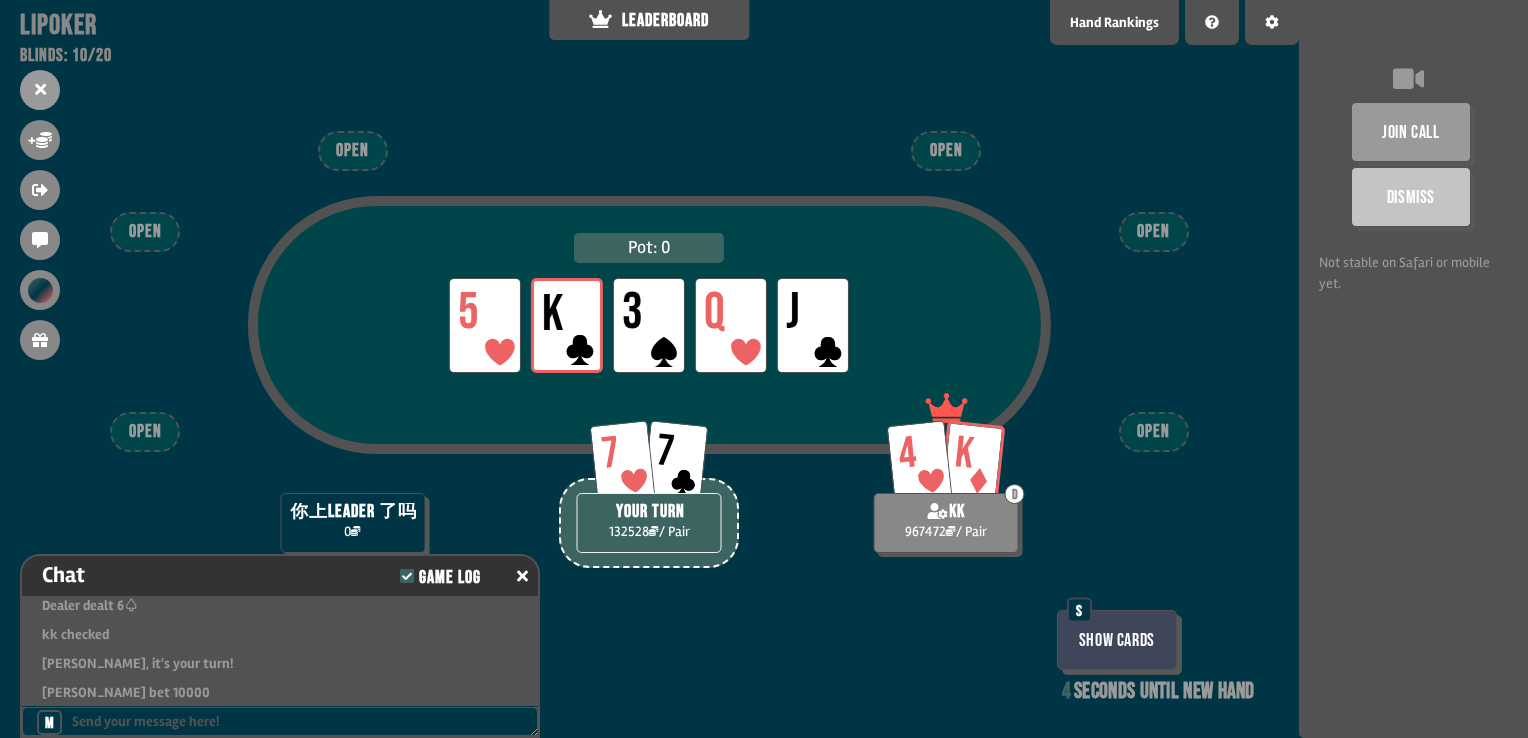 click on "Show Cards" at bounding box center [1117, 640] 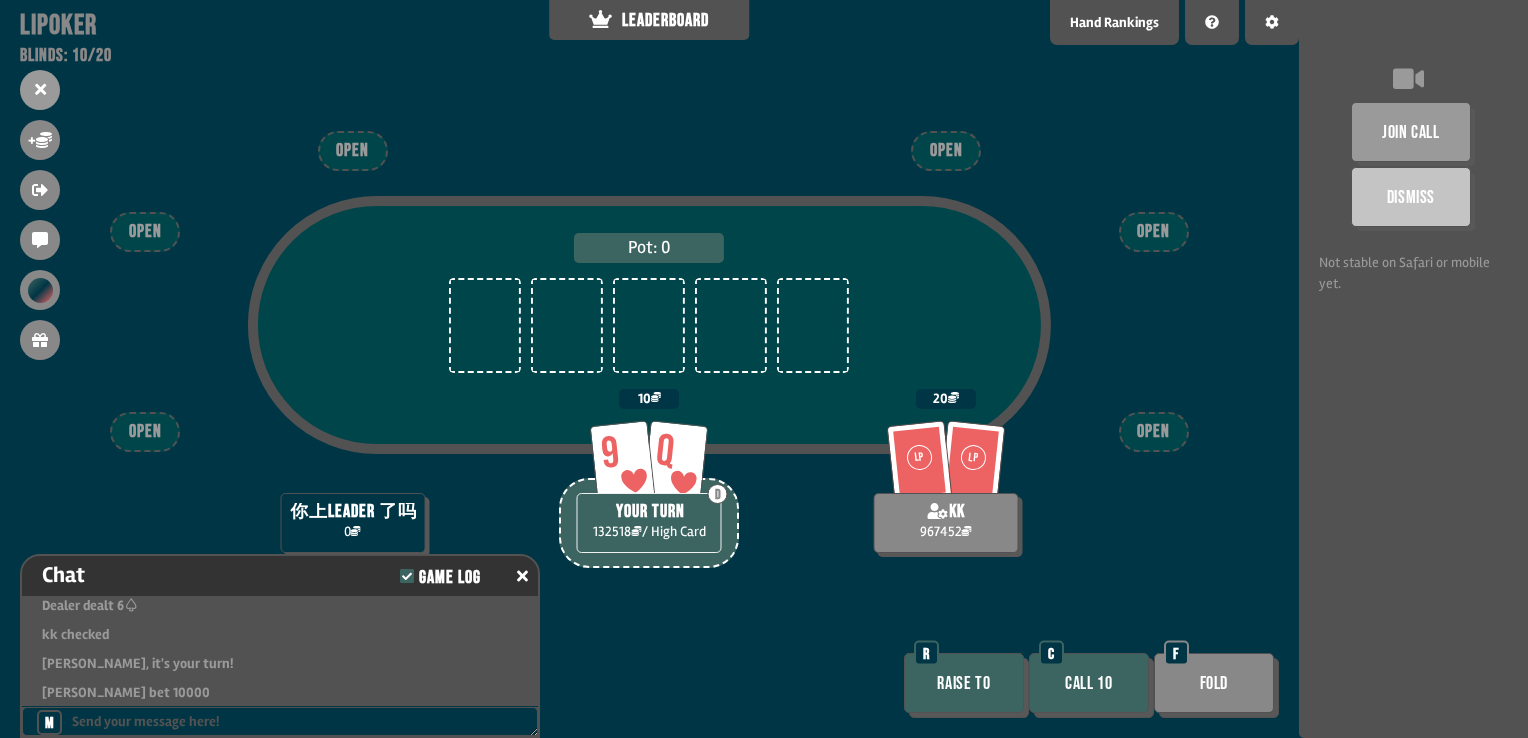 click on "Call 10" at bounding box center (1089, 683) 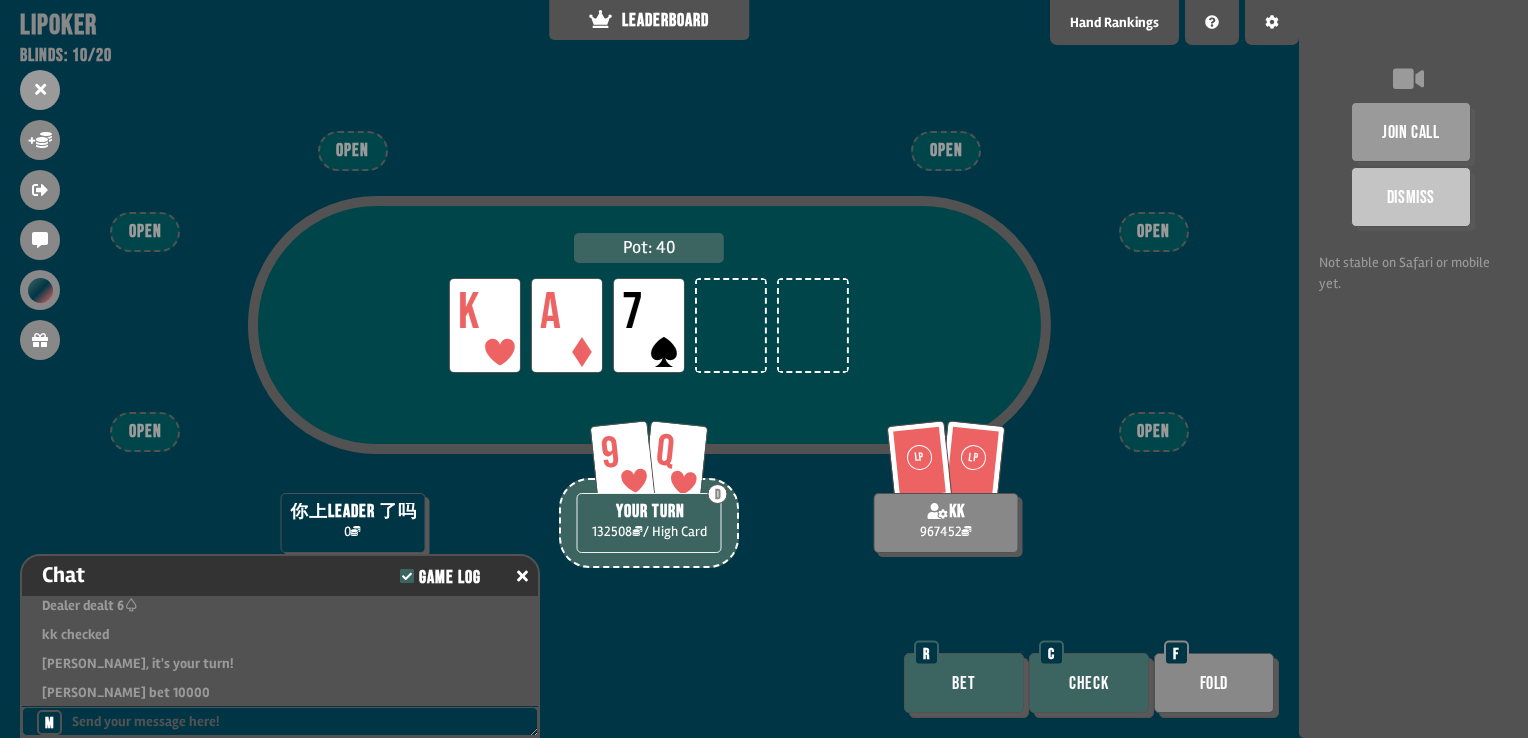 click on "Check" at bounding box center (1089, 683) 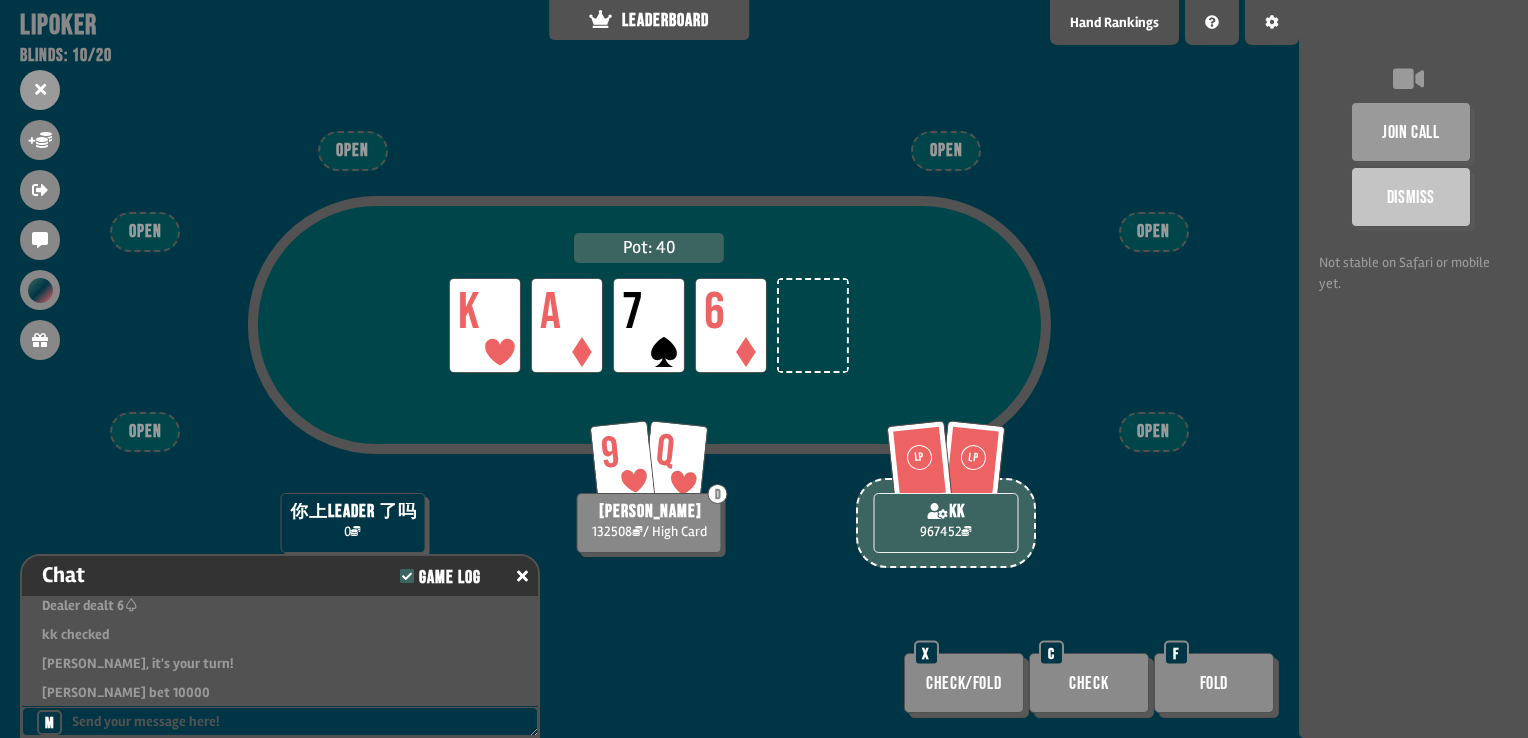 click on "Check" at bounding box center [1089, 683] 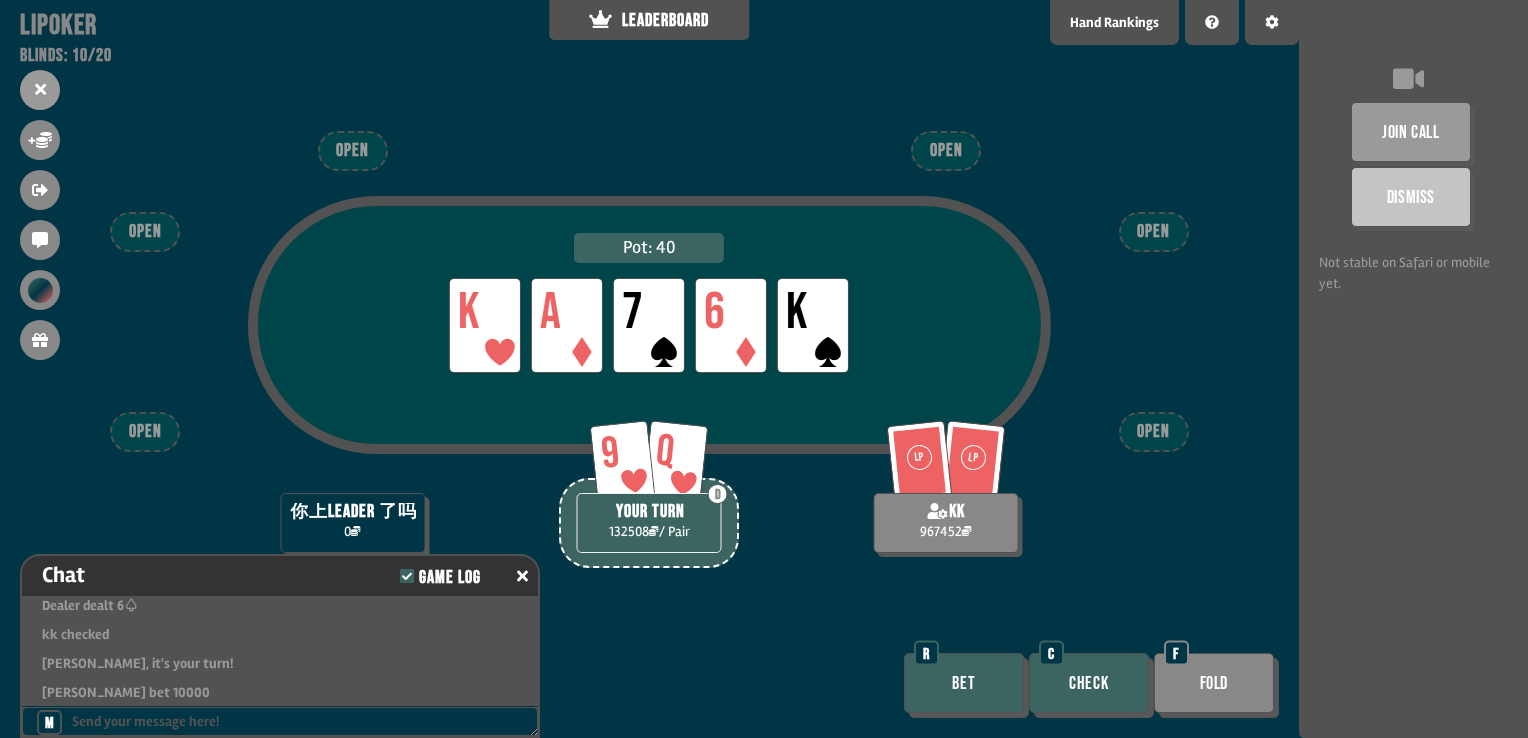 click on "Check" at bounding box center (1089, 683) 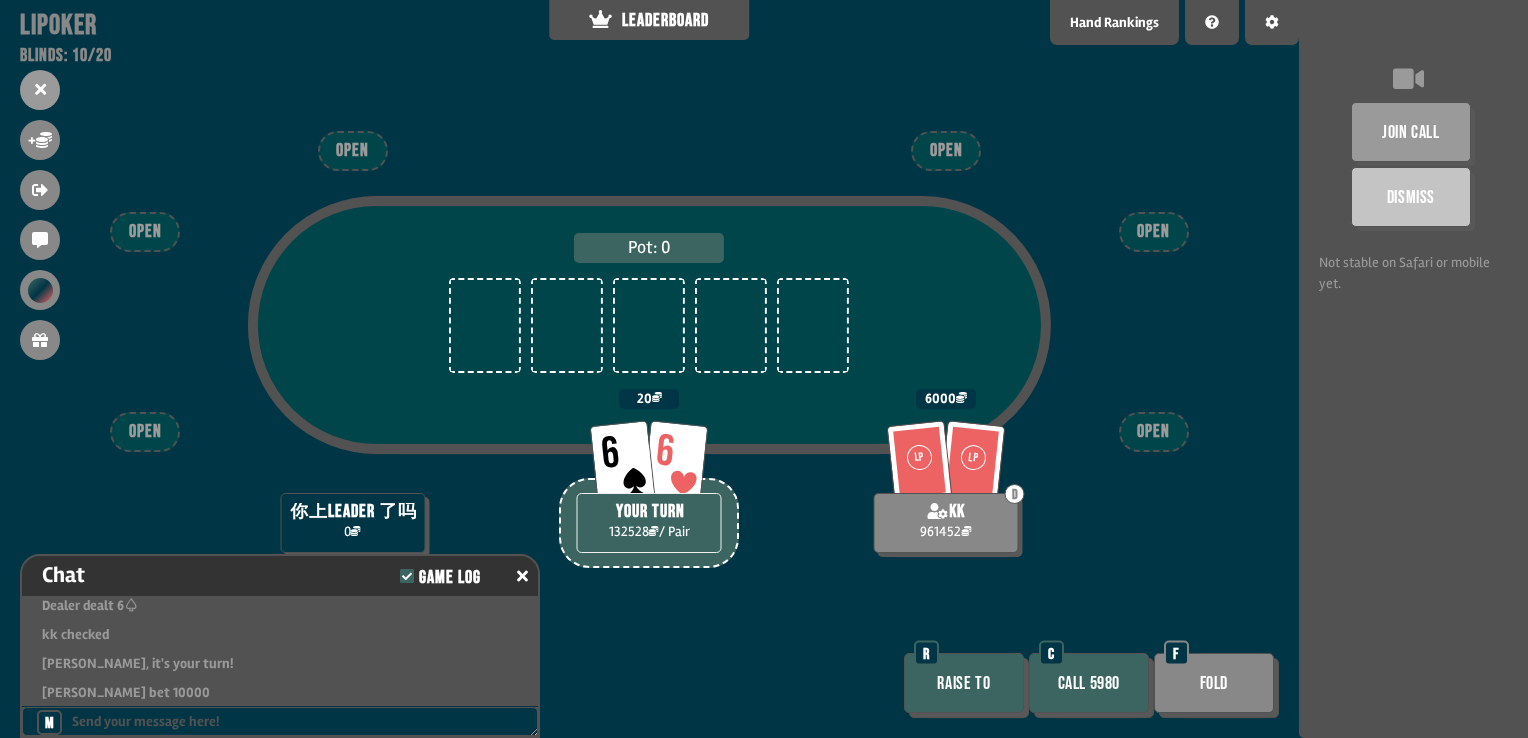 click on "Raise to" at bounding box center (964, 683) 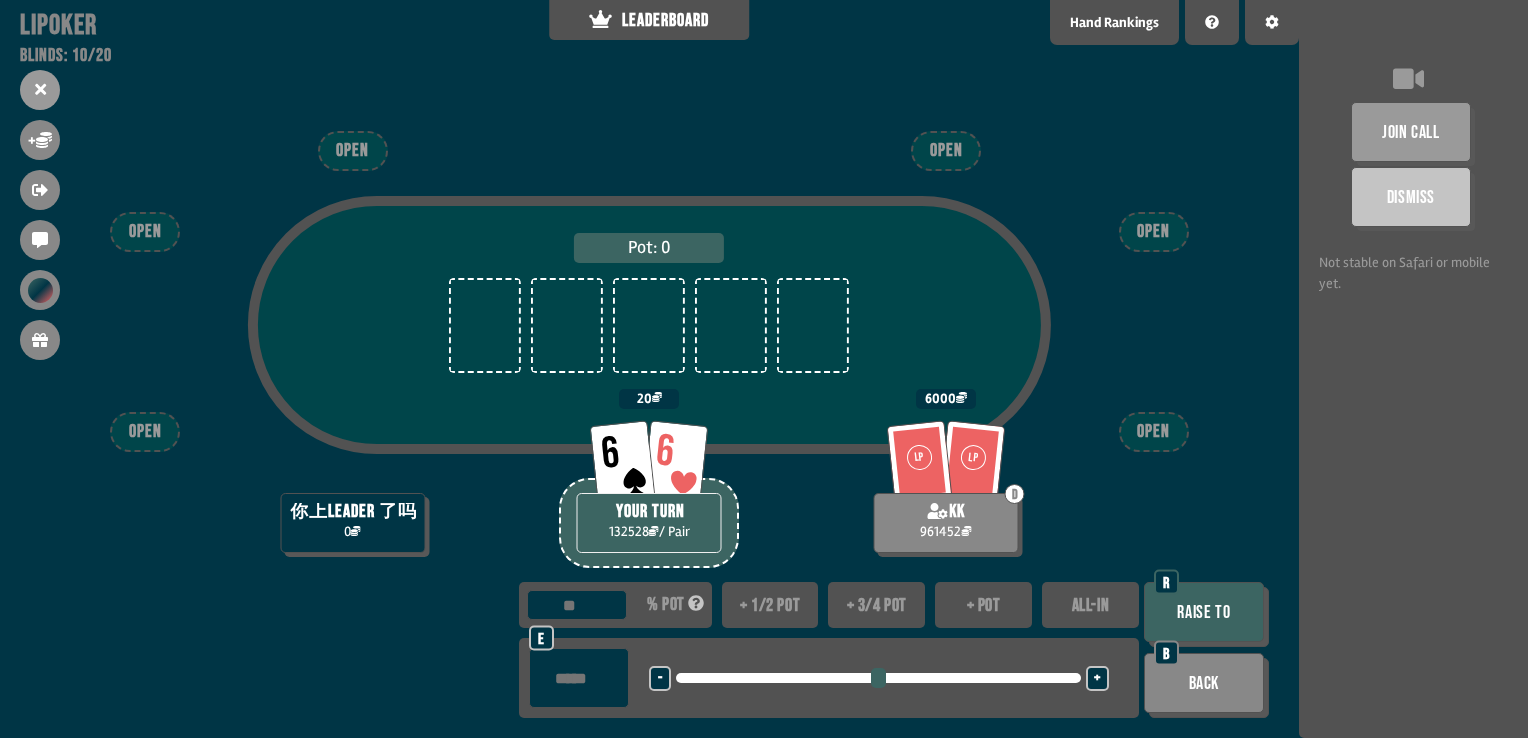 click on "ALL-IN" at bounding box center [1090, 605] 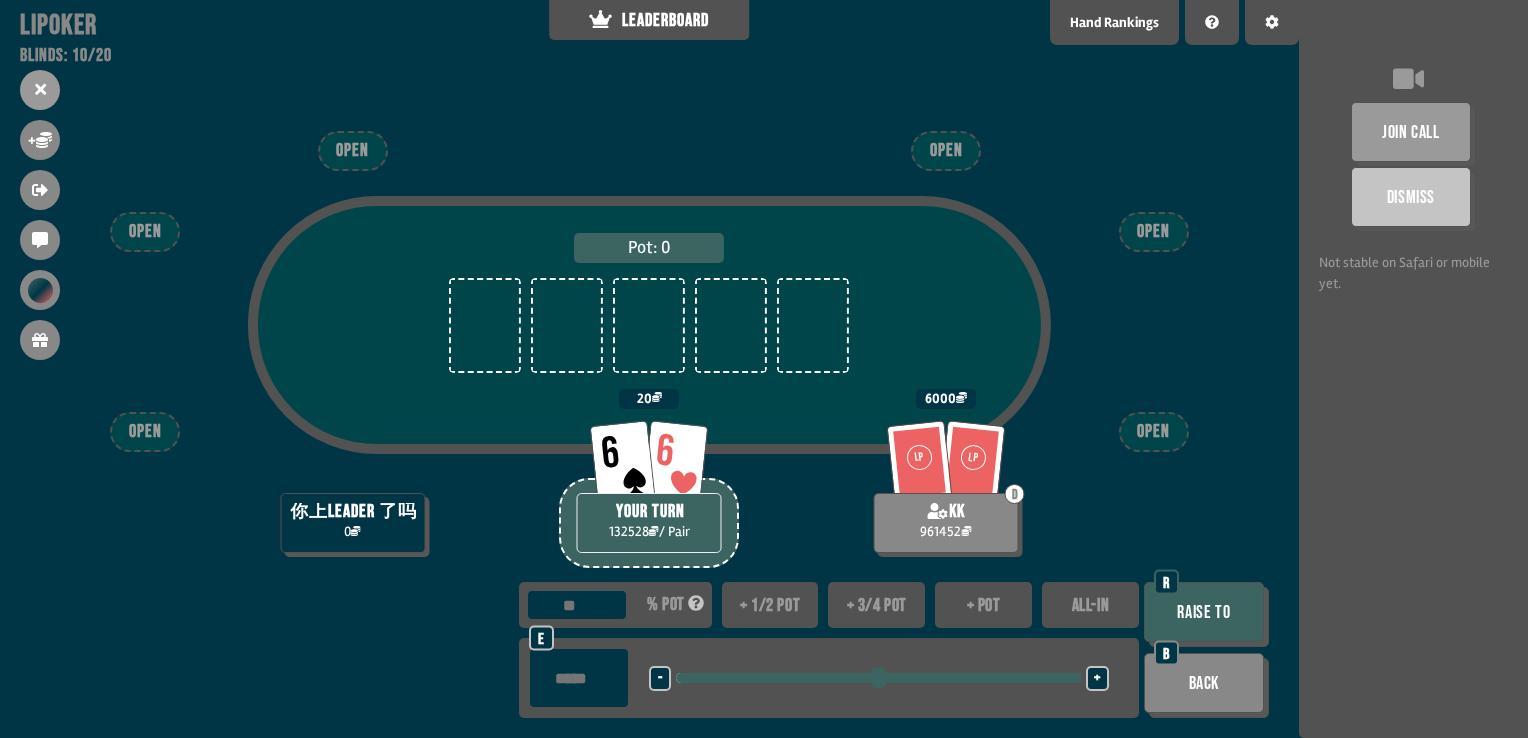 click on "Raise to" at bounding box center [1204, 612] 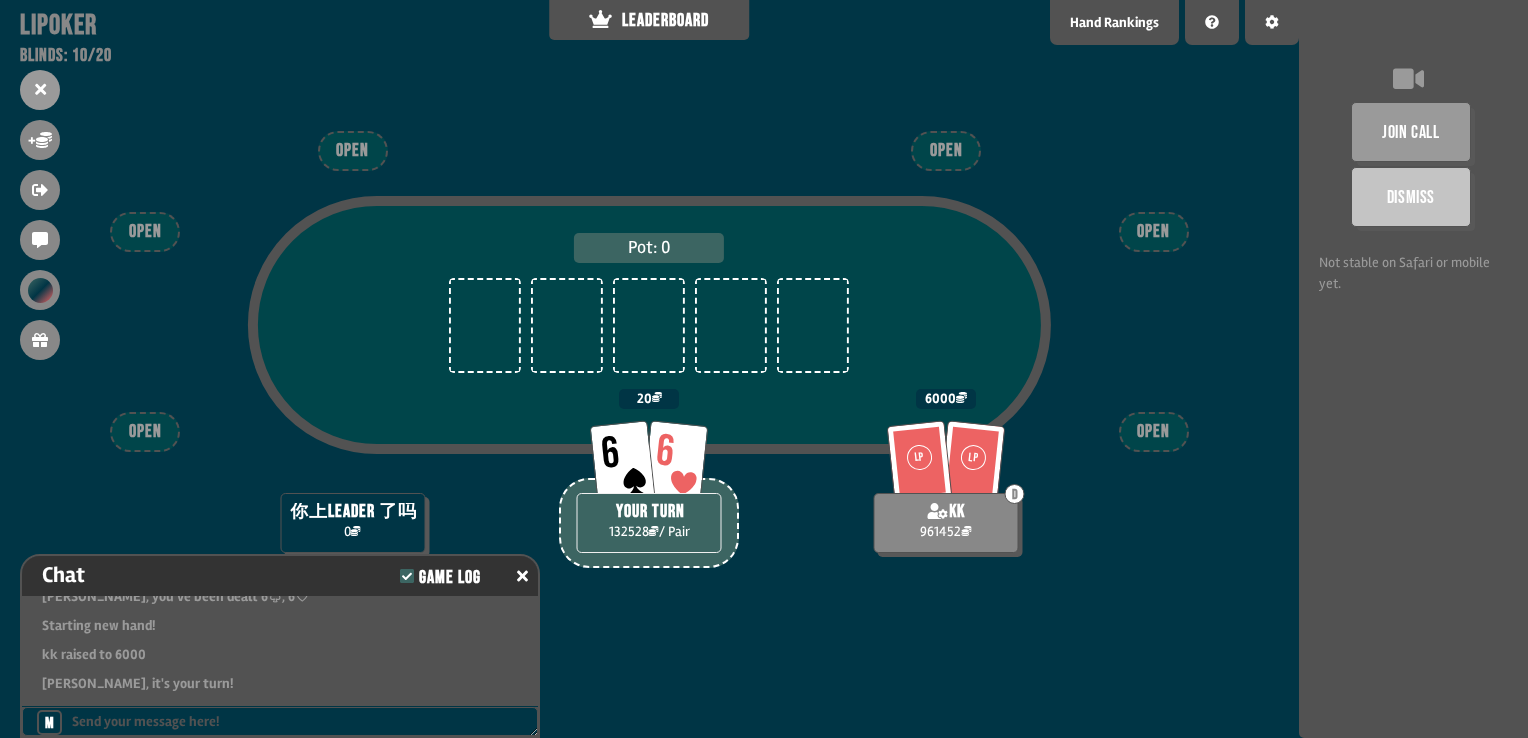 scroll, scrollTop: 13420, scrollLeft: 0, axis: vertical 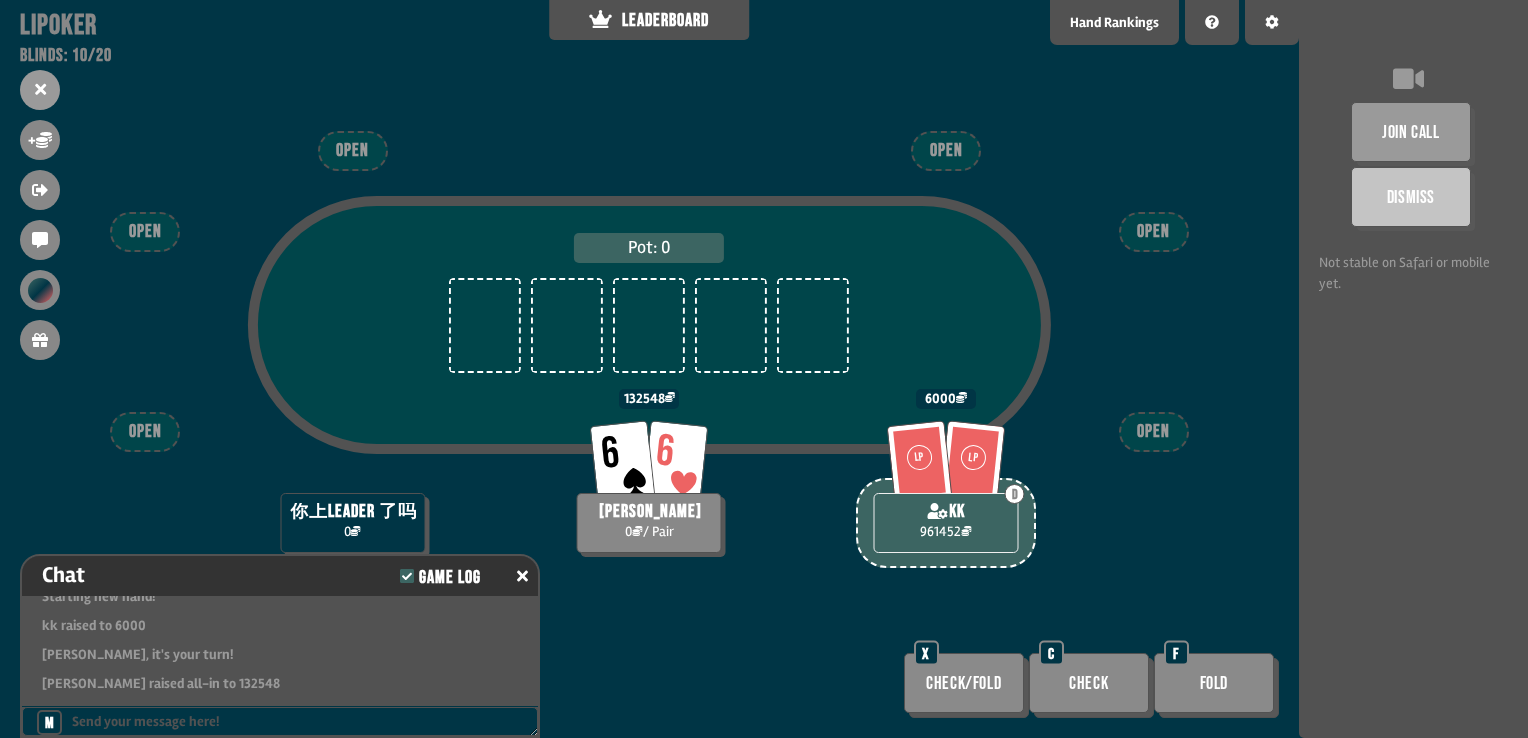 drag, startPoint x: 1076, startPoint y: 686, endPoint x: 1119, endPoint y: 591, distance: 104.27847 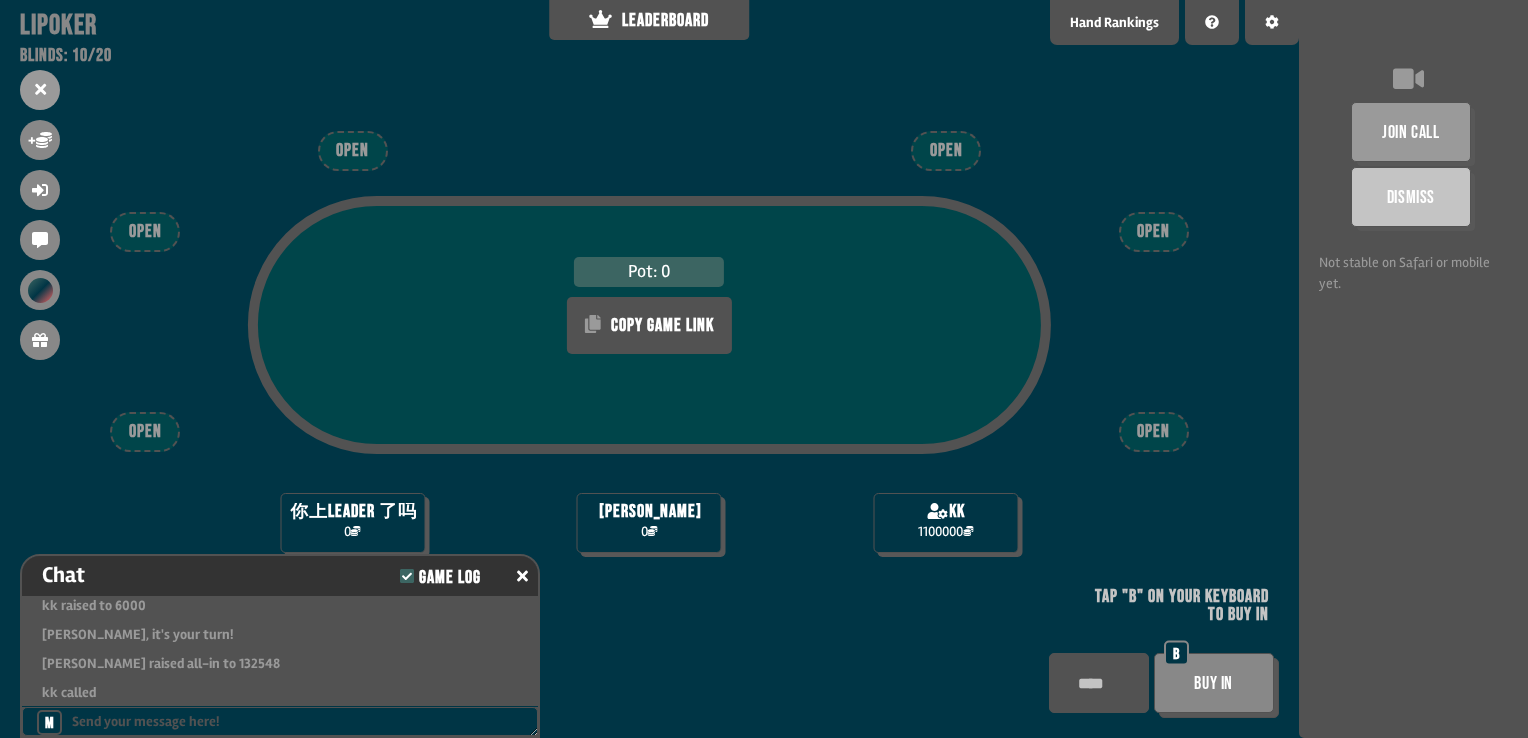 scroll, scrollTop: 100, scrollLeft: 0, axis: vertical 